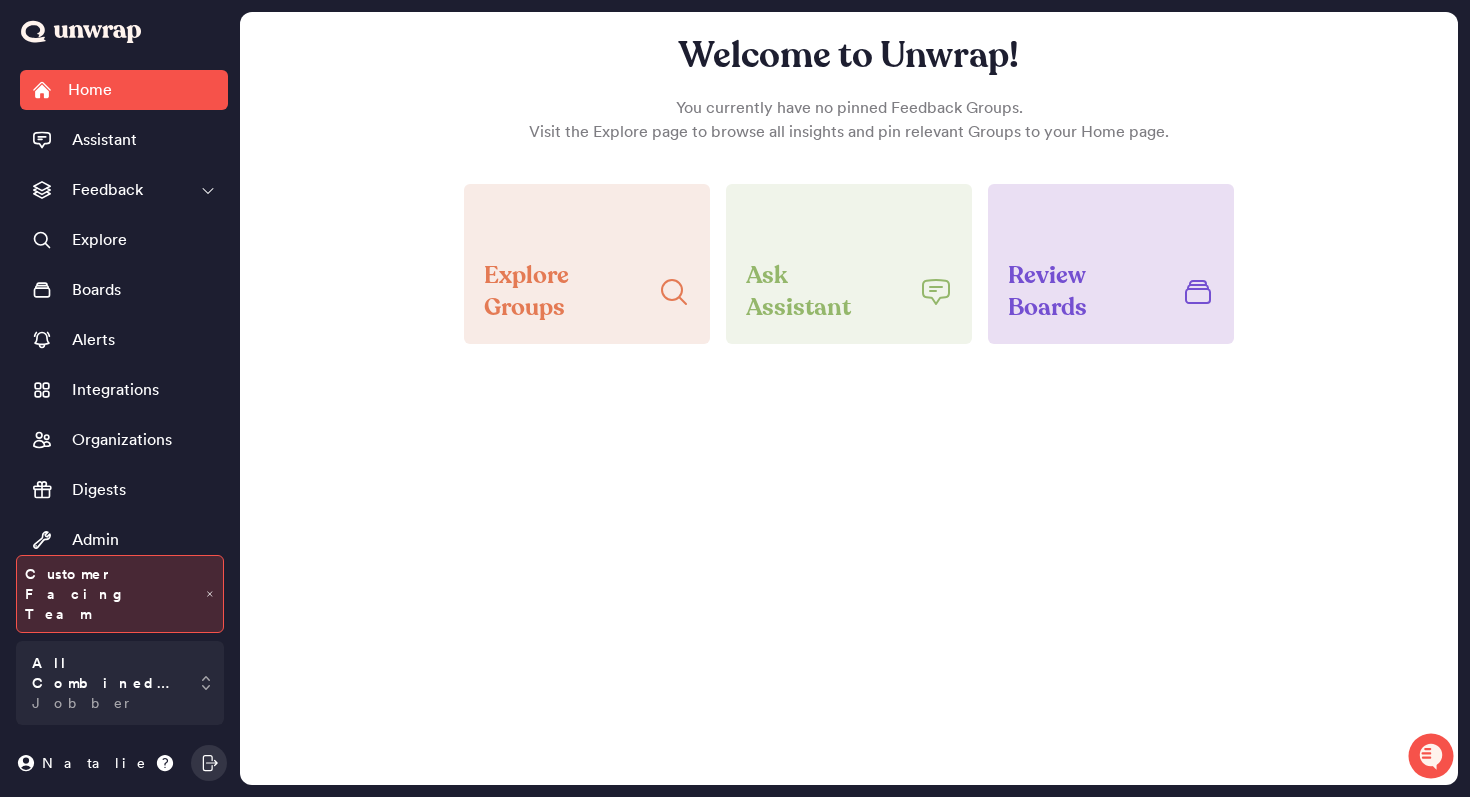 scroll, scrollTop: 0, scrollLeft: 0, axis: both 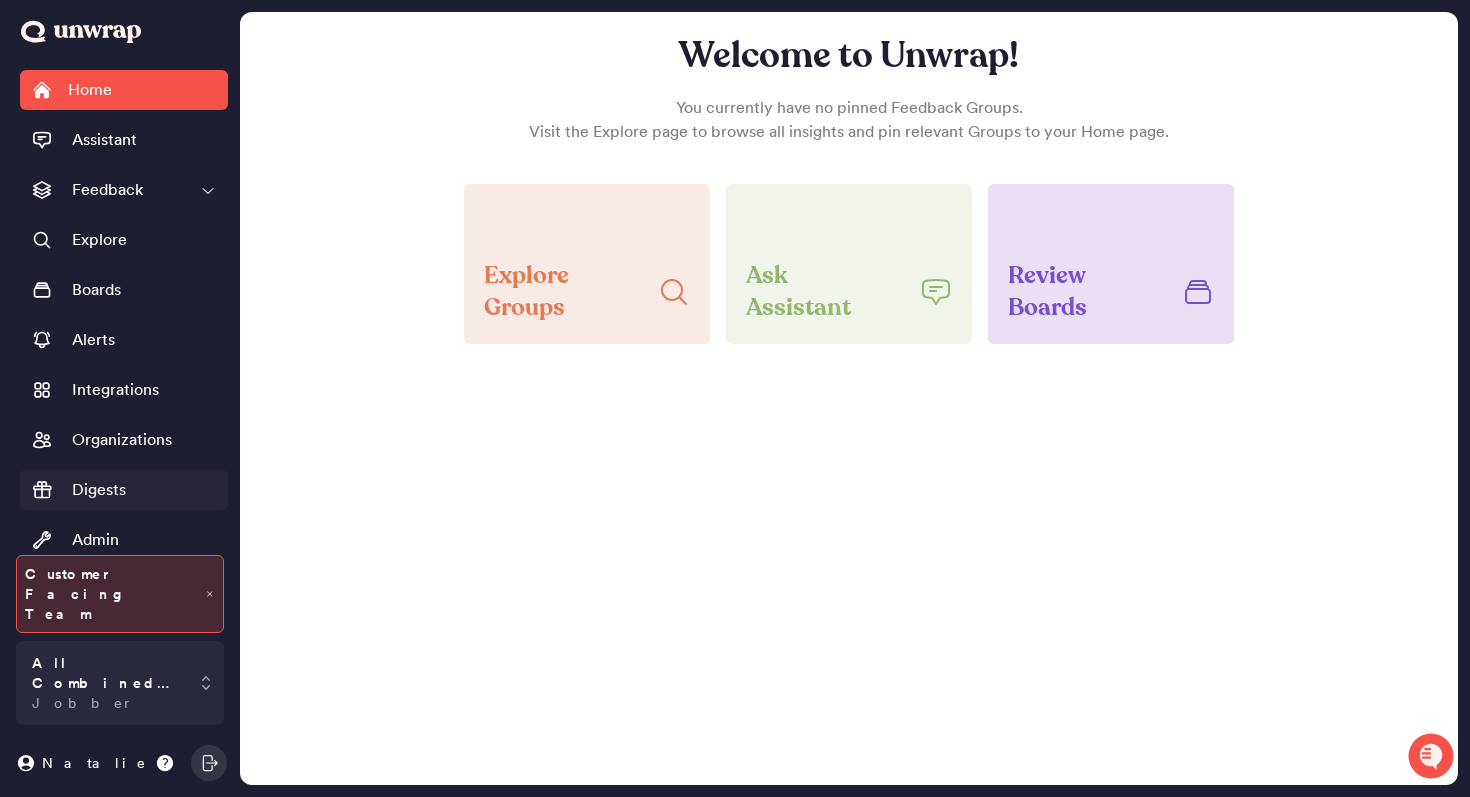 click on "Digests" at bounding box center (124, 490) 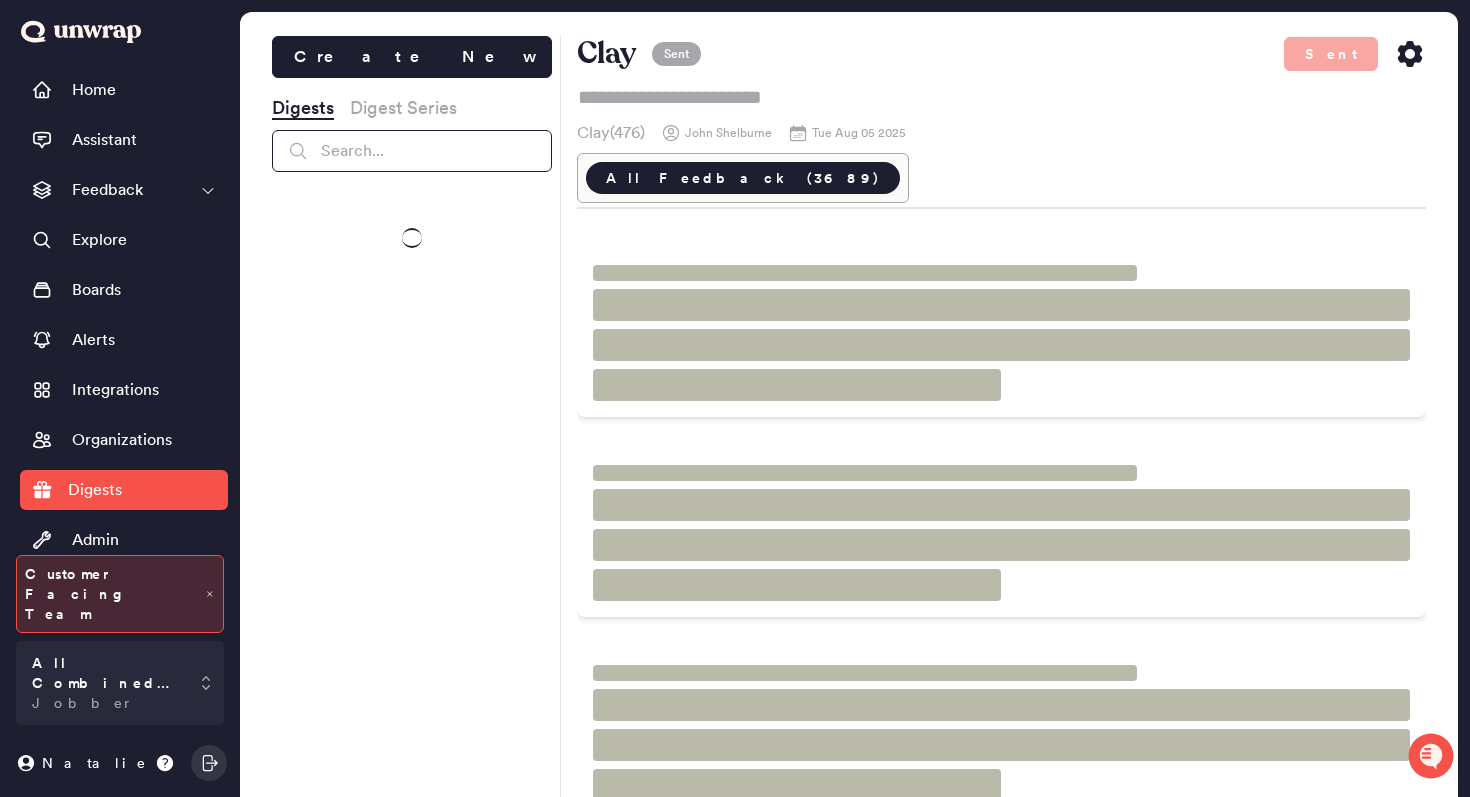 click at bounding box center (412, 151) 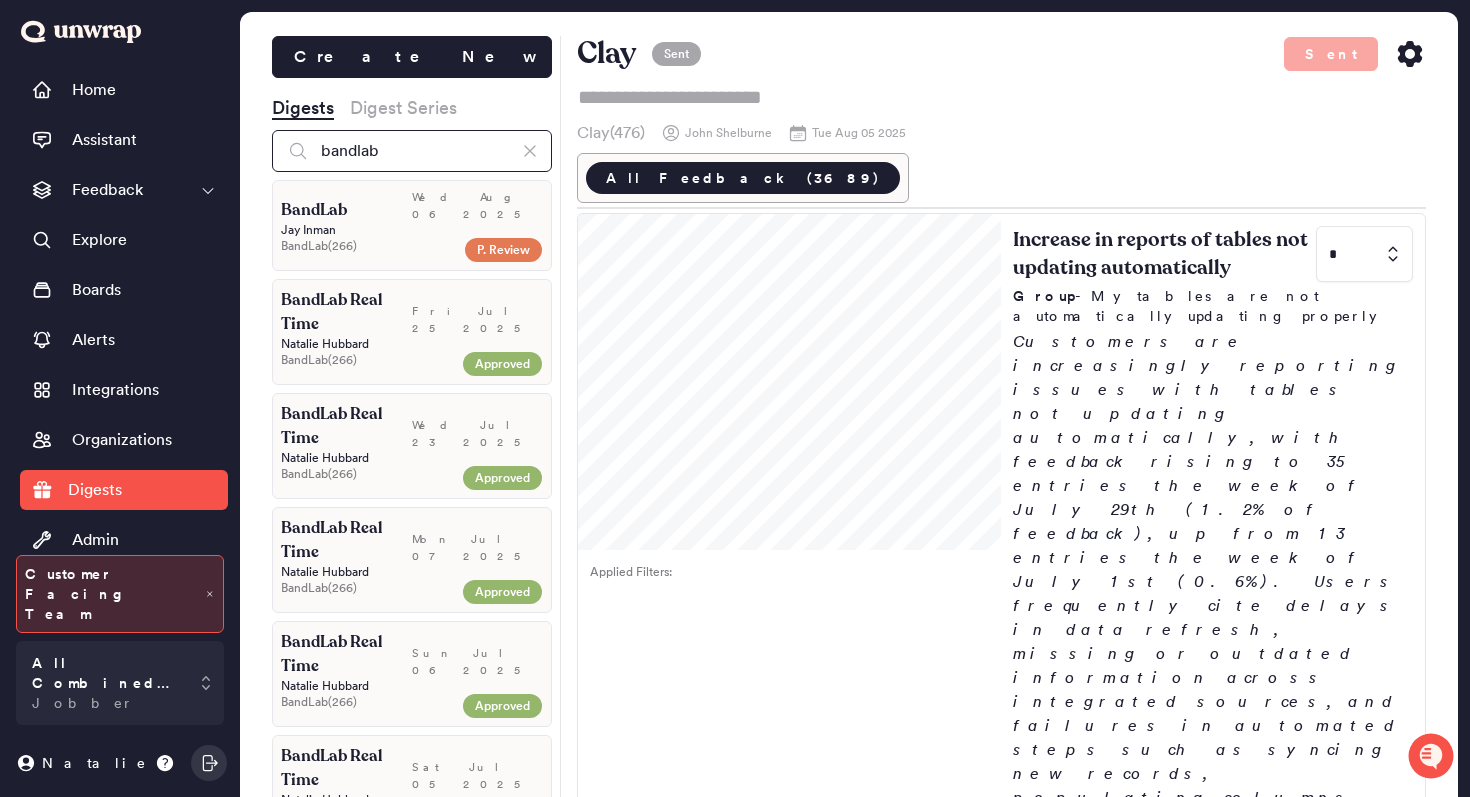 type on "bandlab" 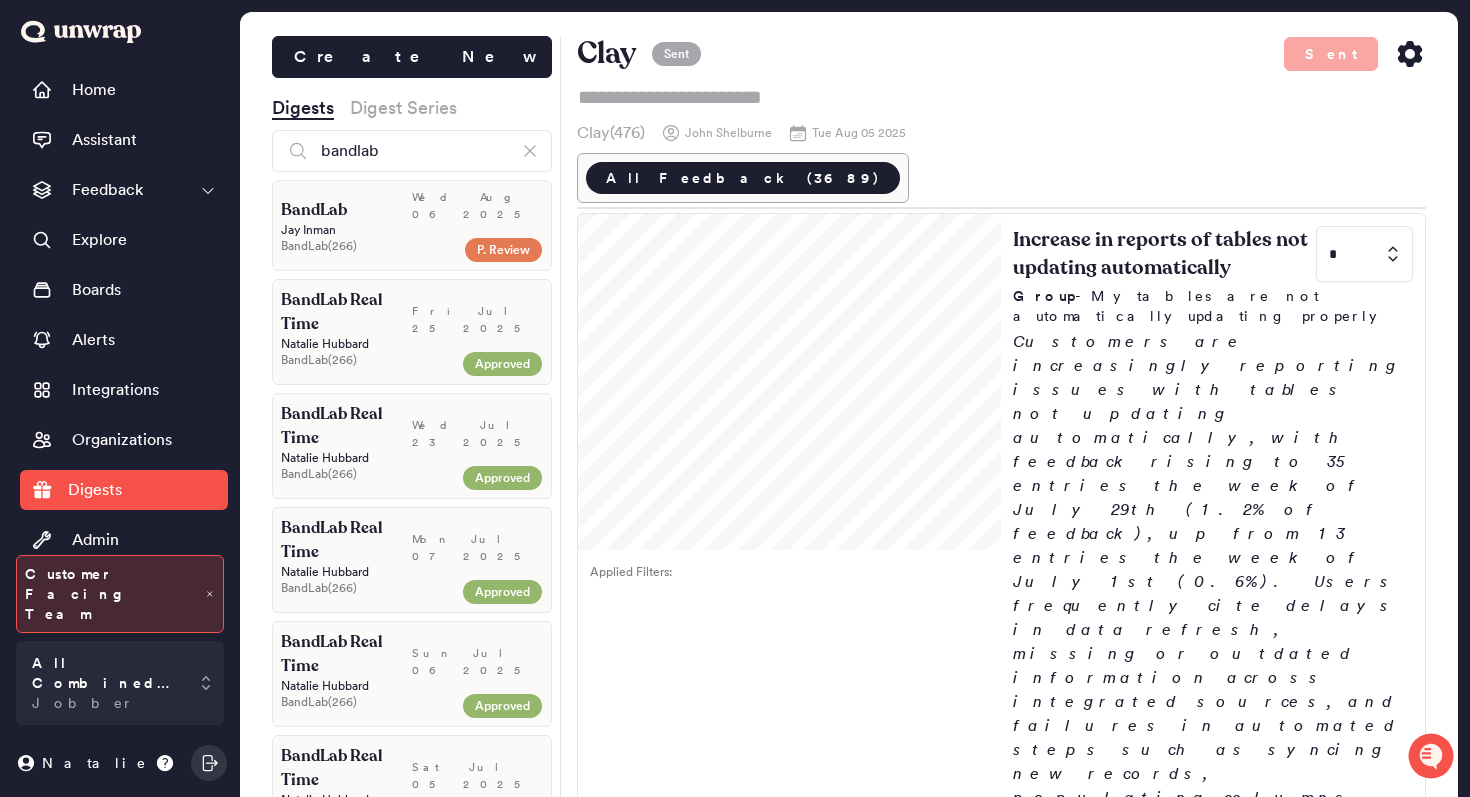 click on "BandLab" at bounding box center (346, 210) 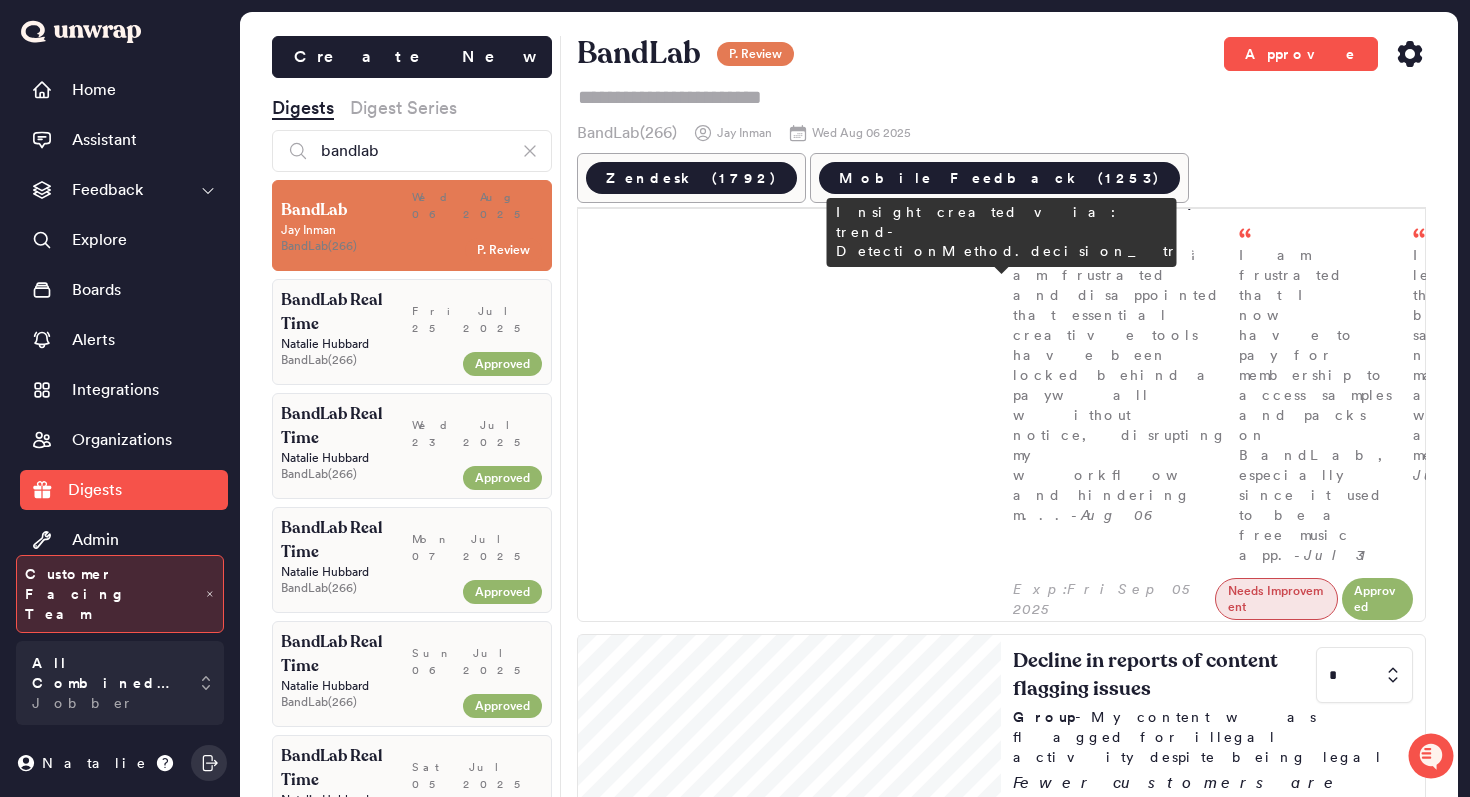 scroll, scrollTop: 0, scrollLeft: 0, axis: both 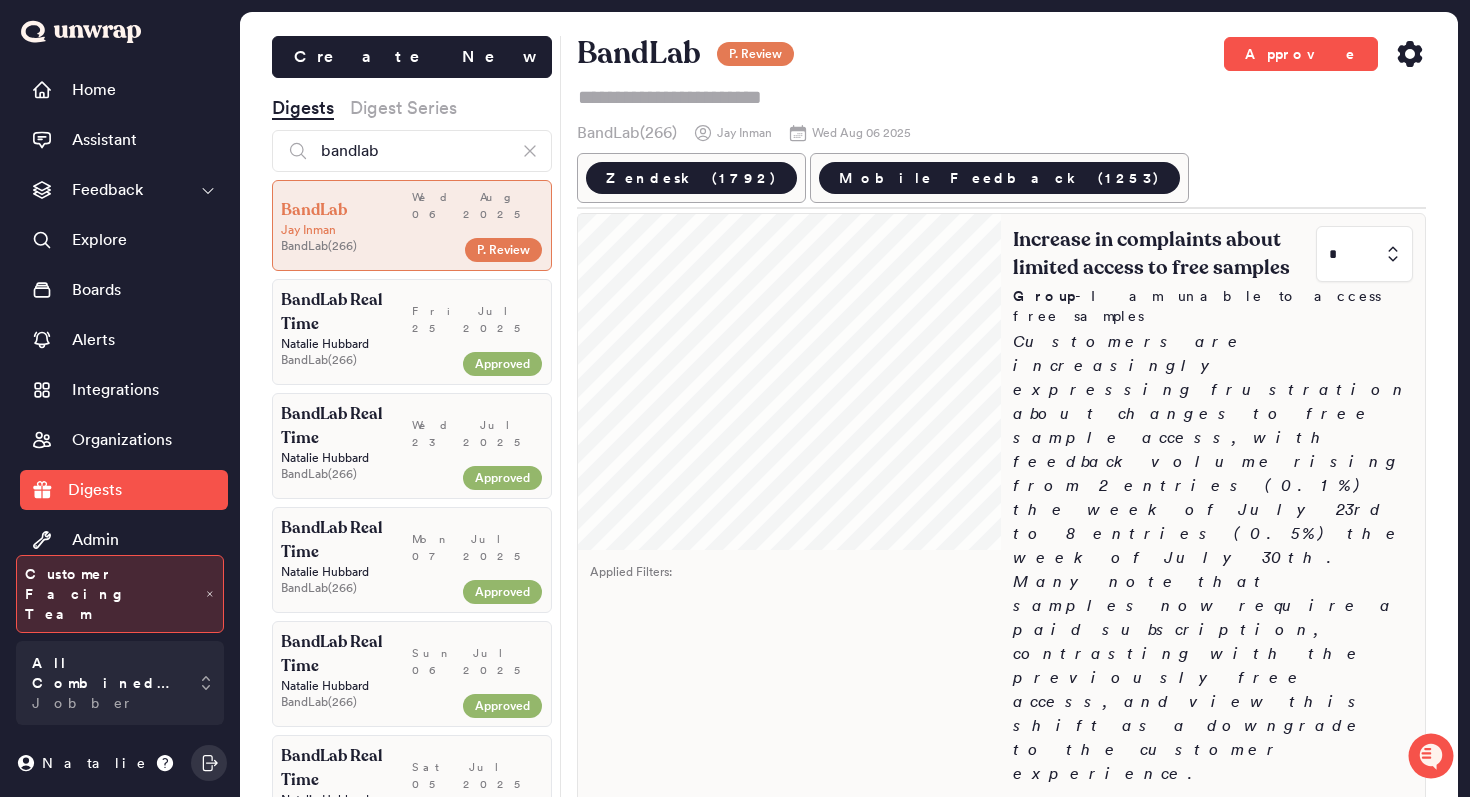 click at bounding box center (1364, 254) 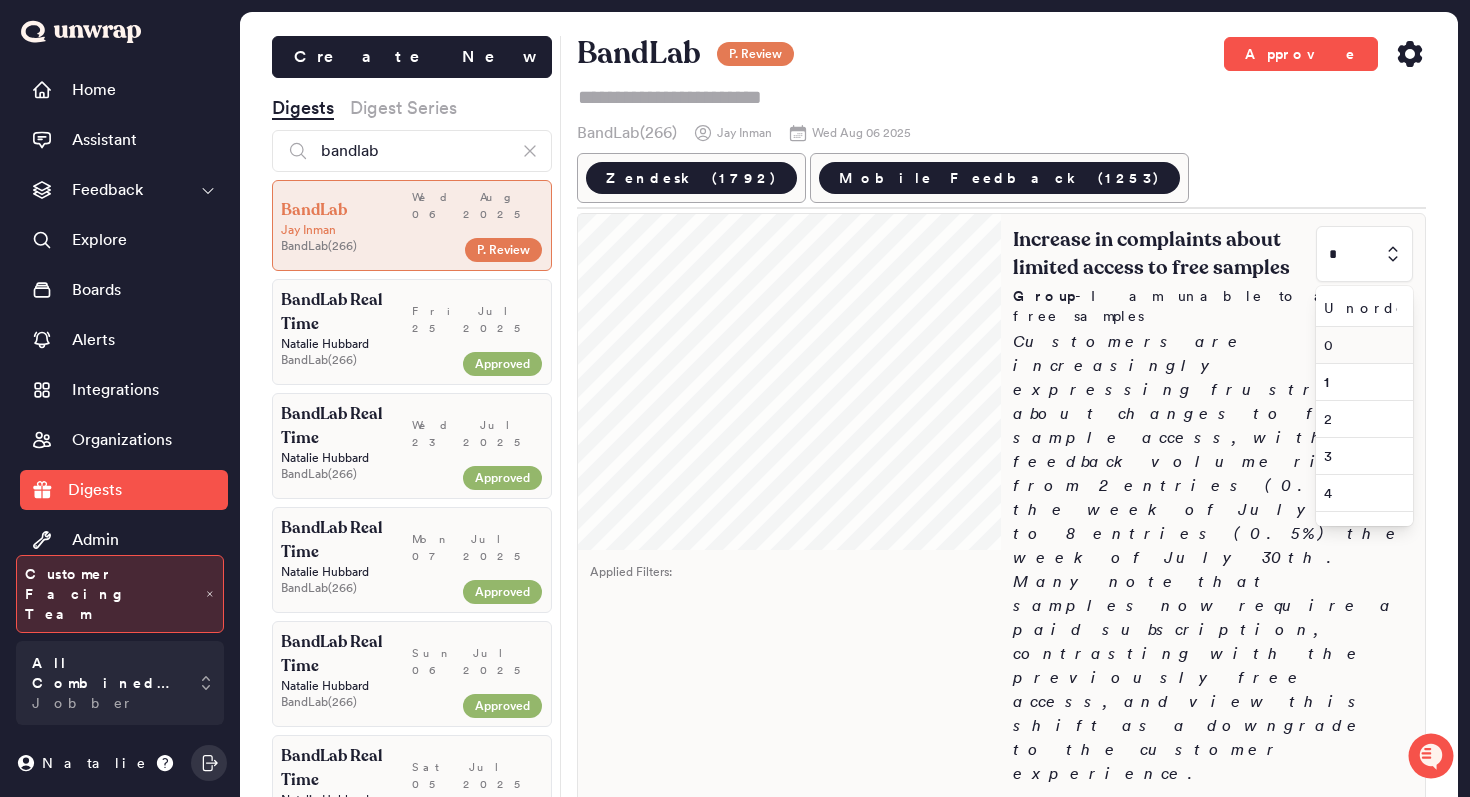 click on "0" at bounding box center [1360, 345] 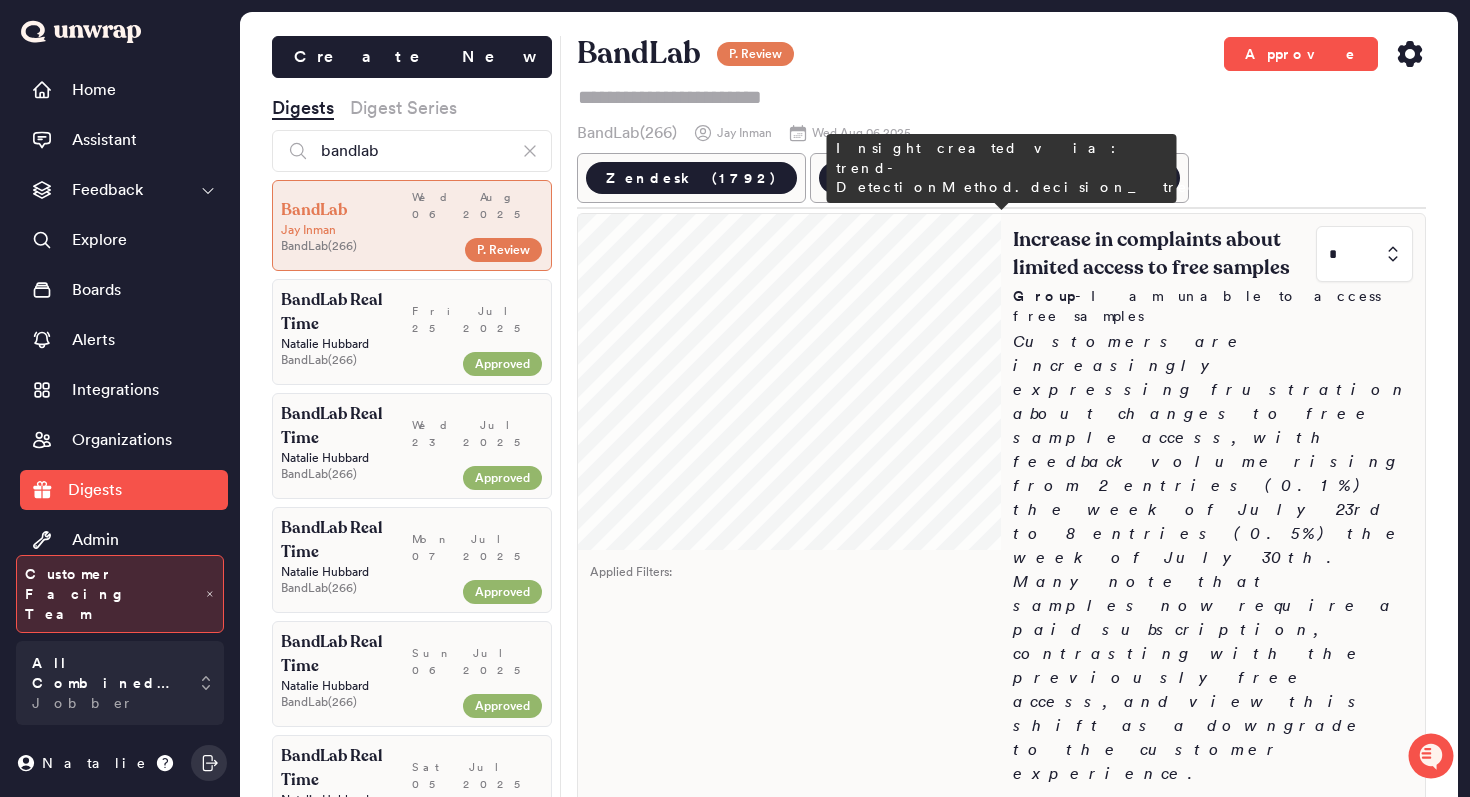type on "*" 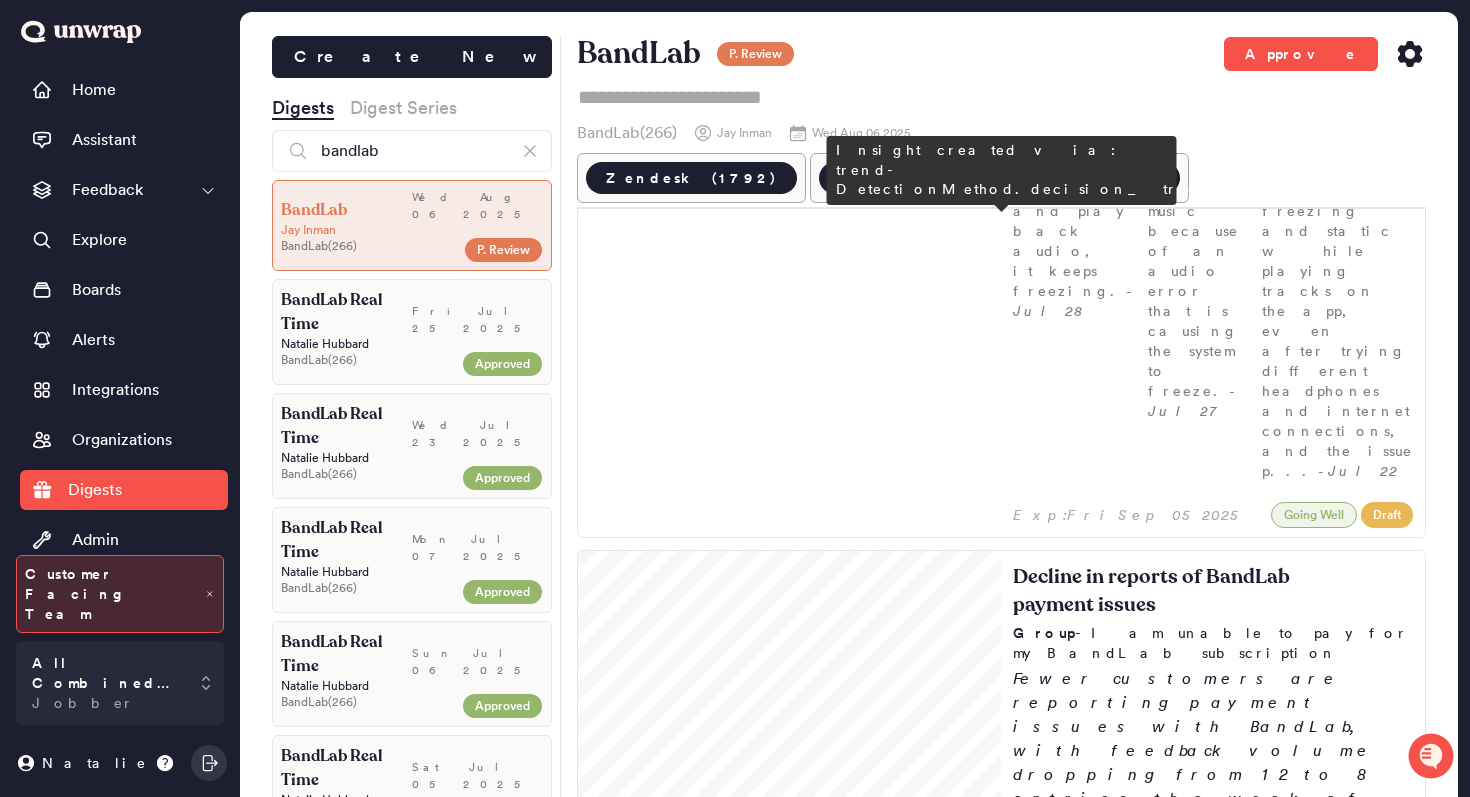 scroll, scrollTop: 16548, scrollLeft: 0, axis: vertical 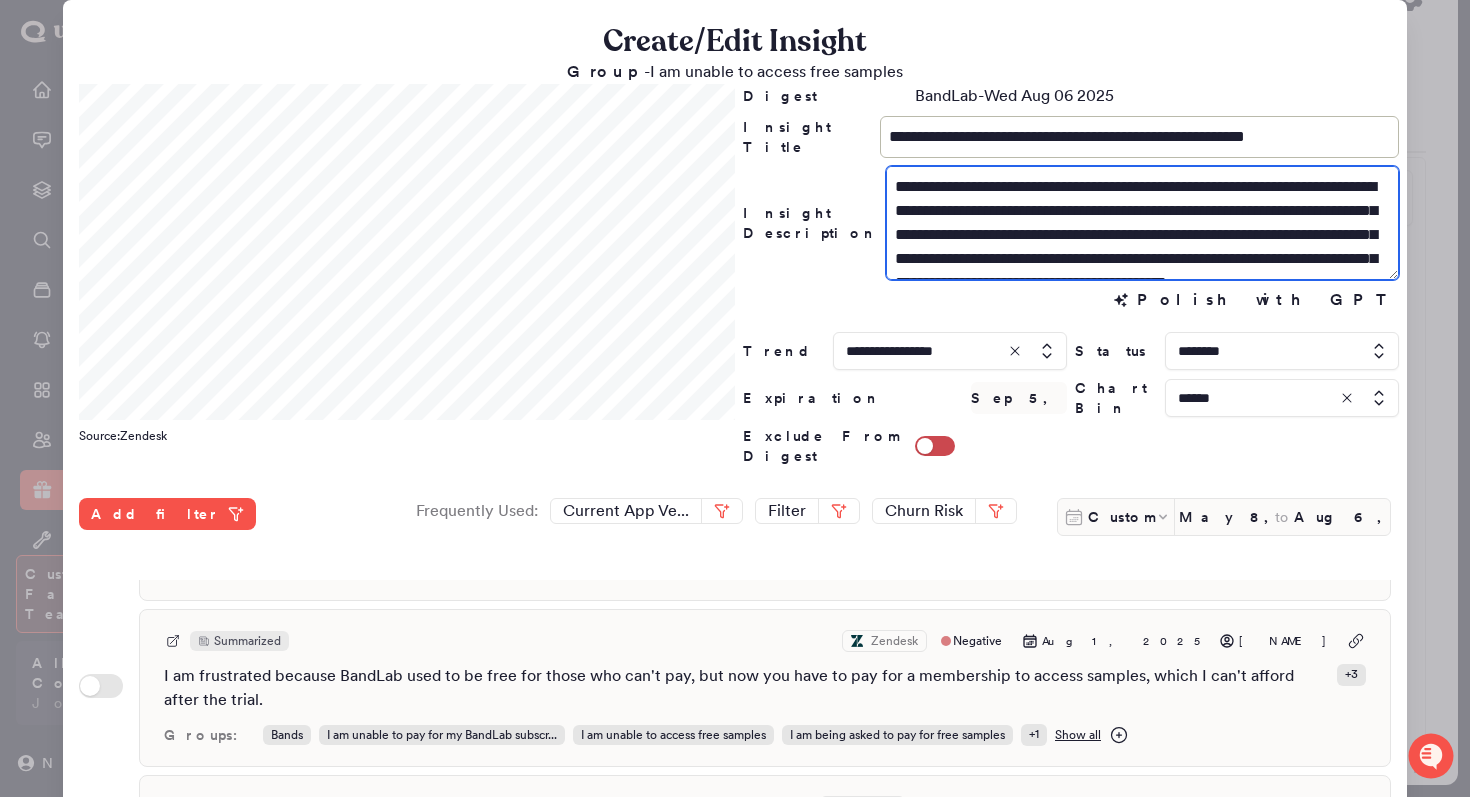 click on "**********" at bounding box center (1142, 223) 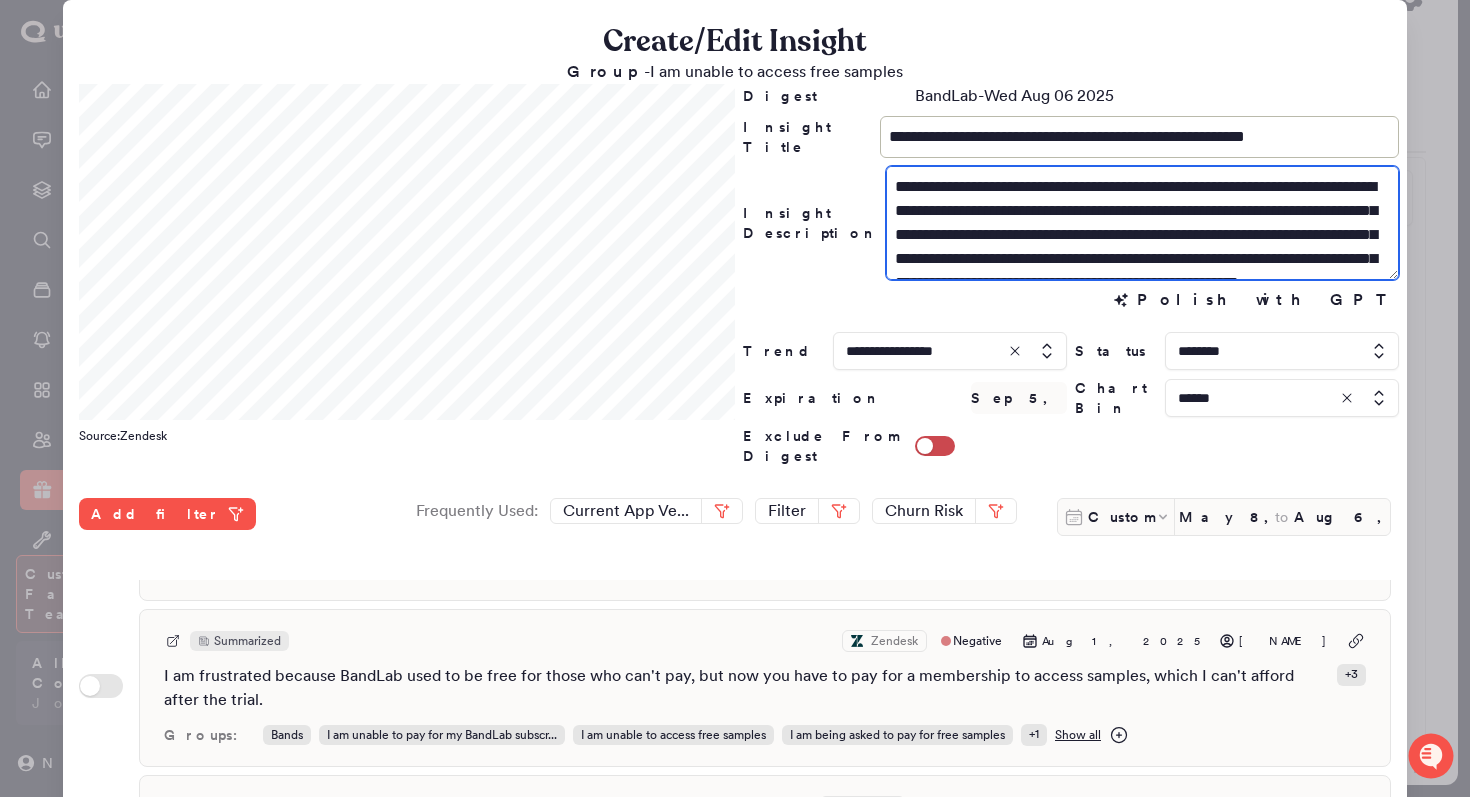 drag, startPoint x: 979, startPoint y: 234, endPoint x: 1339, endPoint y: 207, distance: 361.01108 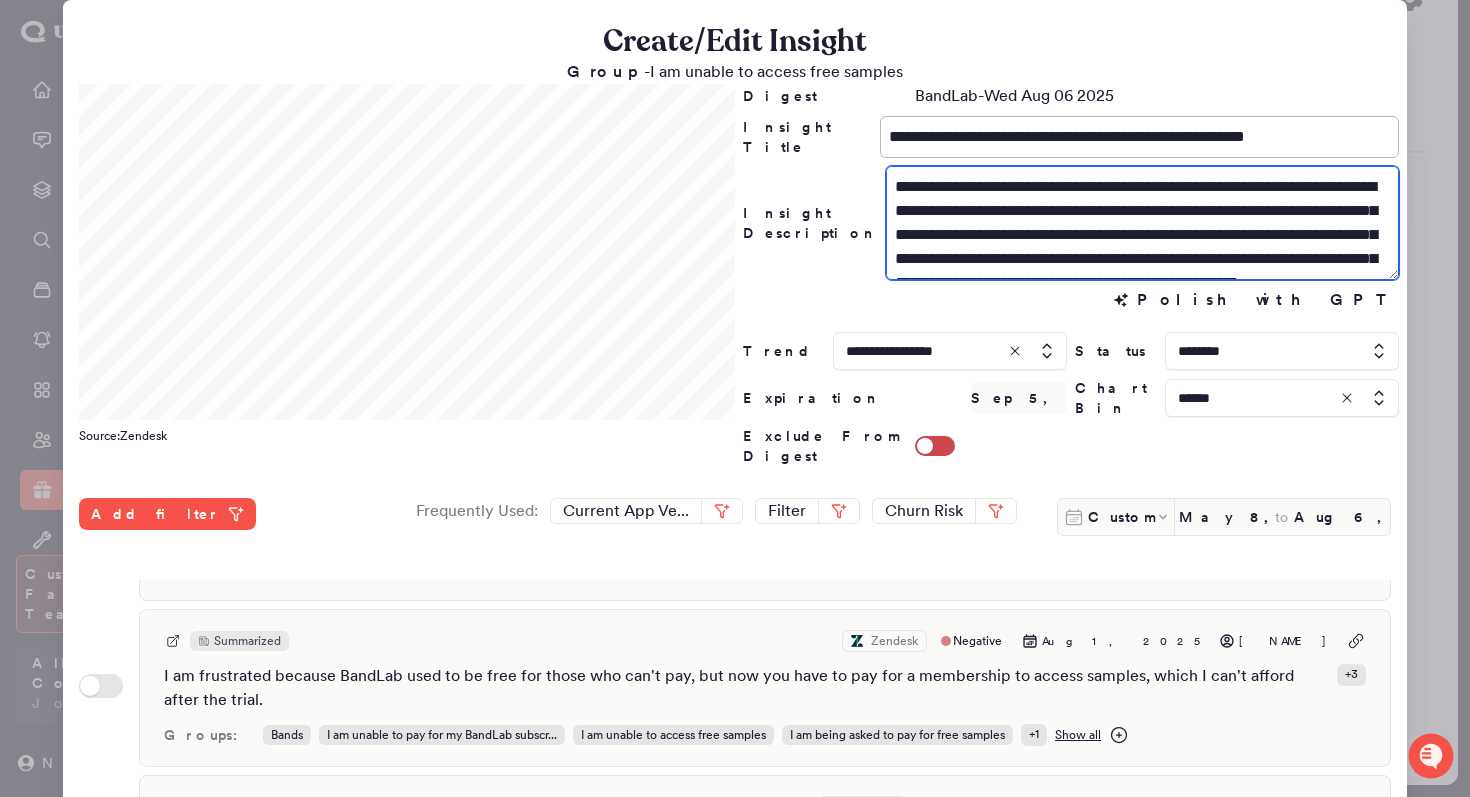 click on "**********" at bounding box center (1142, 223) 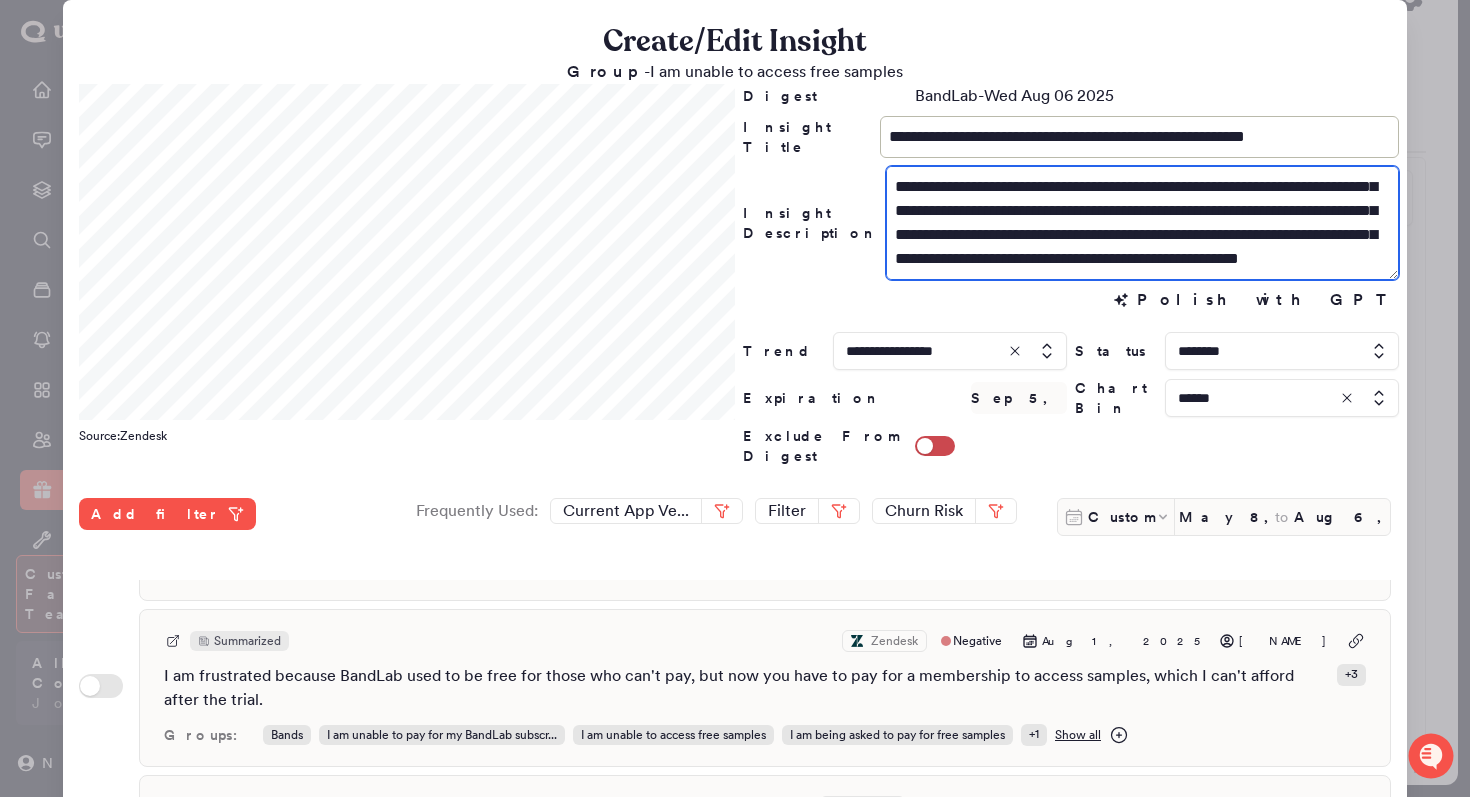 scroll, scrollTop: 48, scrollLeft: 0, axis: vertical 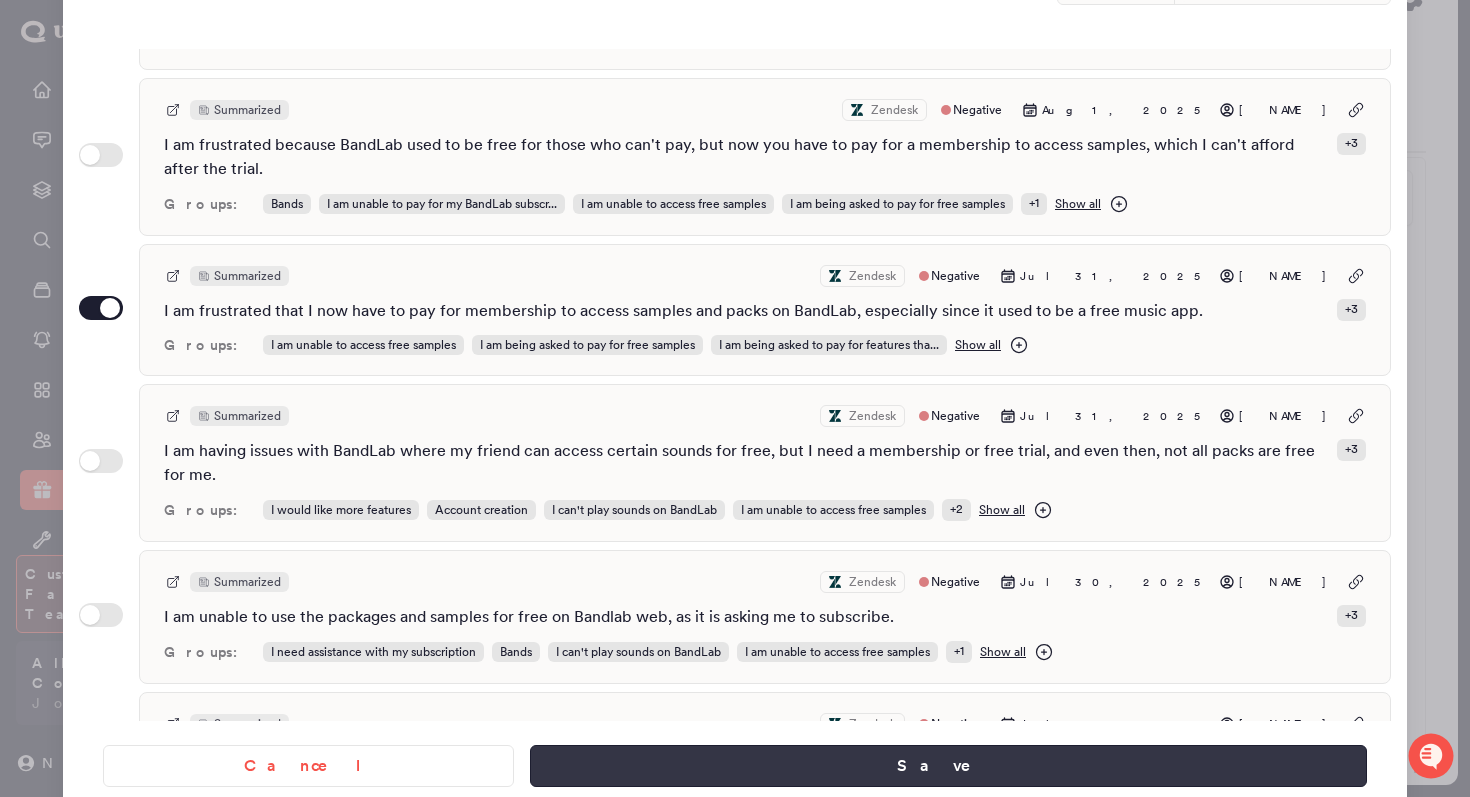 type on "**********" 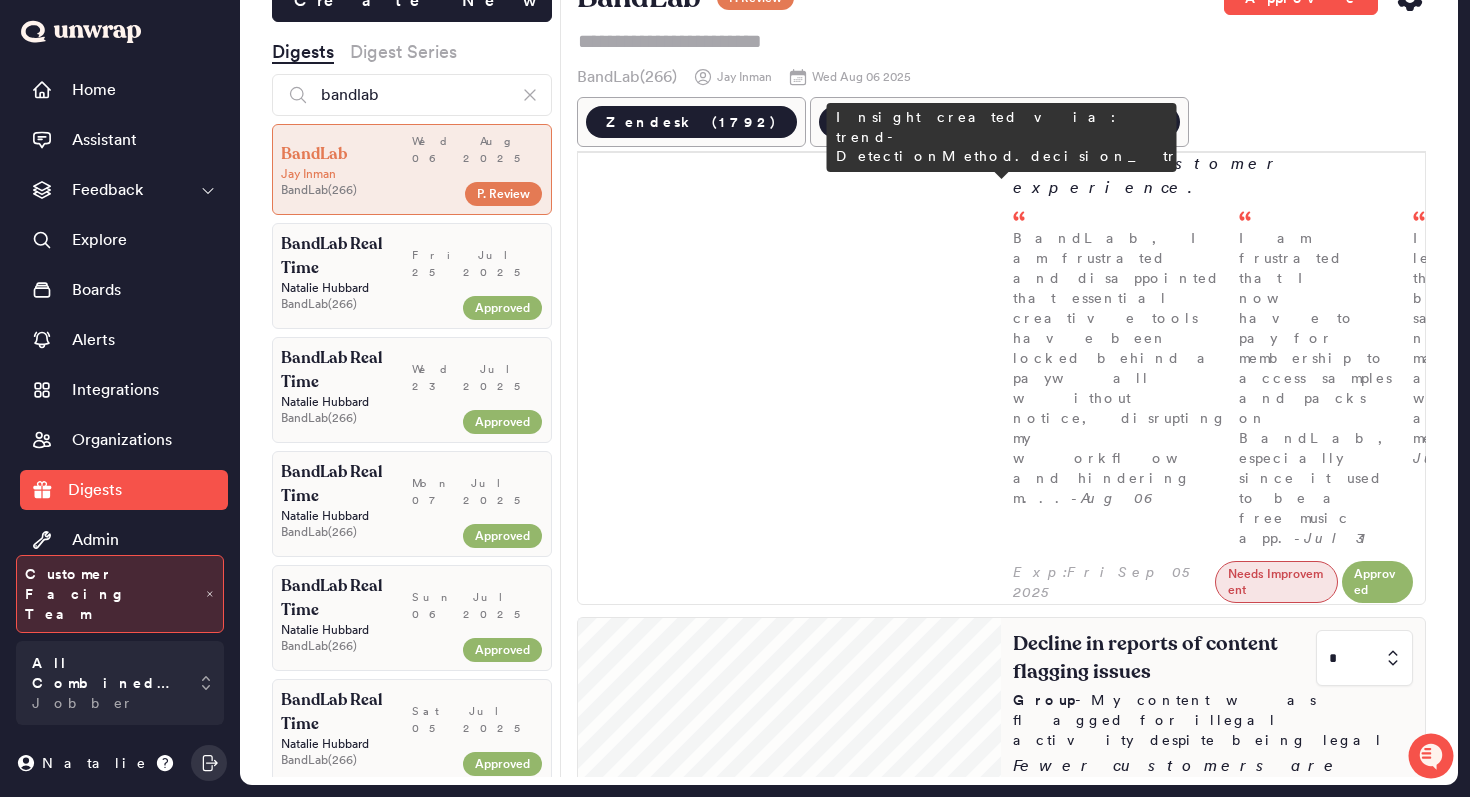 scroll, scrollTop: 557, scrollLeft: 0, axis: vertical 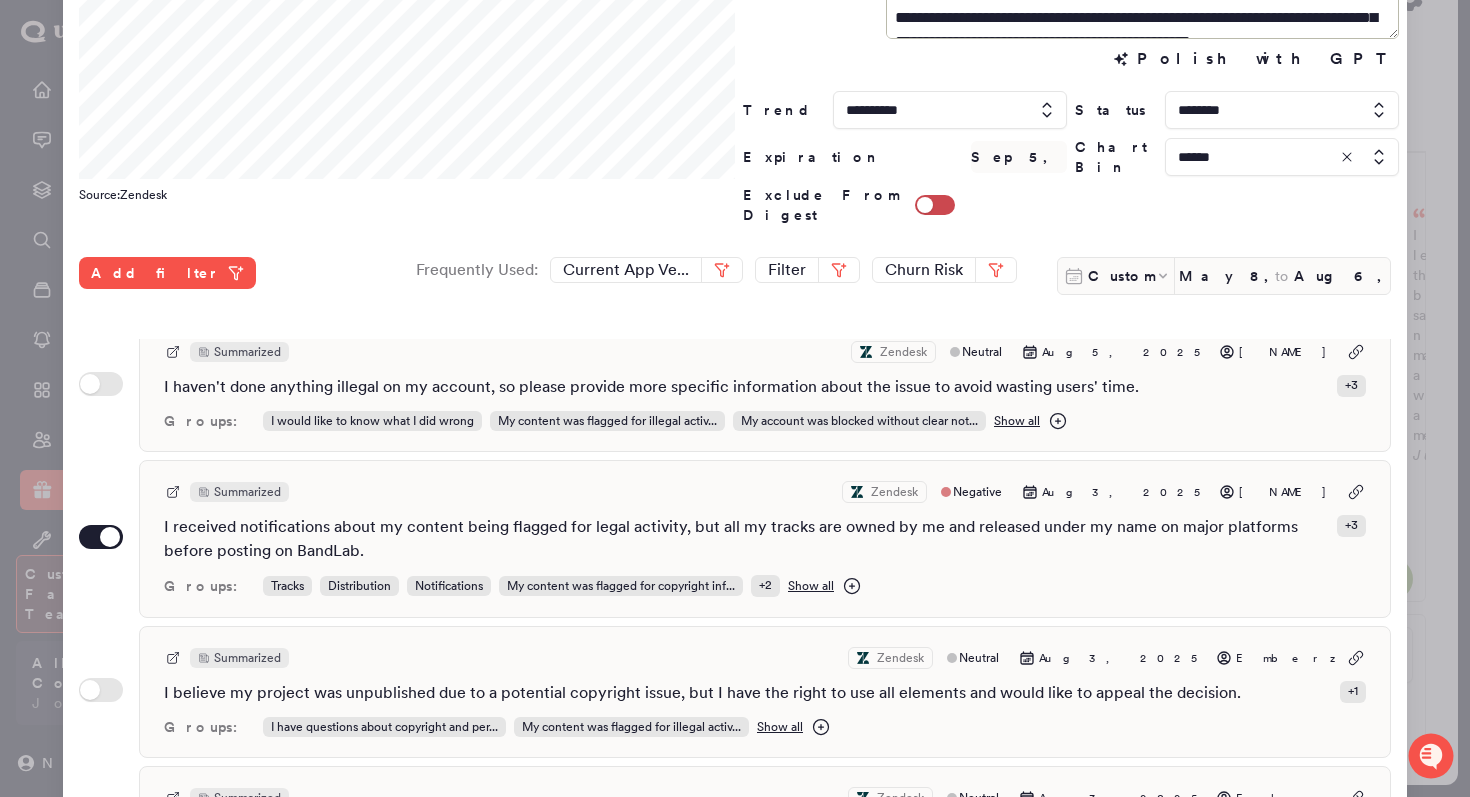 click on "Polish with GPT Polish with GPT" at bounding box center [1071, 59] 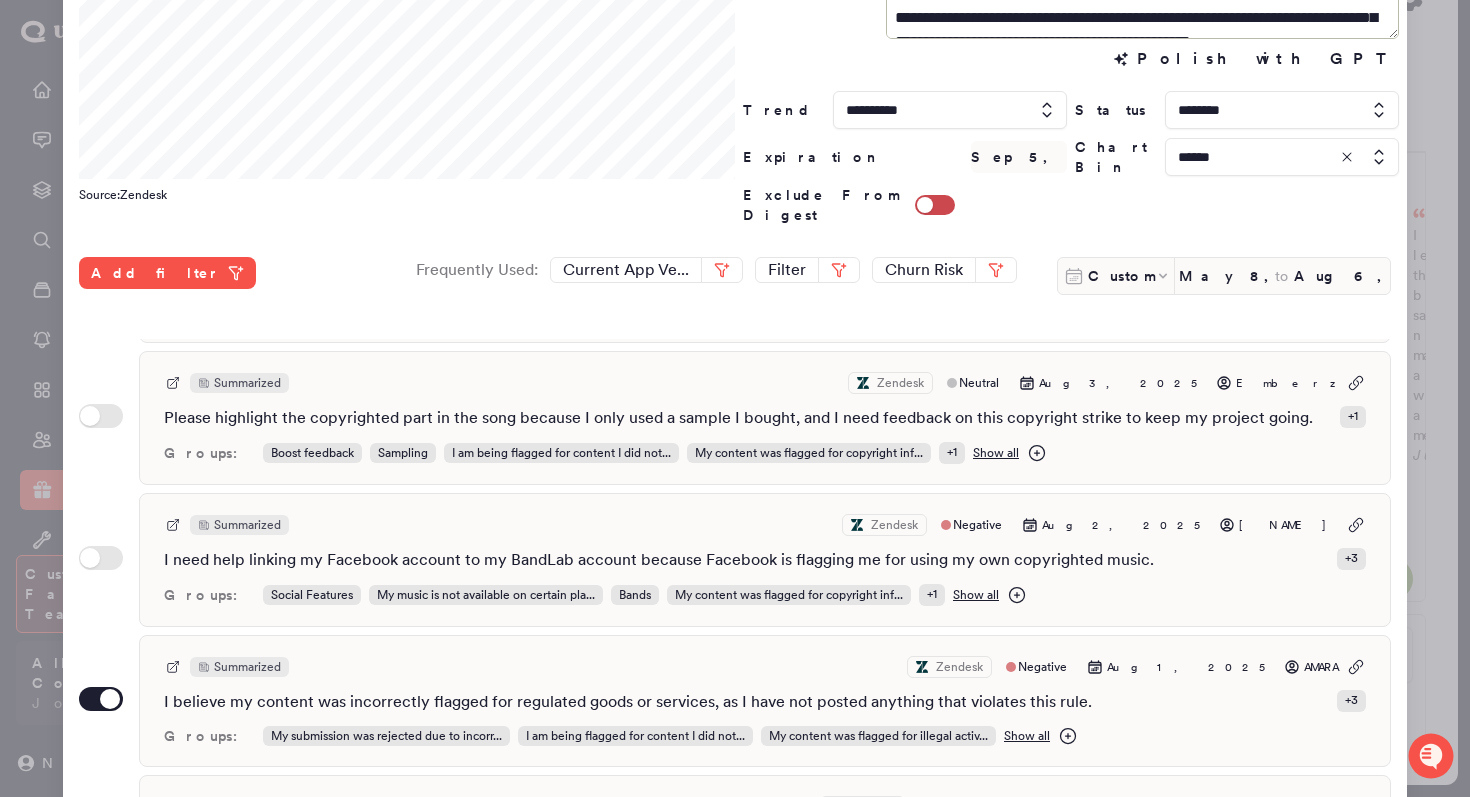 scroll, scrollTop: 603, scrollLeft: 0, axis: vertical 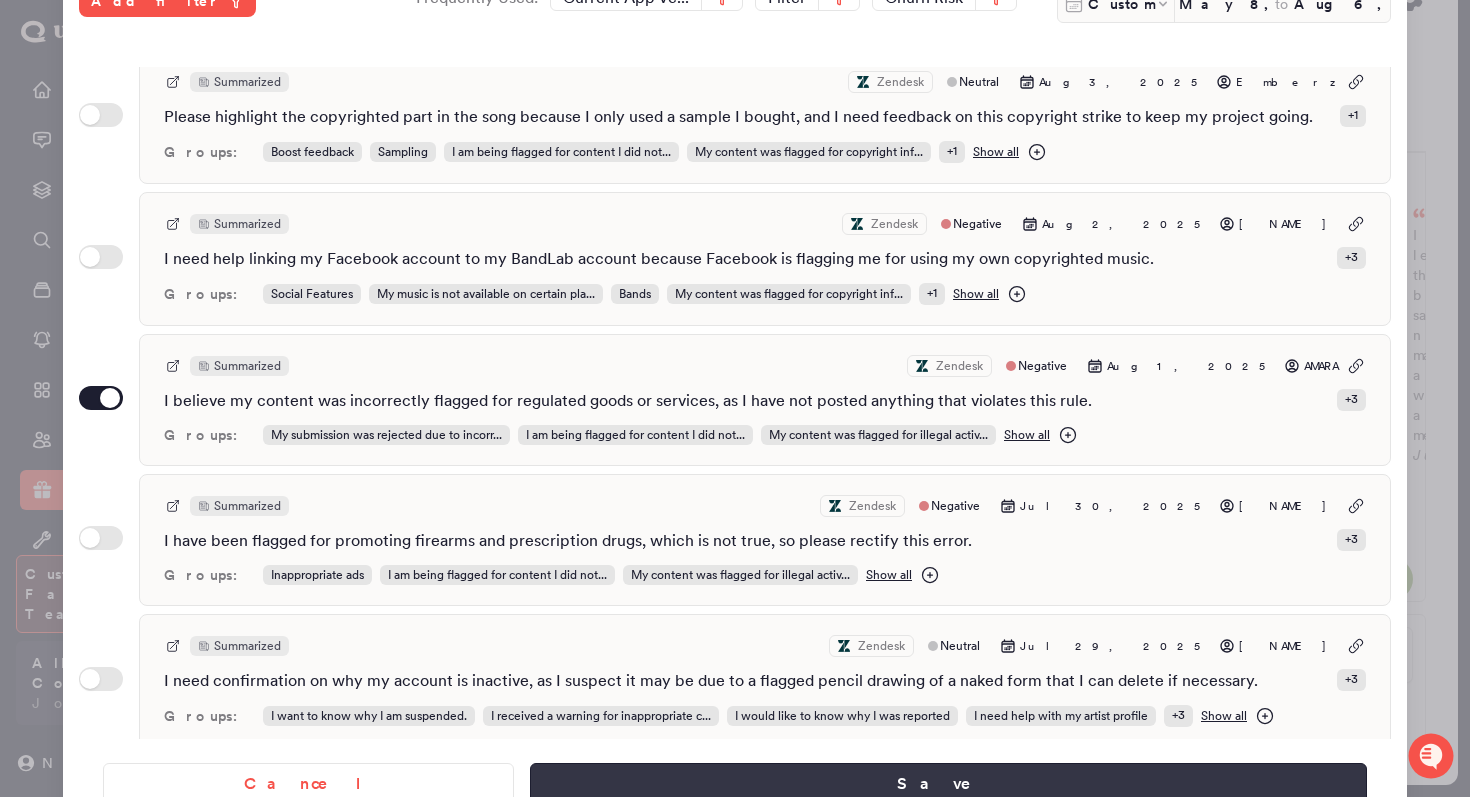 click on "Save" at bounding box center (948, 784) 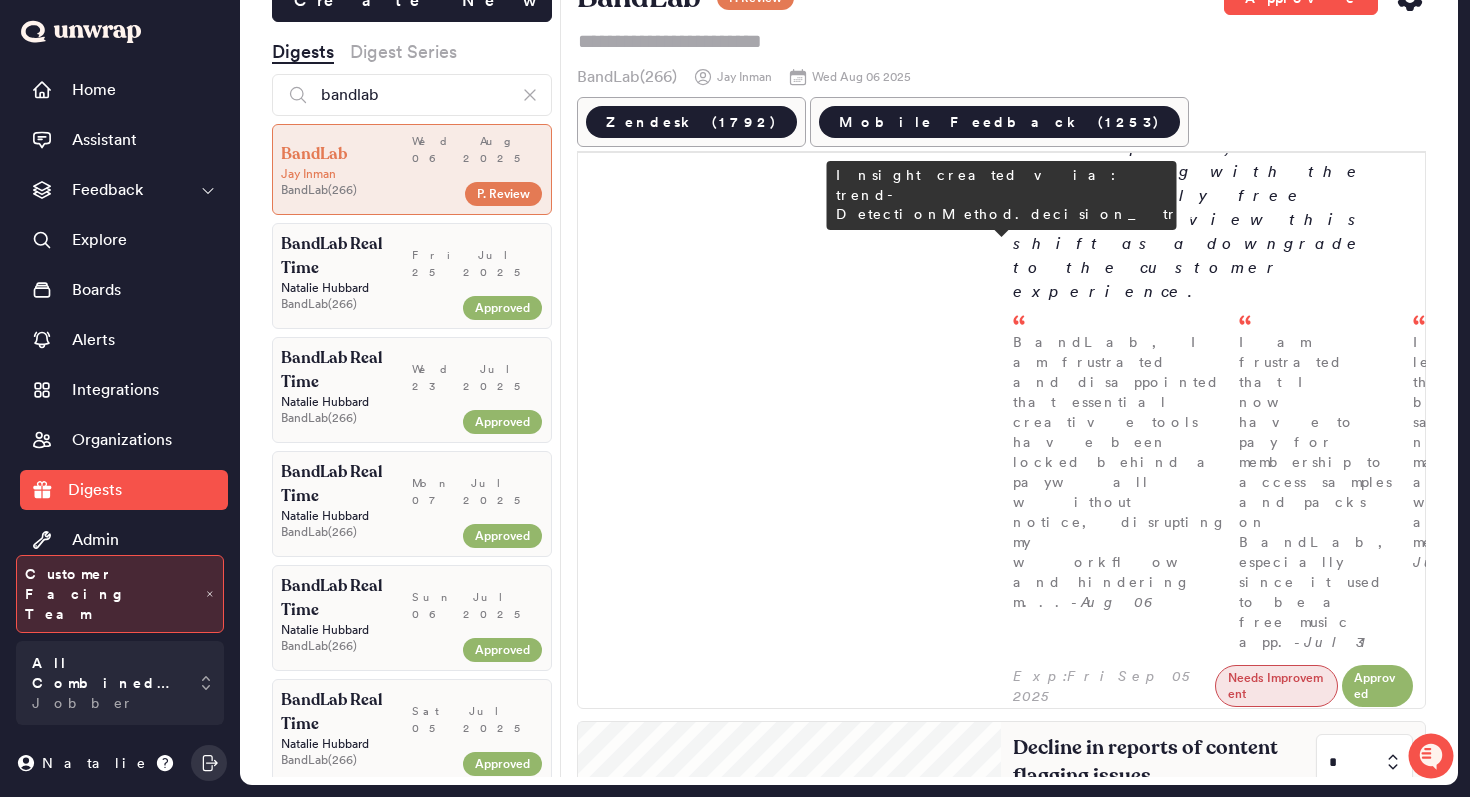 scroll, scrollTop: 499, scrollLeft: 0, axis: vertical 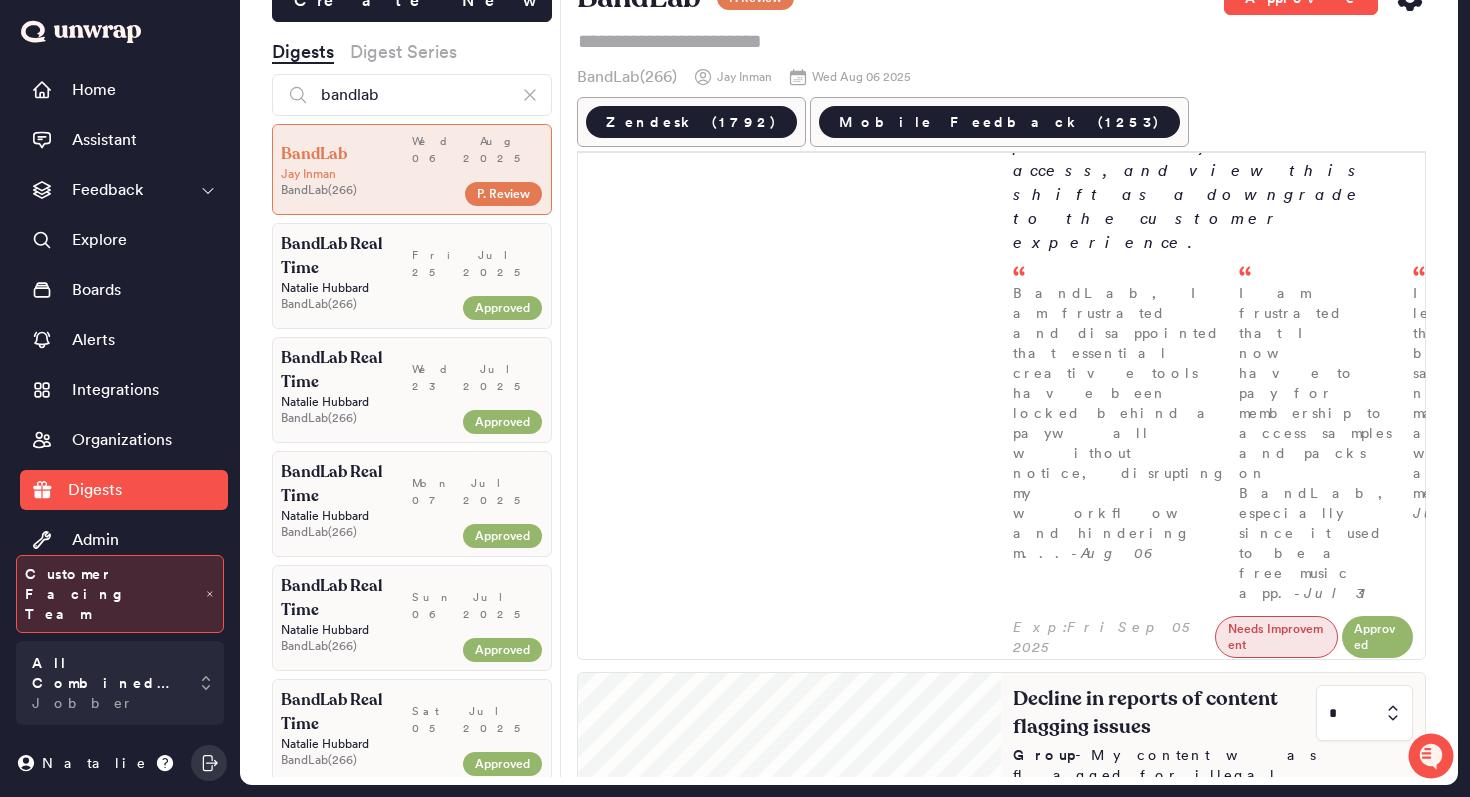 click at bounding box center [1364, 713] 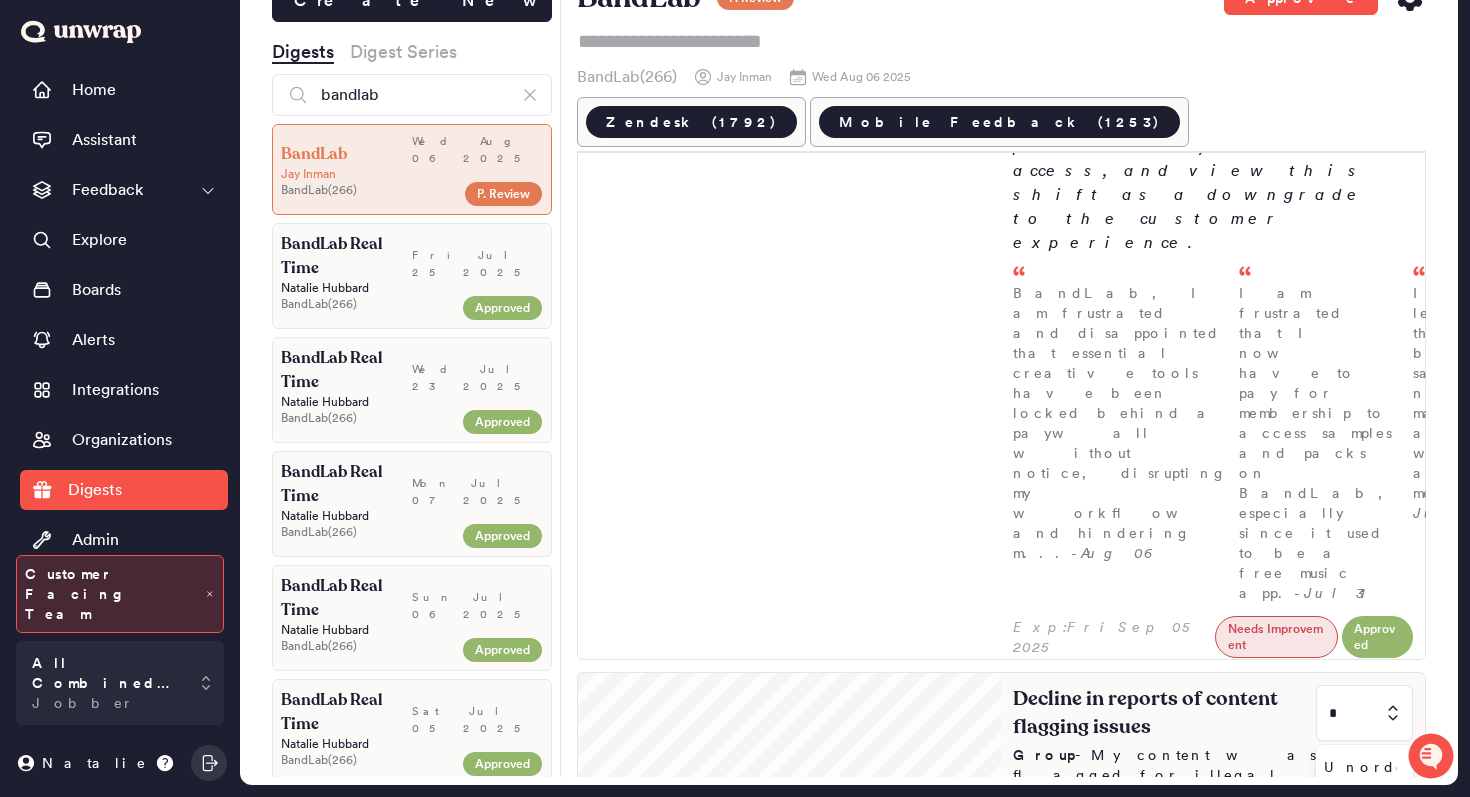 click on "1" at bounding box center (1360, 841) 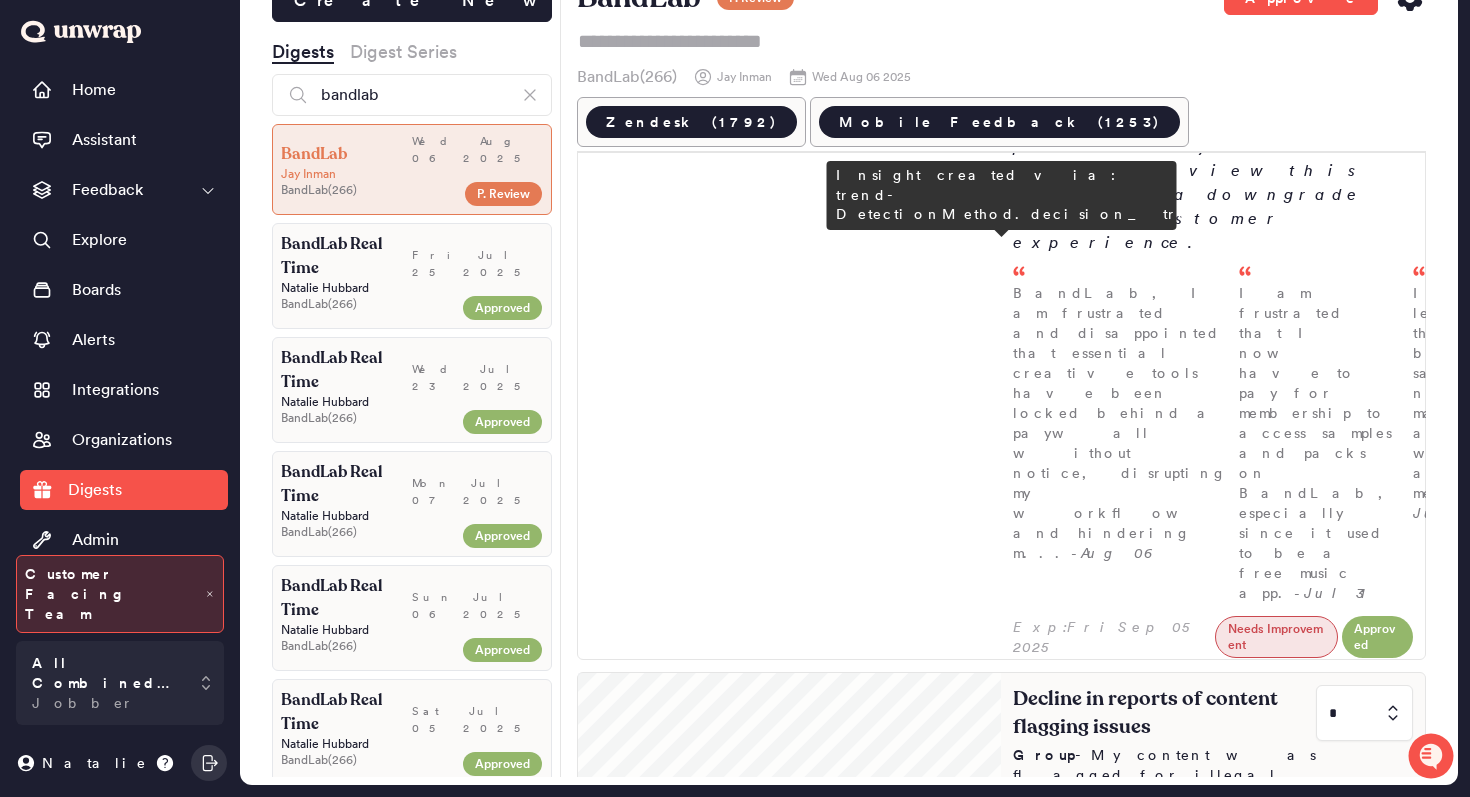 type on "*" 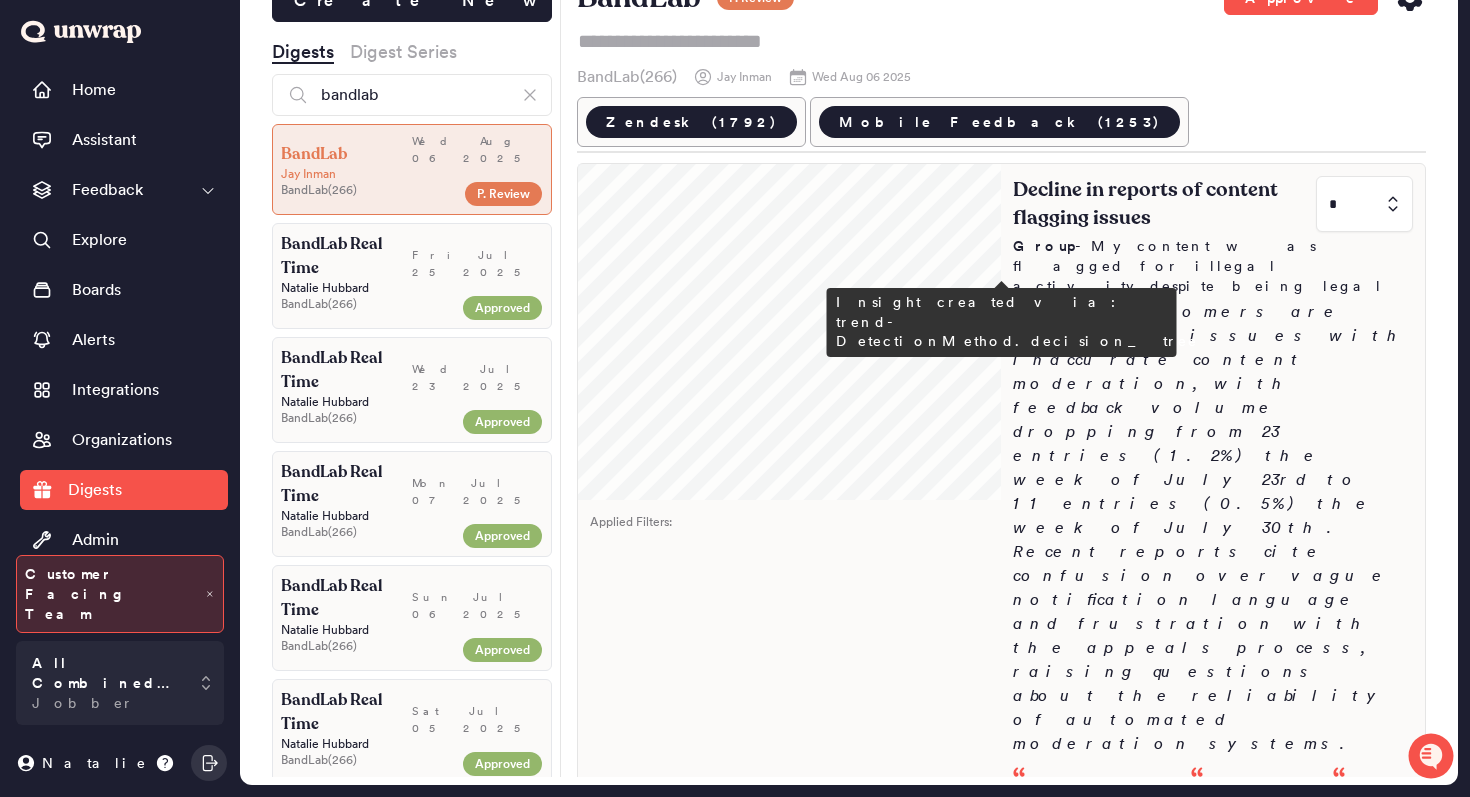 scroll, scrollTop: 1041, scrollLeft: 0, axis: vertical 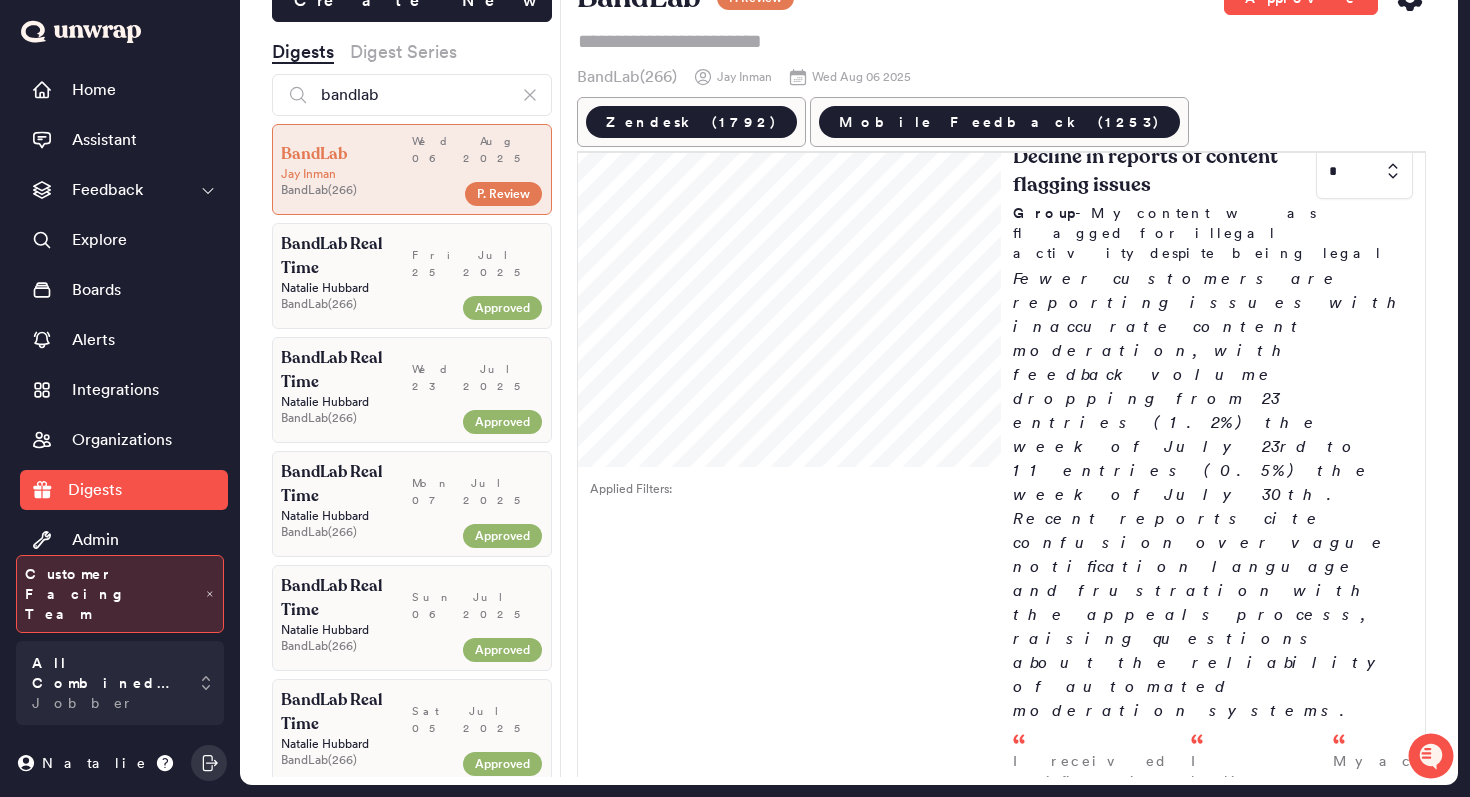 click at bounding box center (1364, 1221) 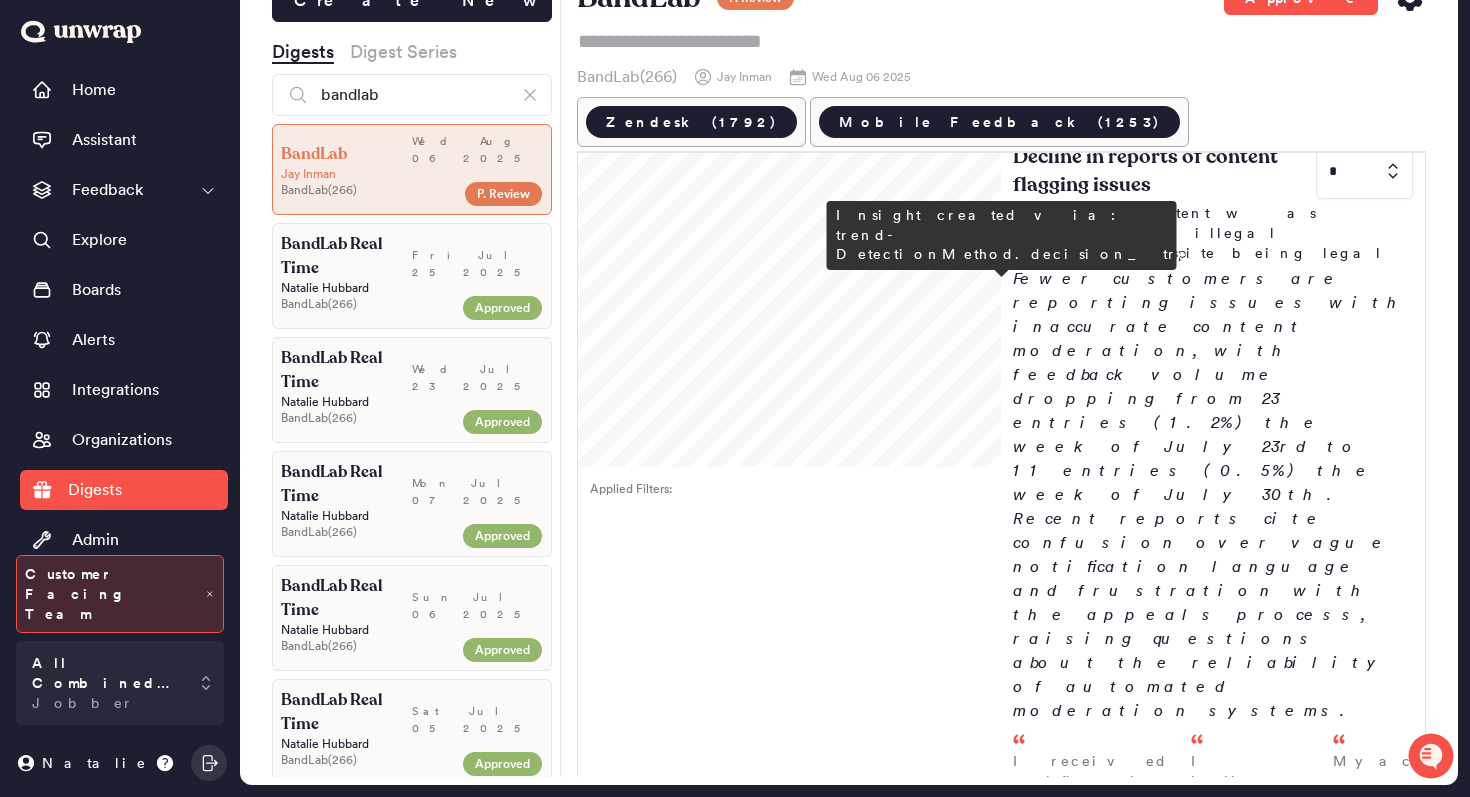 type on "*" 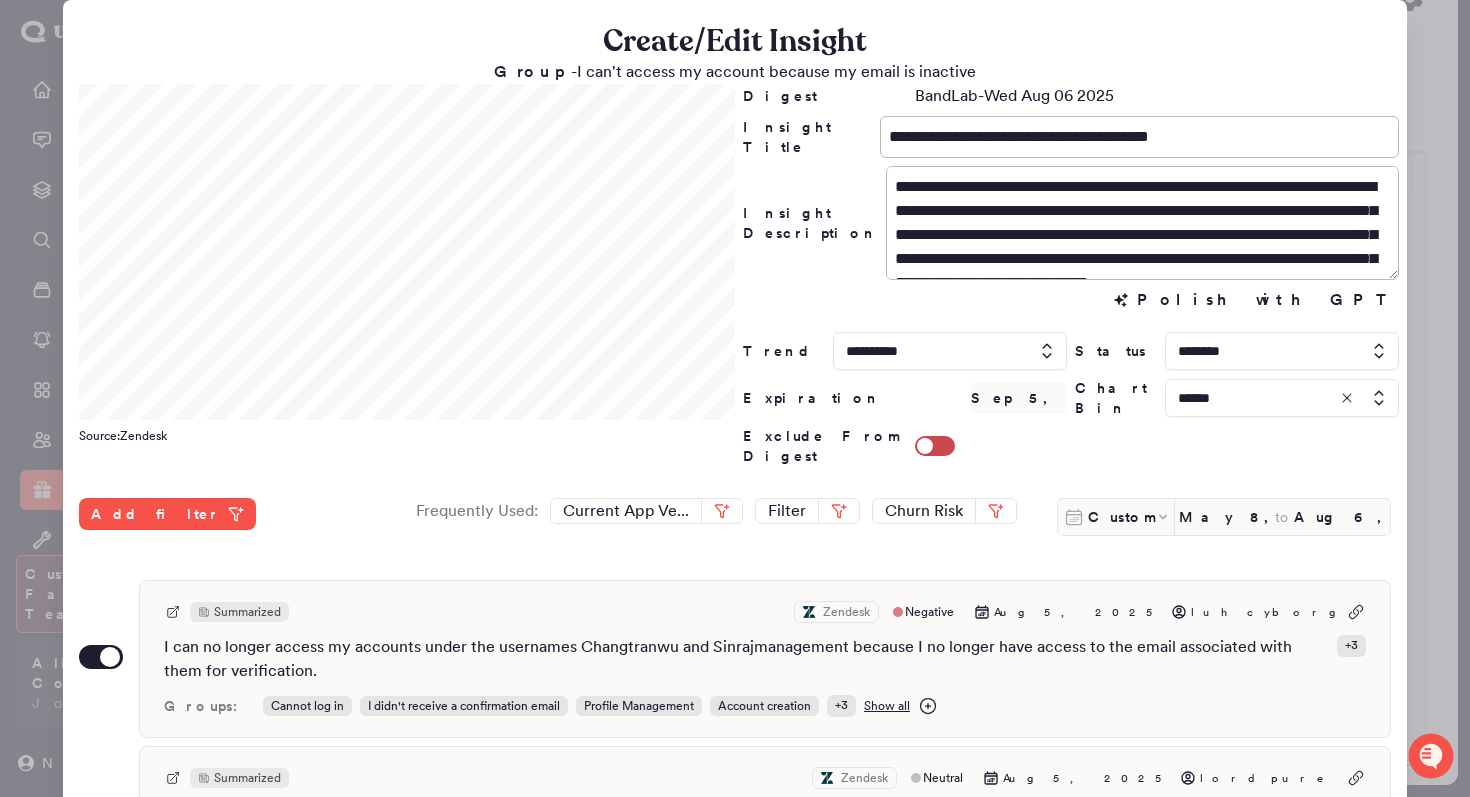 click at bounding box center [1282, 398] 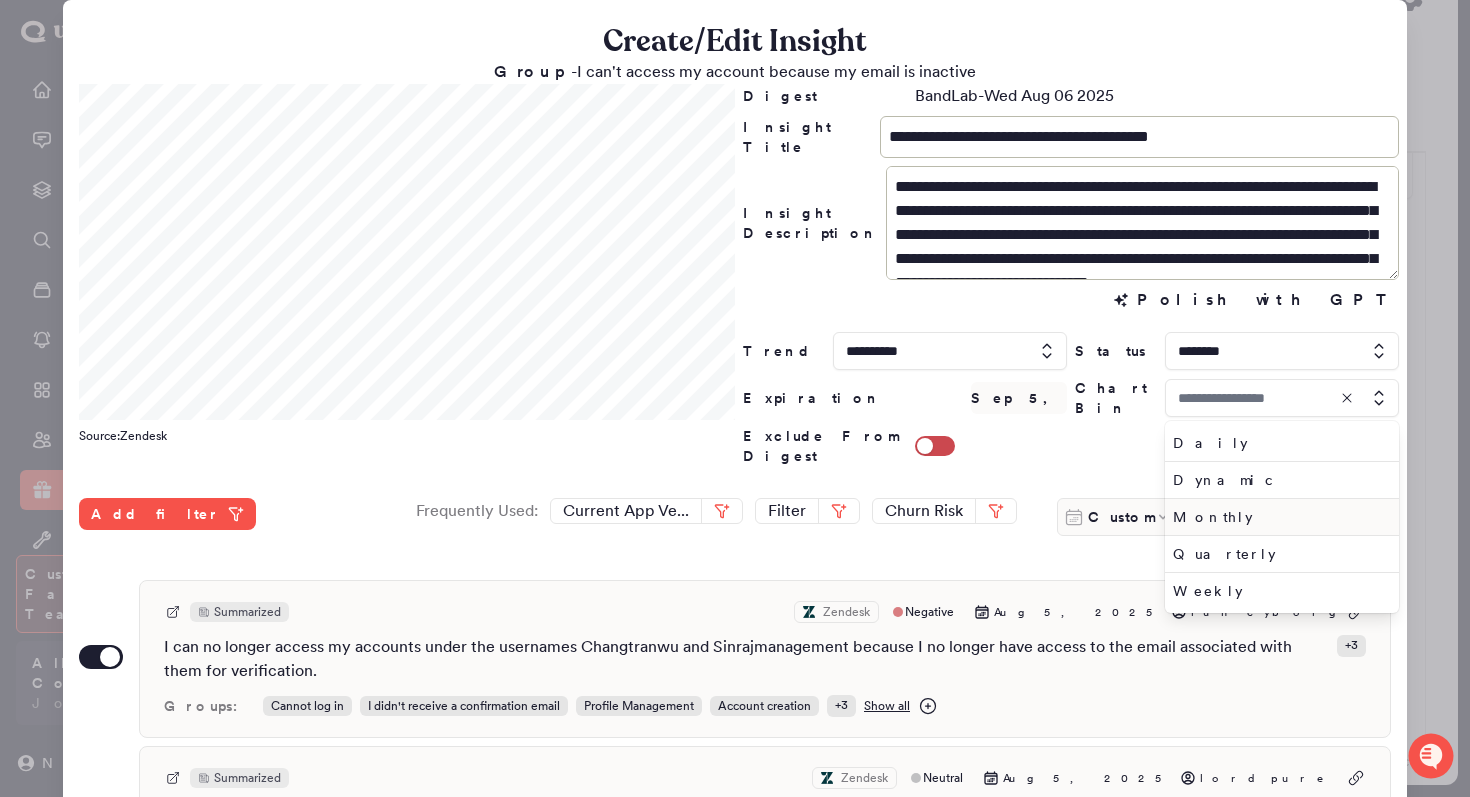 type on "******" 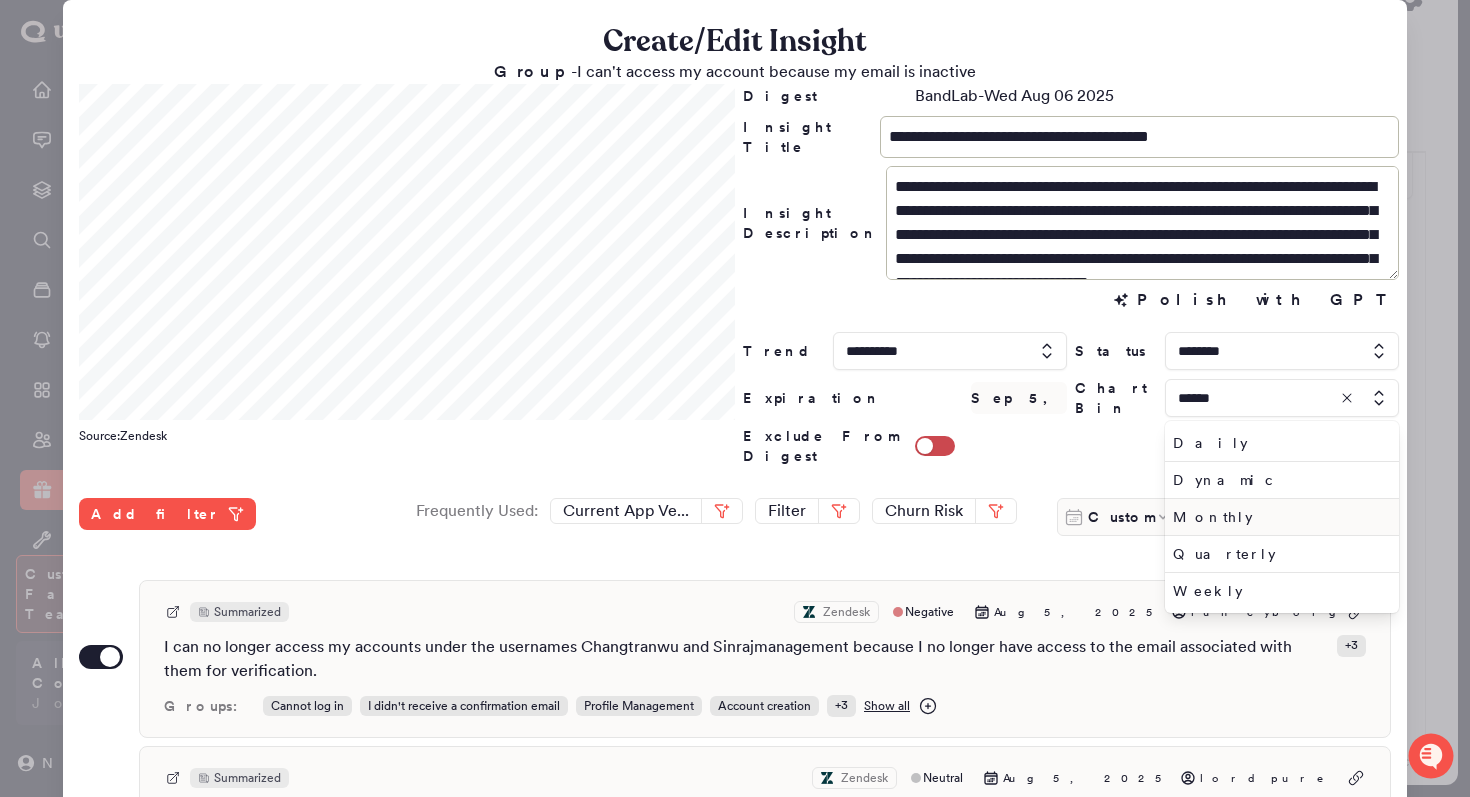 click on "Monthly" at bounding box center (1278, 517) 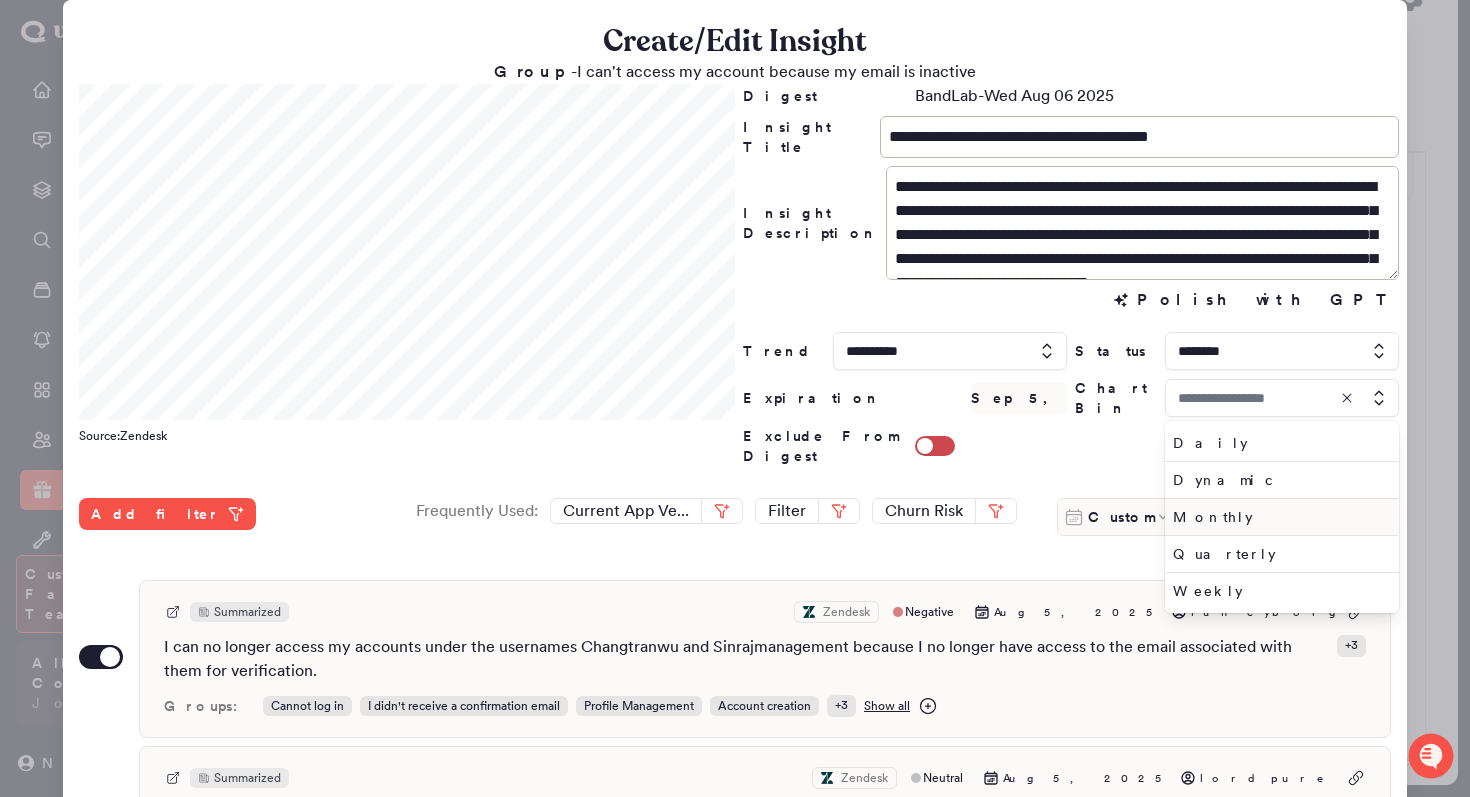 type on "*******" 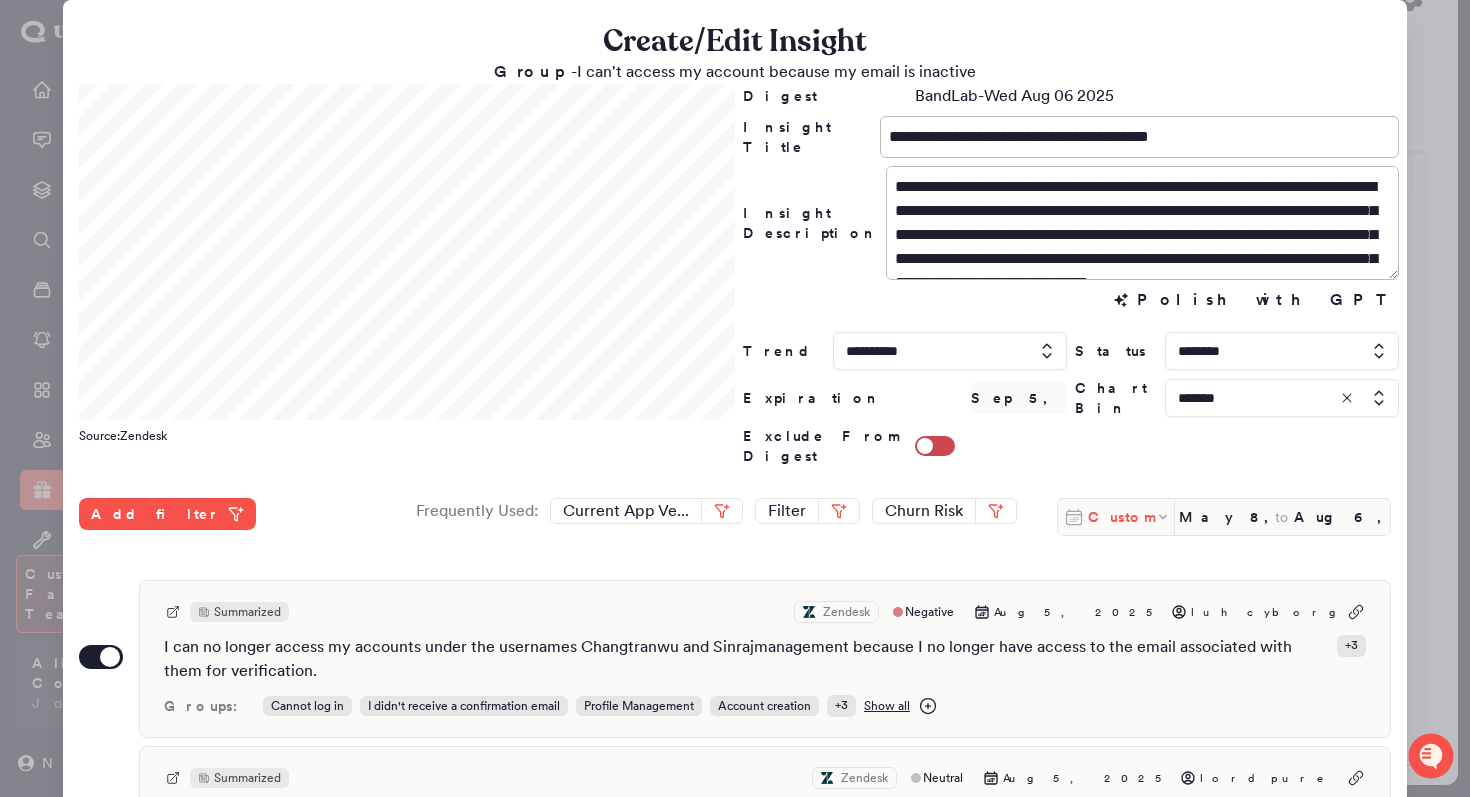 click on "Custom" at bounding box center [1121, 517] 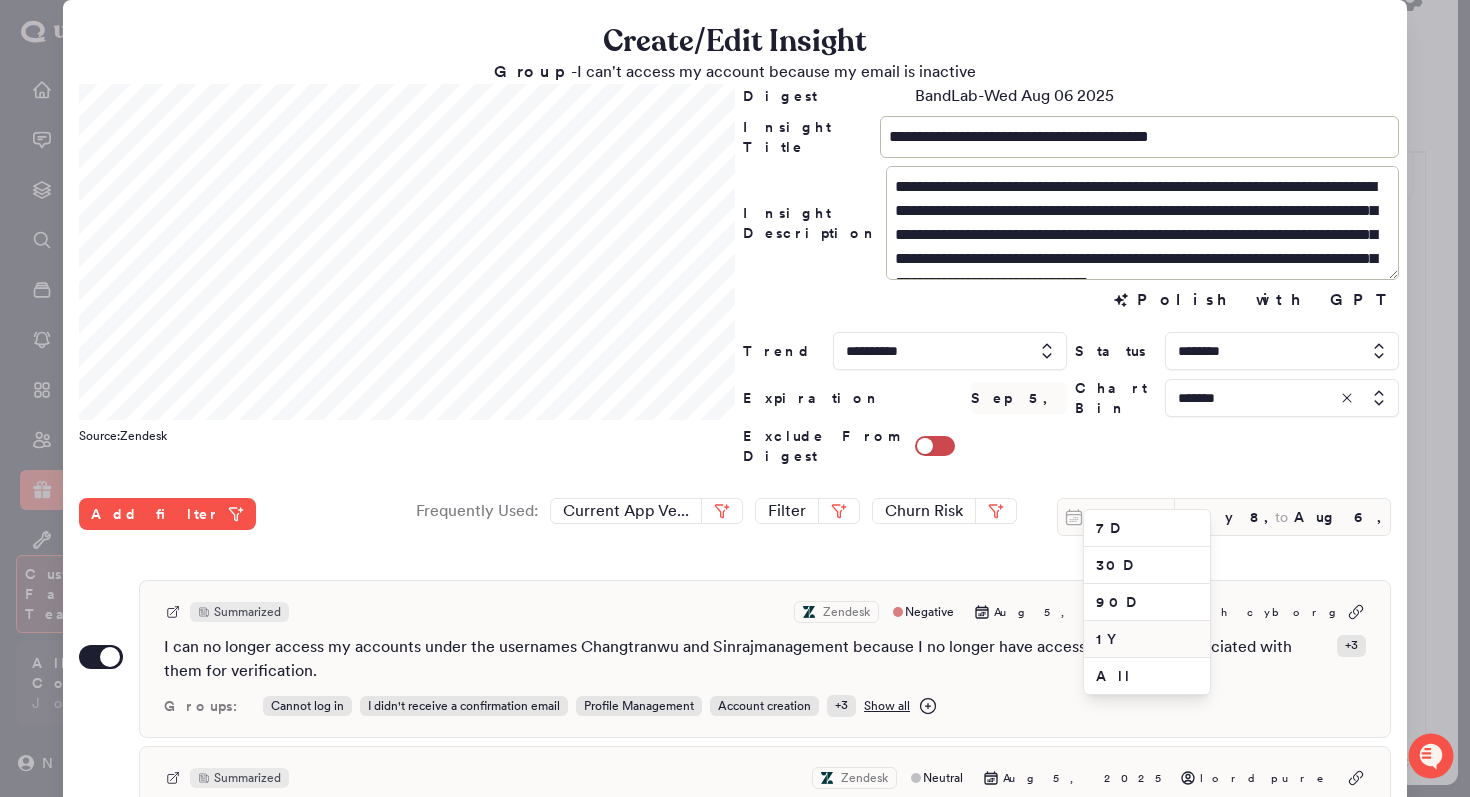 click on "1Y" at bounding box center [1147, 639] 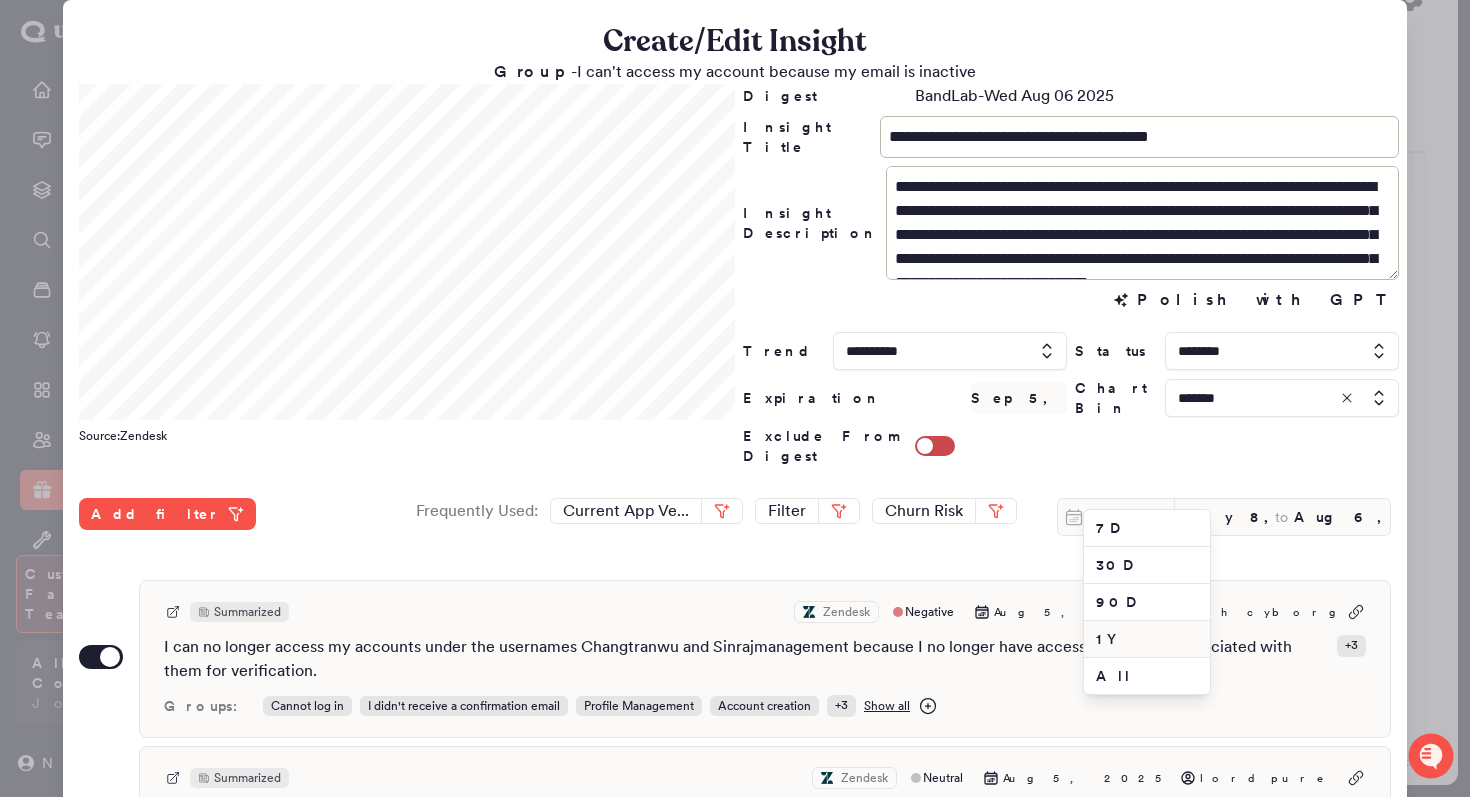 type on "Aug 6, 2024" 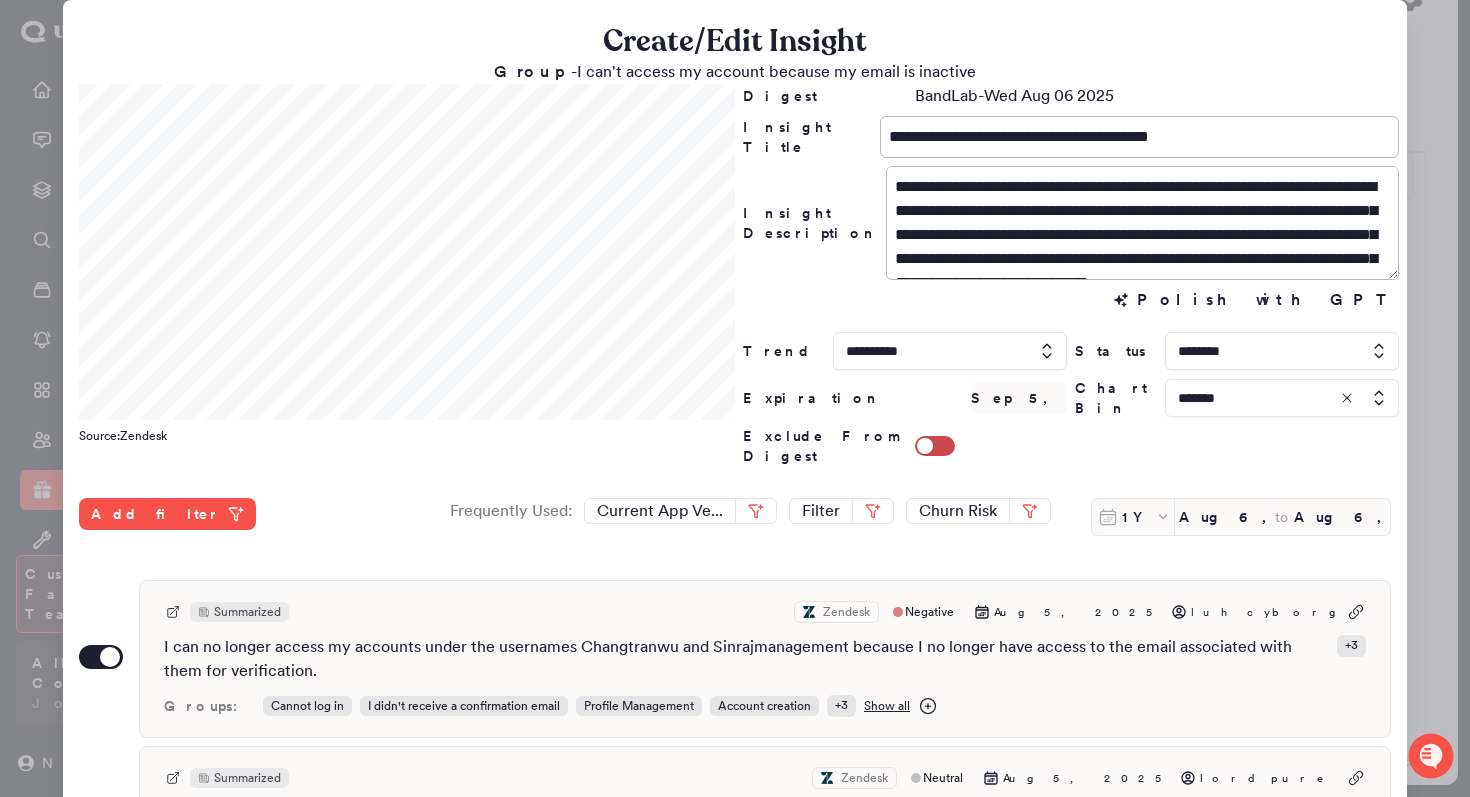 click at bounding box center (1282, 398) 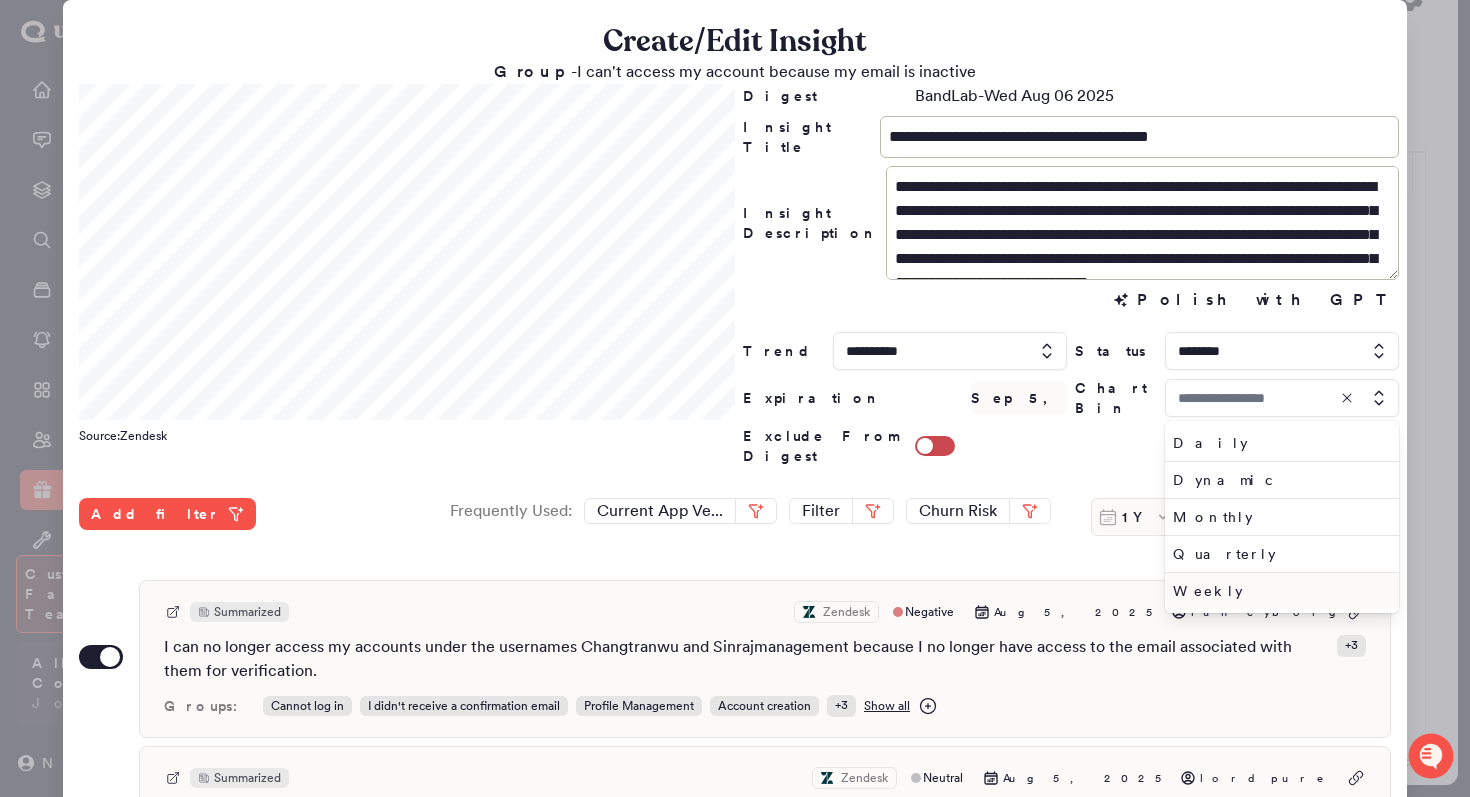 type on "*******" 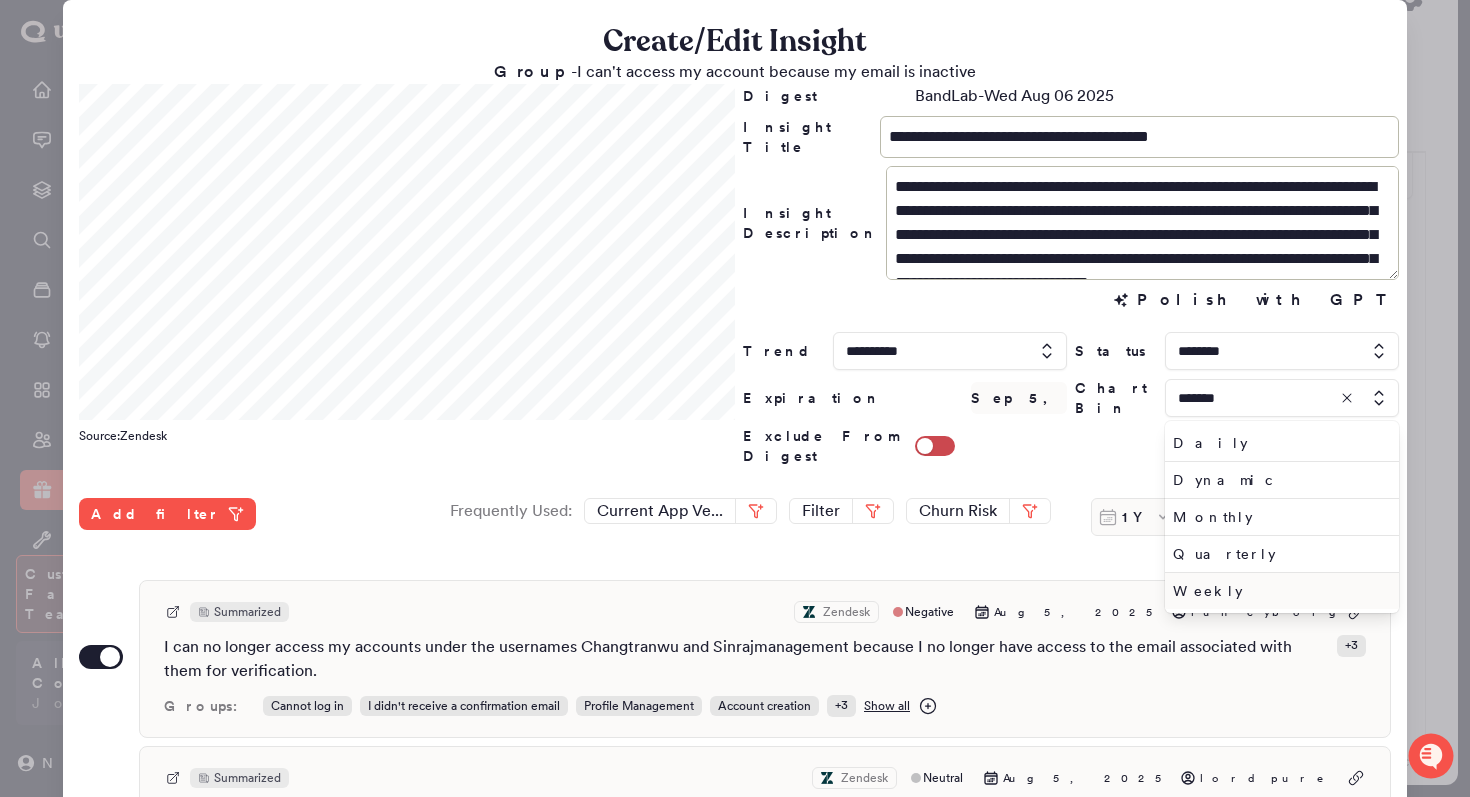 click on "Weekly" at bounding box center [1278, 591] 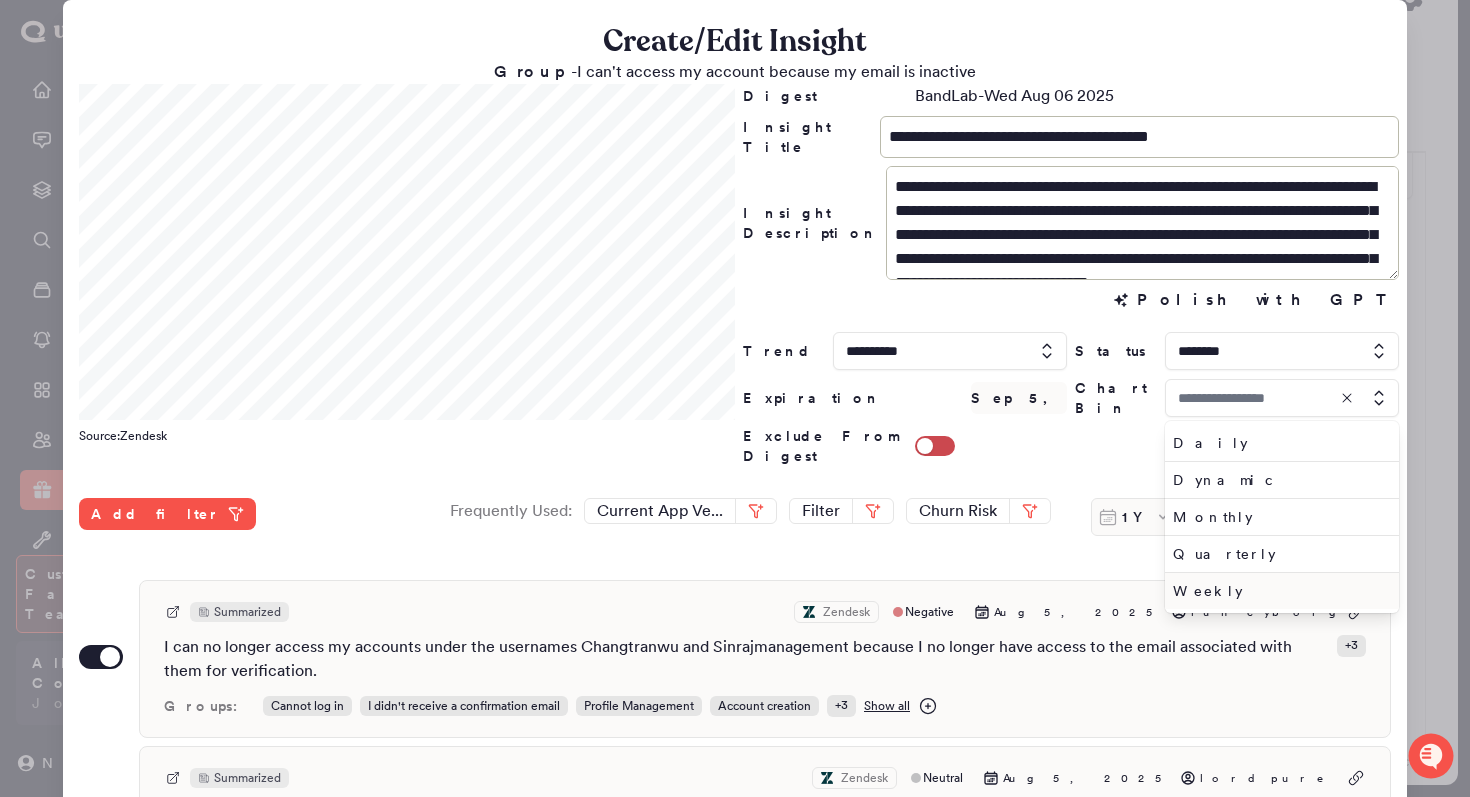 type on "******" 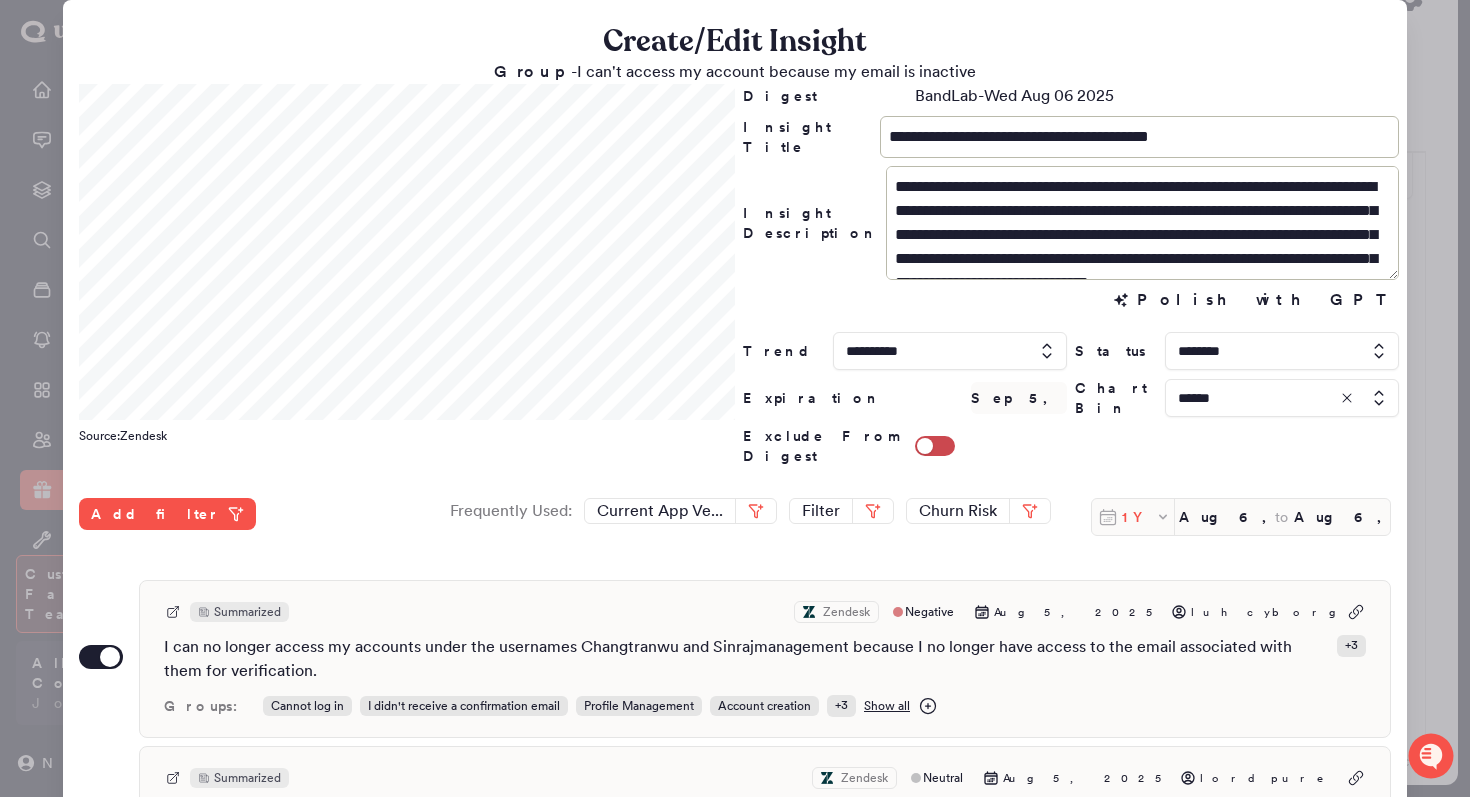 click on "1Y" at bounding box center (1138, 517) 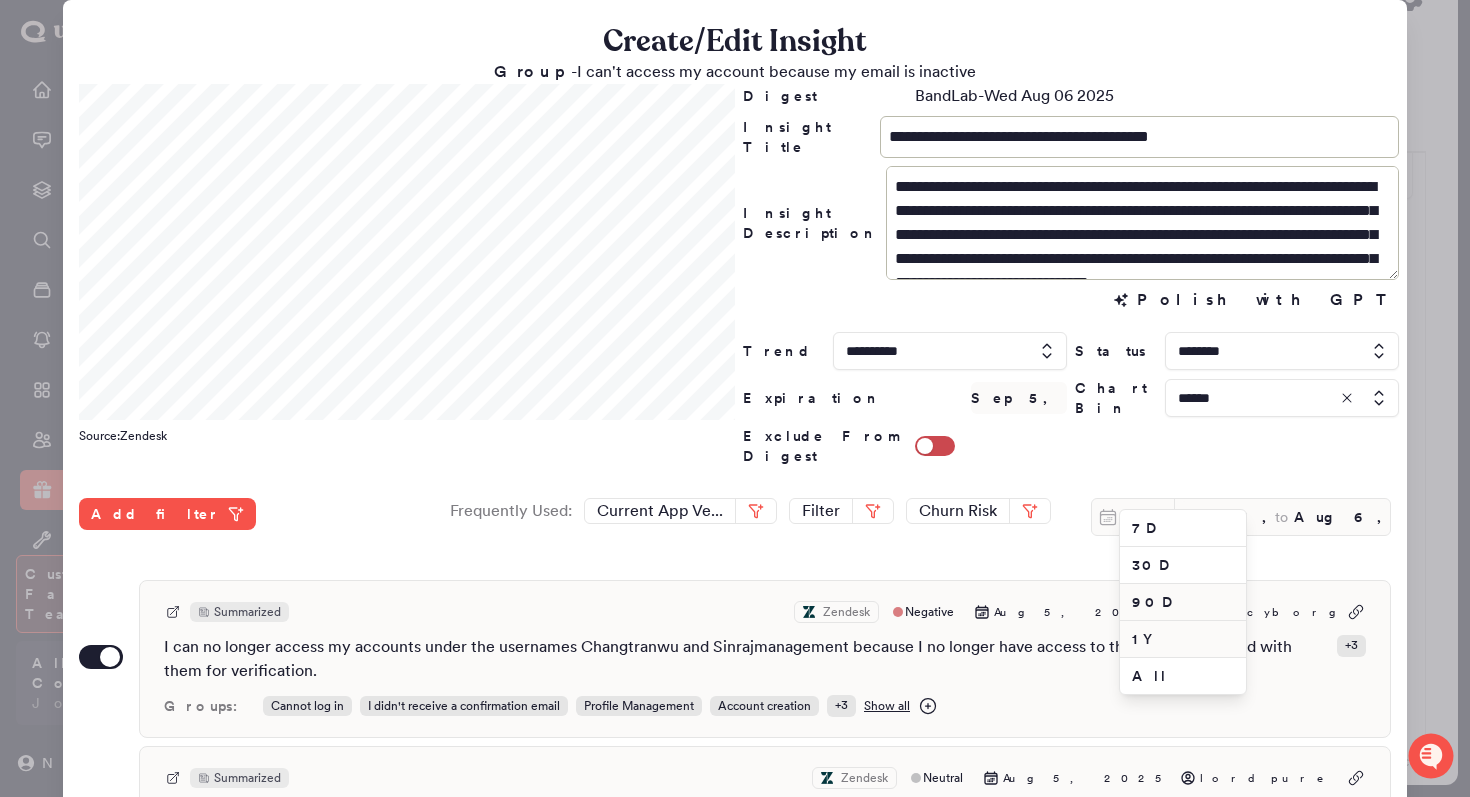 click on "90D" at bounding box center (1183, 602) 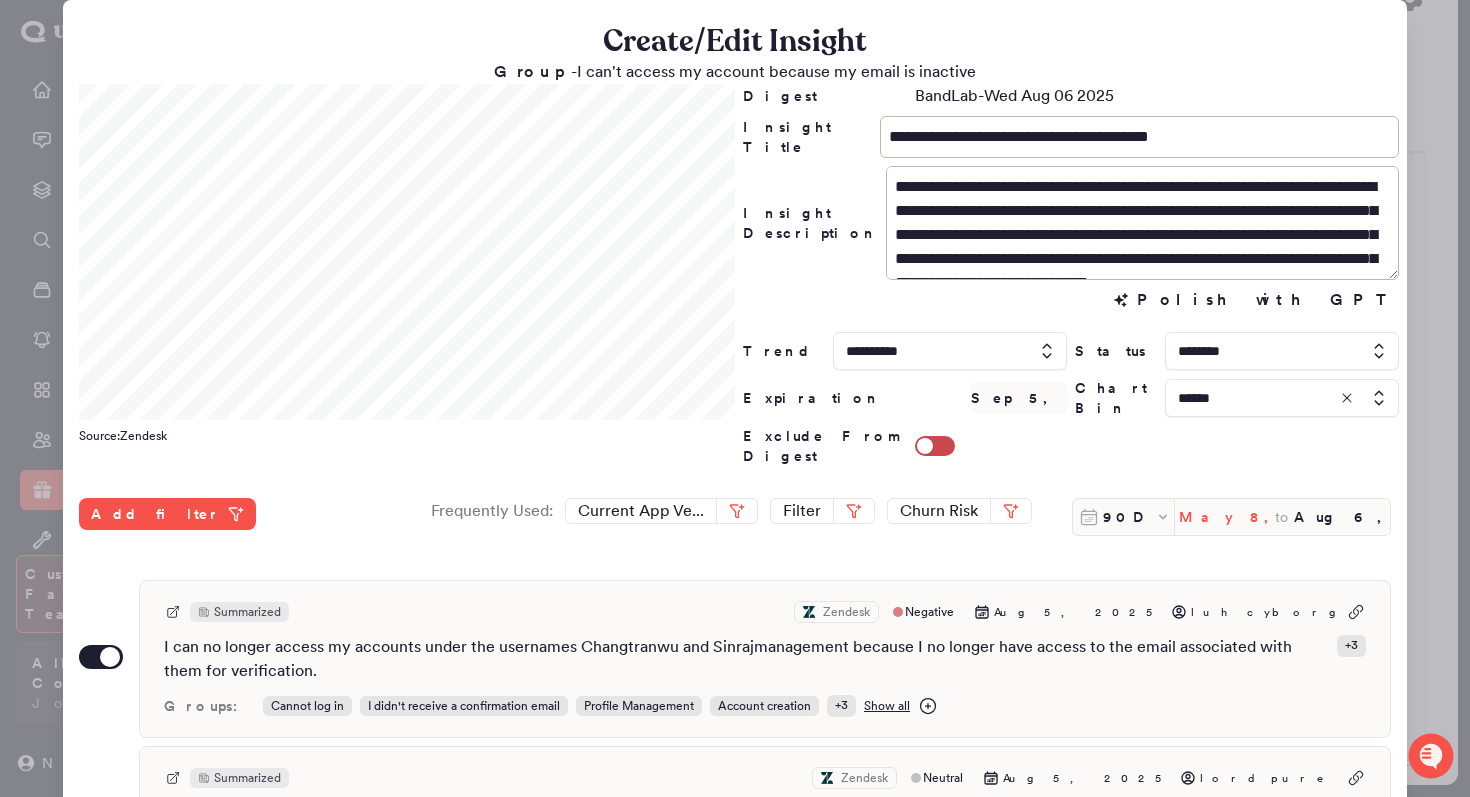 click on "May 8, 2025" at bounding box center (1227, 517) 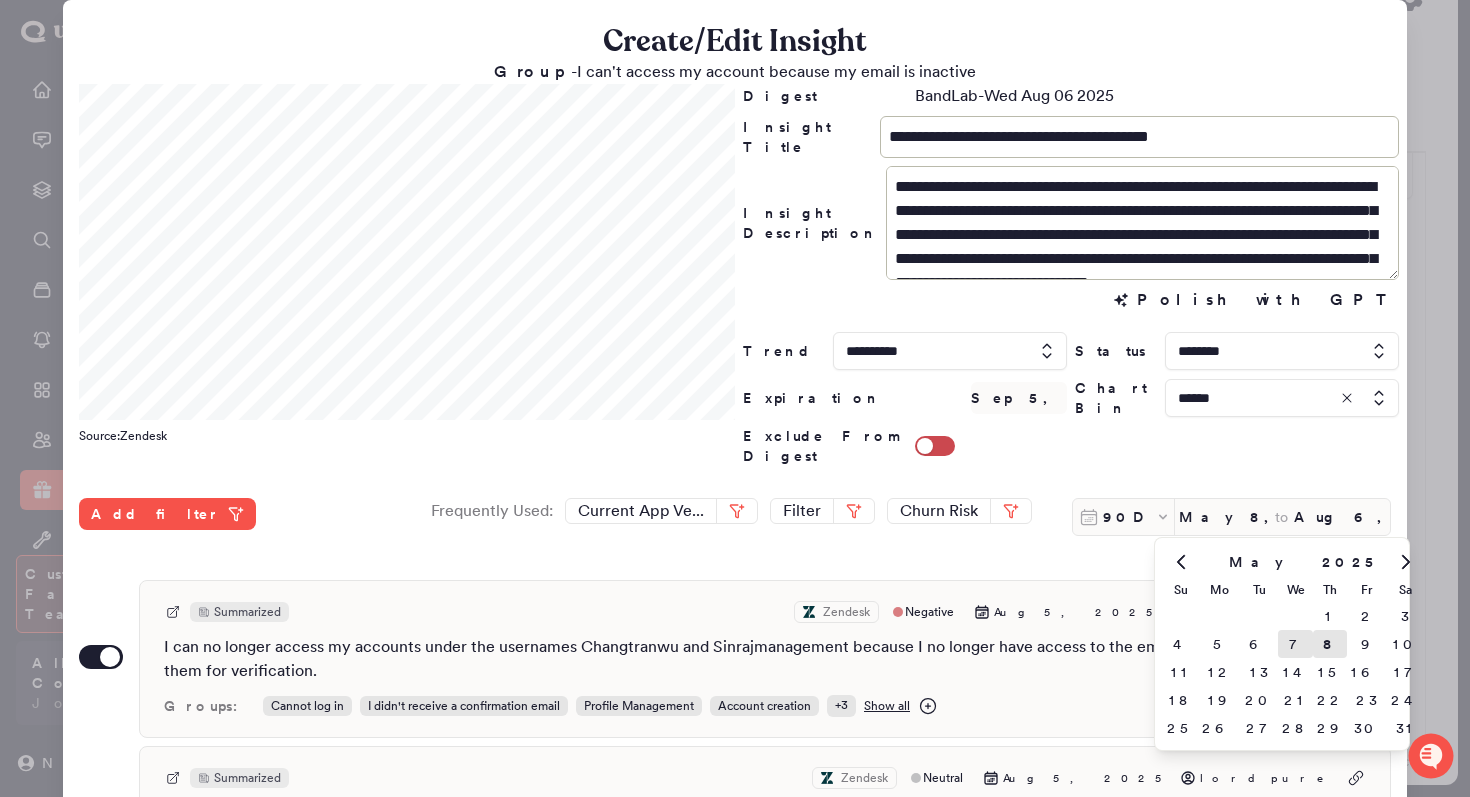 click on "7" at bounding box center (1295, 644) 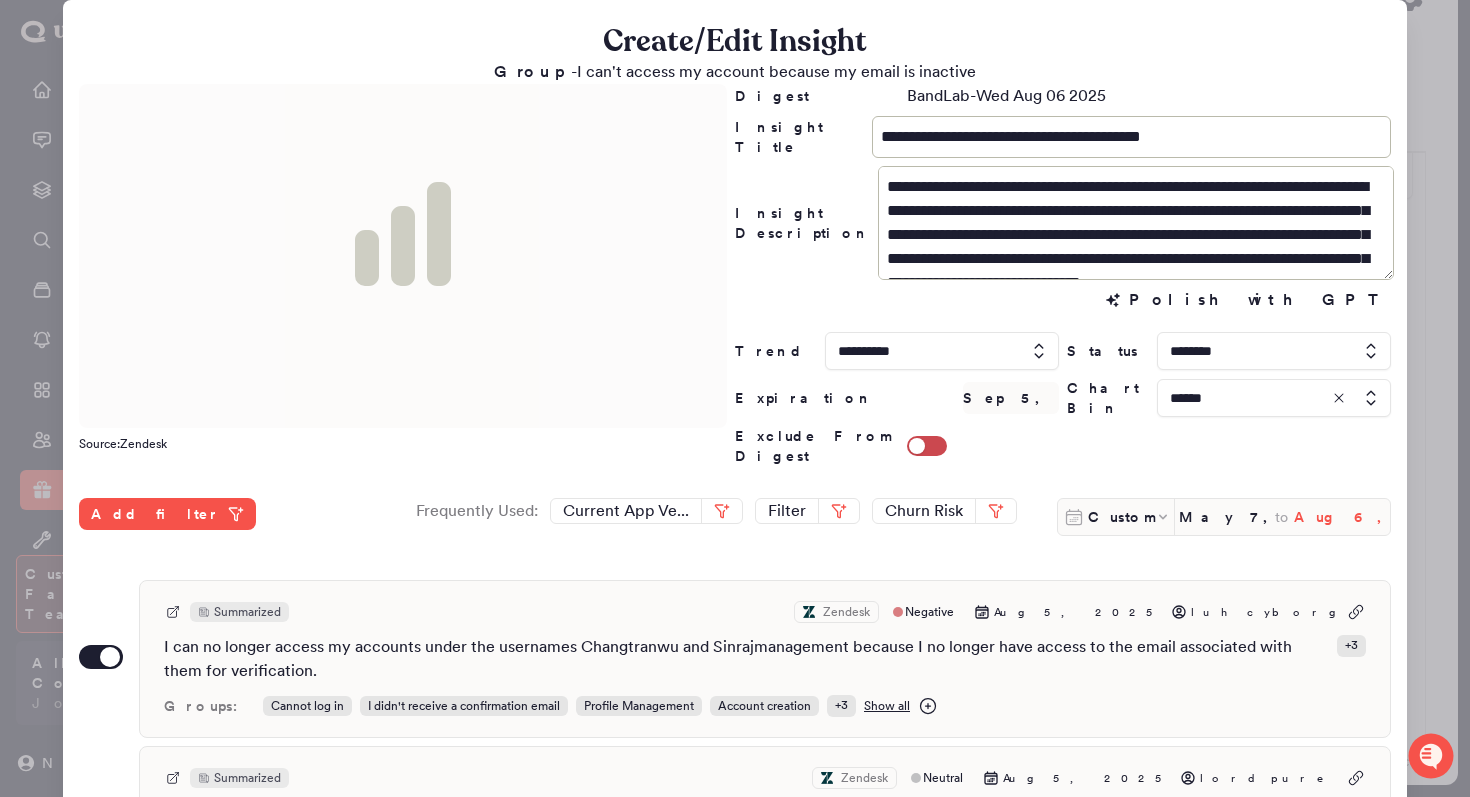 click on "Aug 6, 2025" at bounding box center (1342, 517) 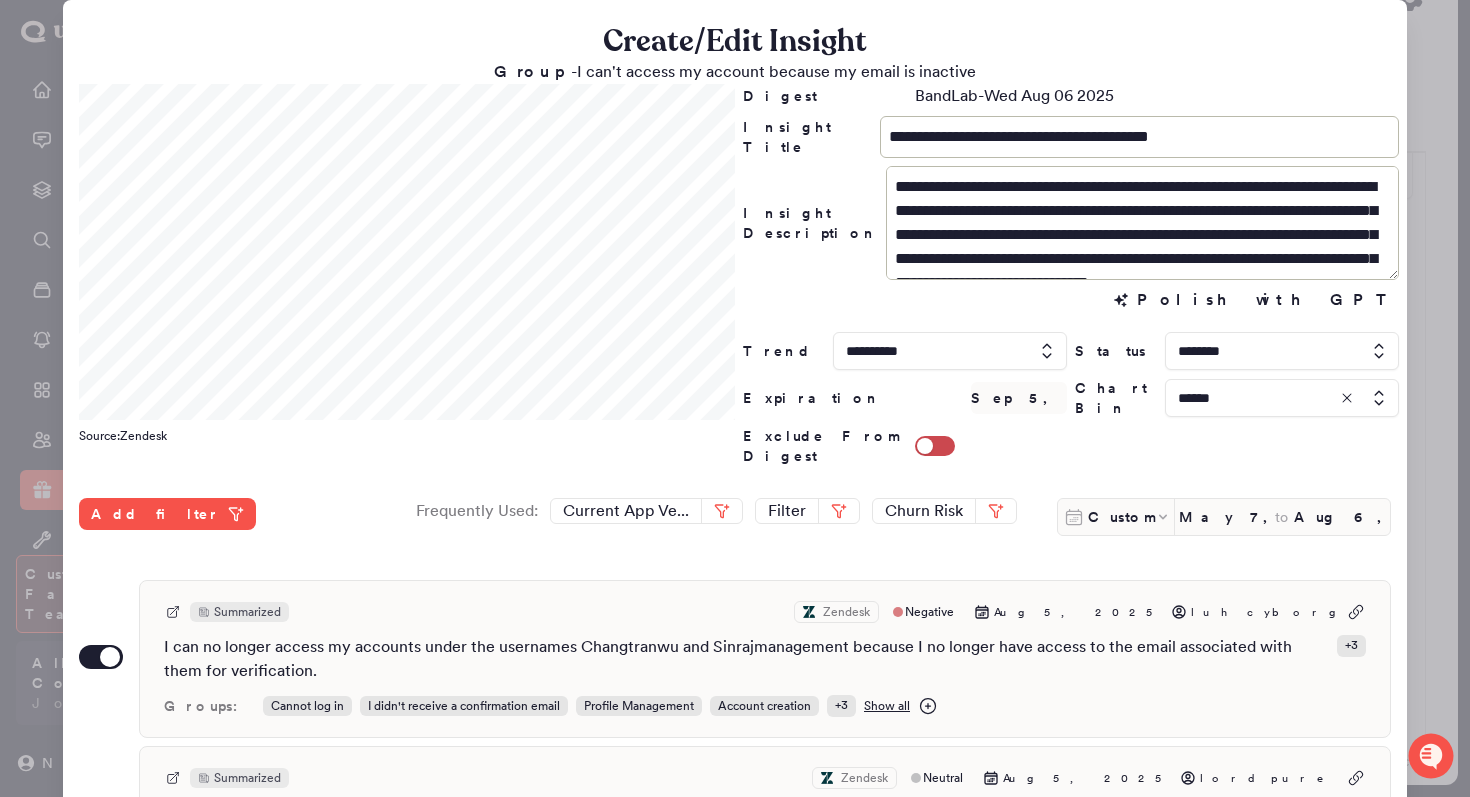 click on "Exclude From Digest" at bounding box center [1071, 446] 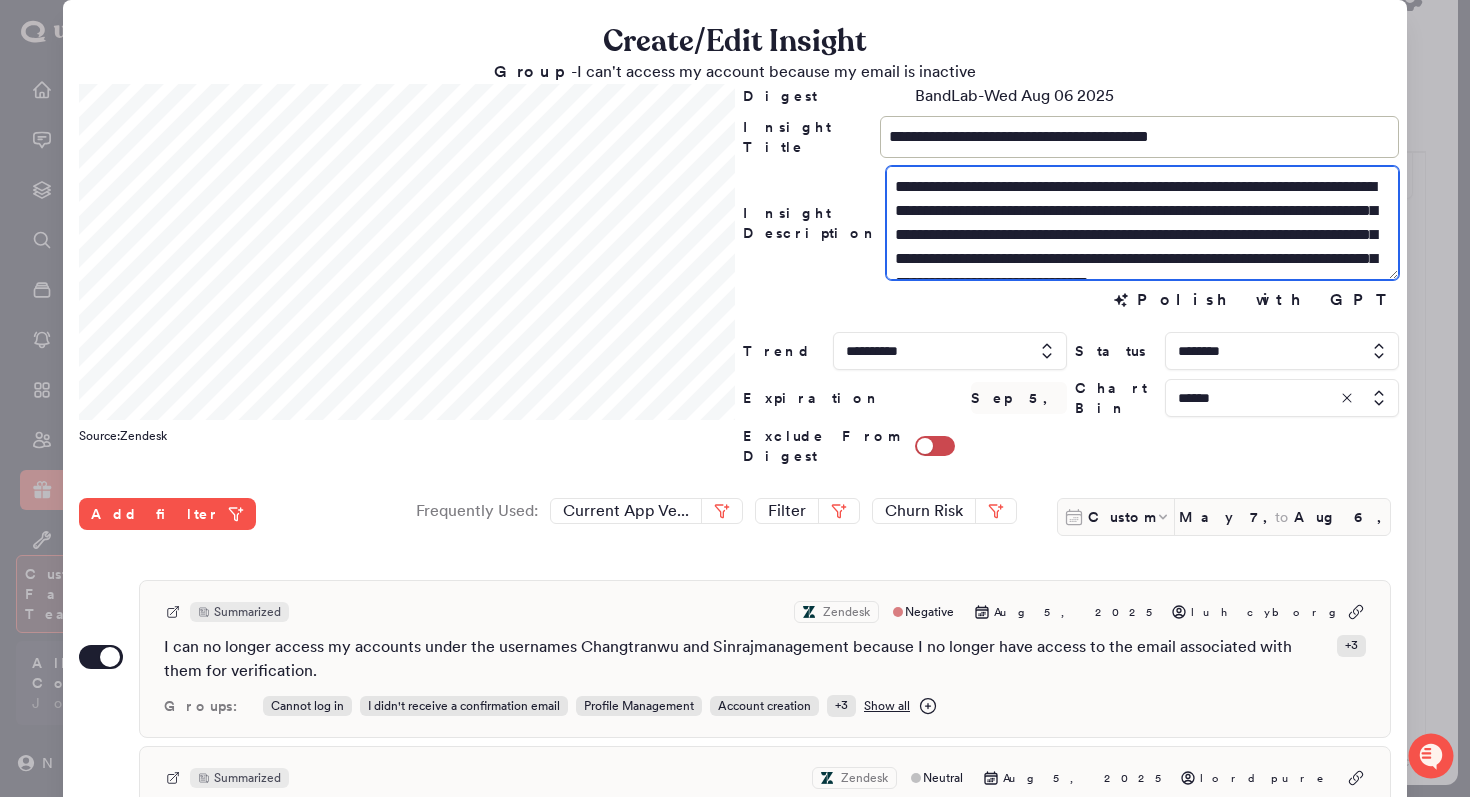 click on "**********" at bounding box center [1142, 223] 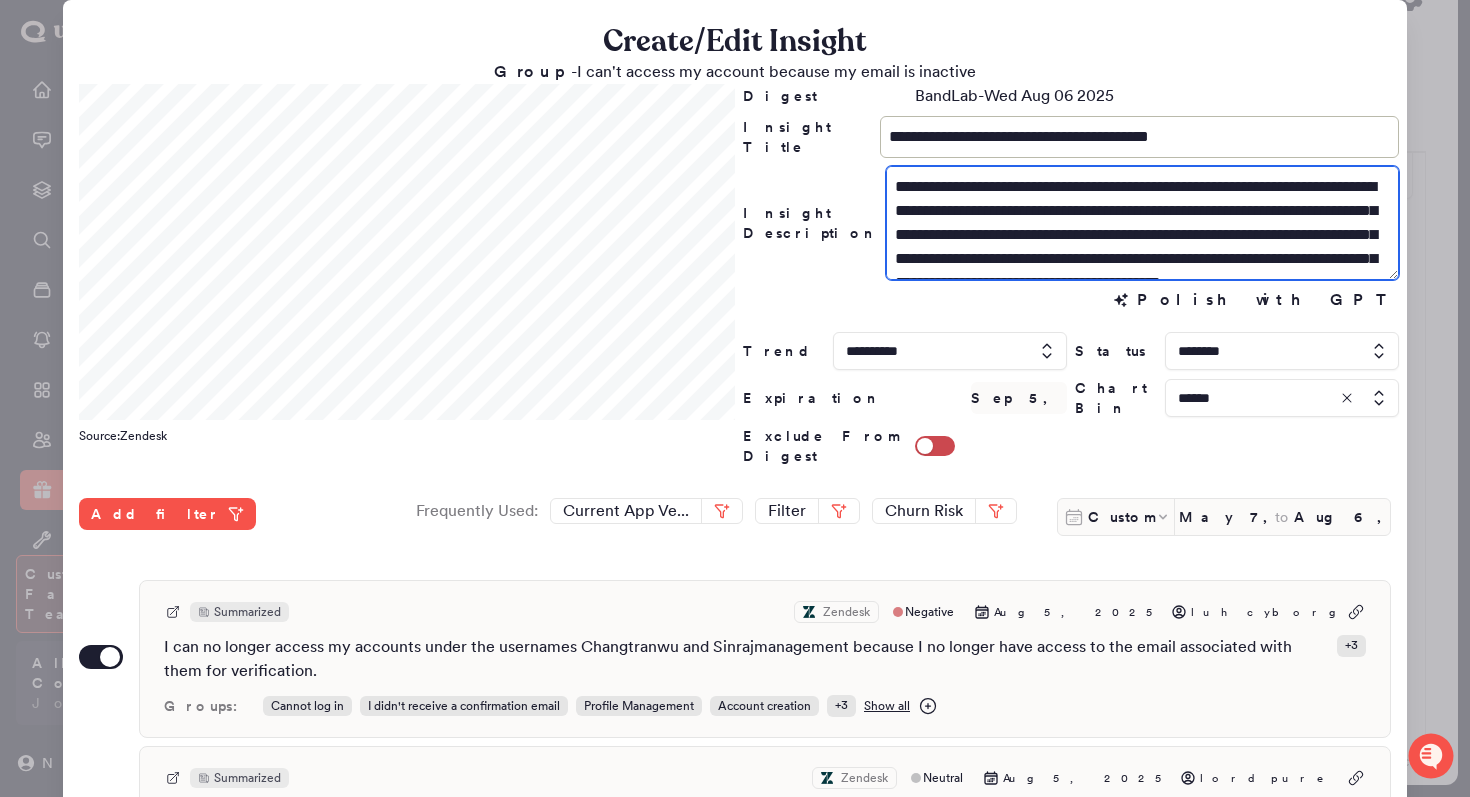 scroll, scrollTop: 48, scrollLeft: 0, axis: vertical 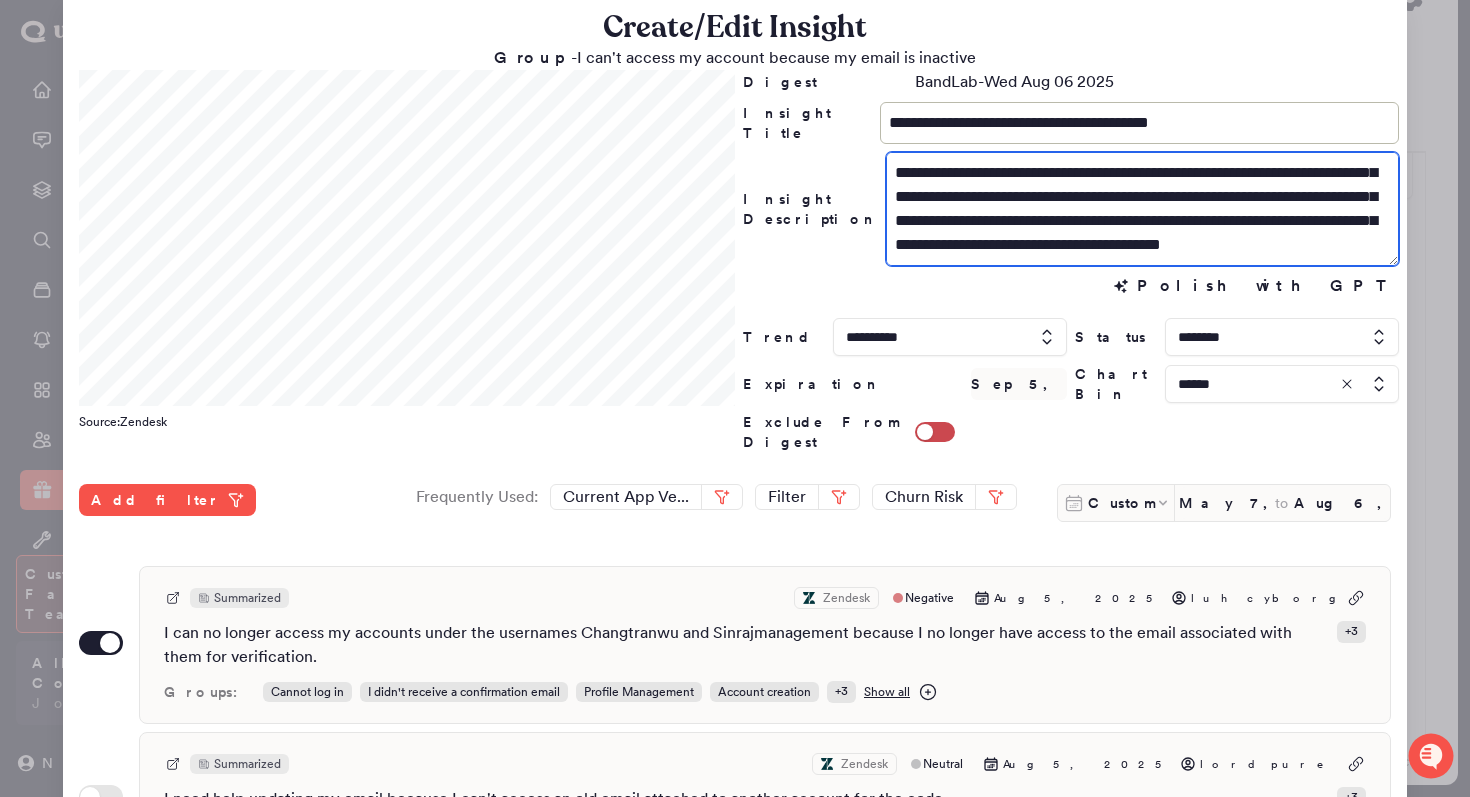 drag, startPoint x: 1166, startPoint y: 198, endPoint x: 1101, endPoint y: 194, distance: 65.12296 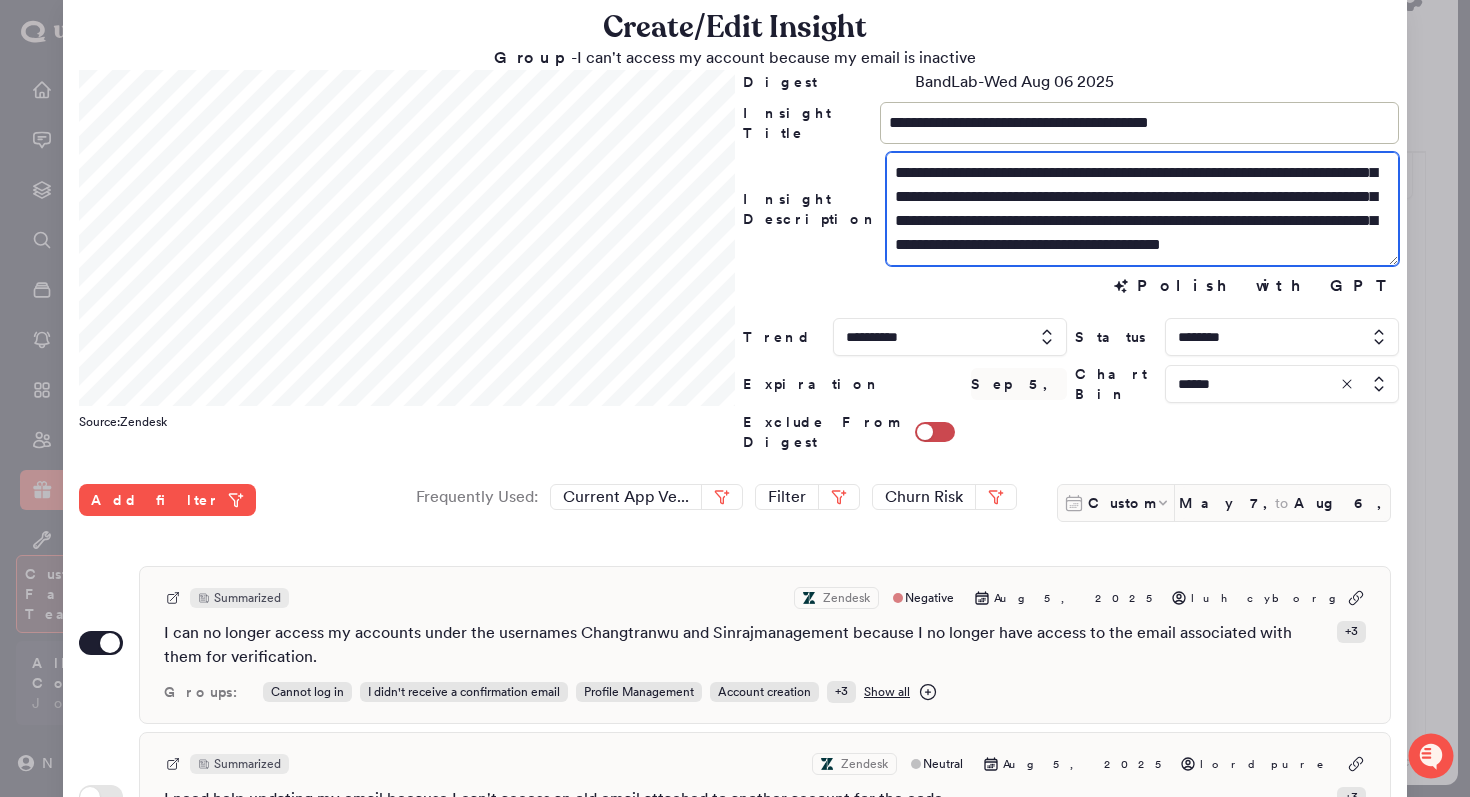 click on "**********" at bounding box center (1142, 209) 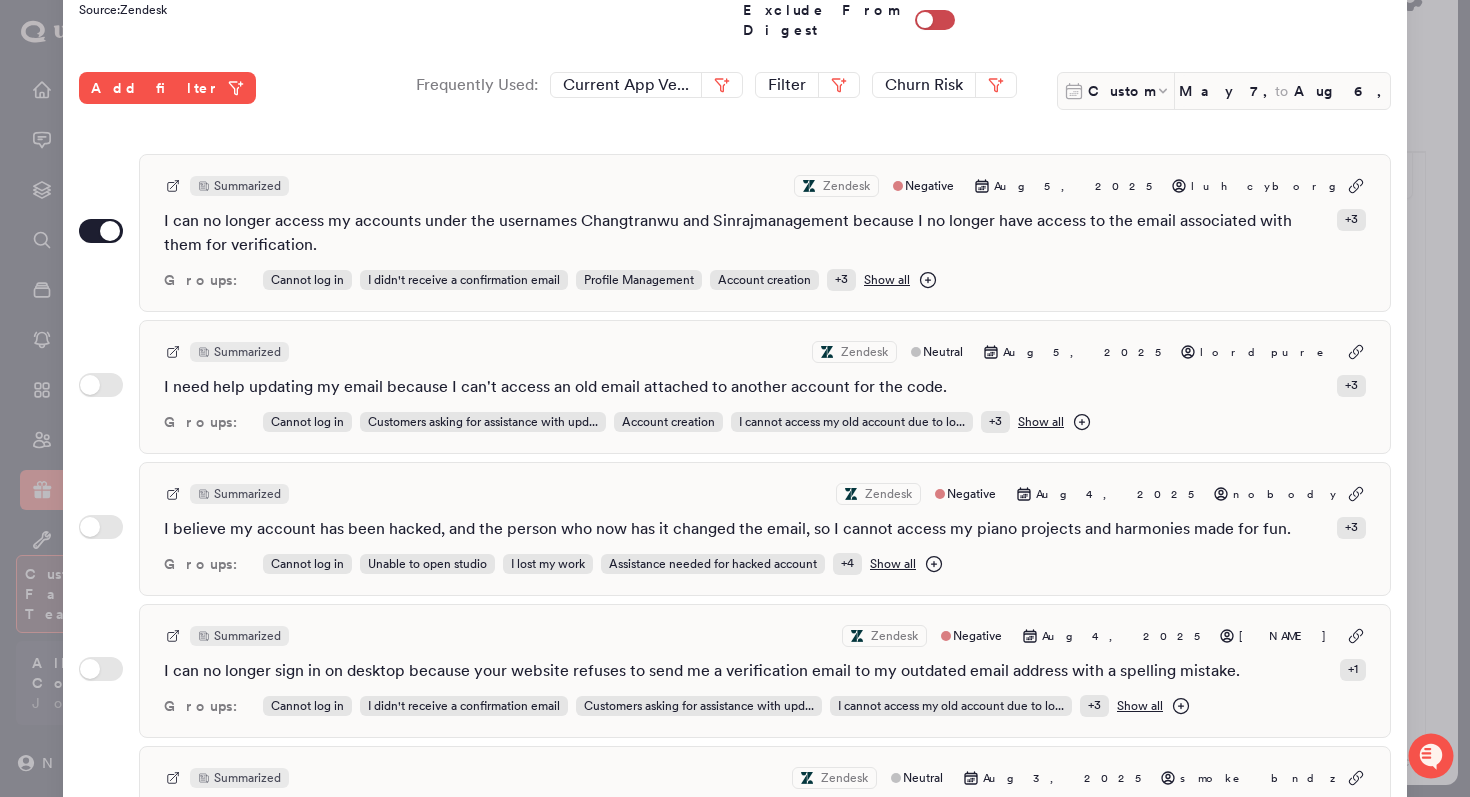 scroll, scrollTop: 531, scrollLeft: 0, axis: vertical 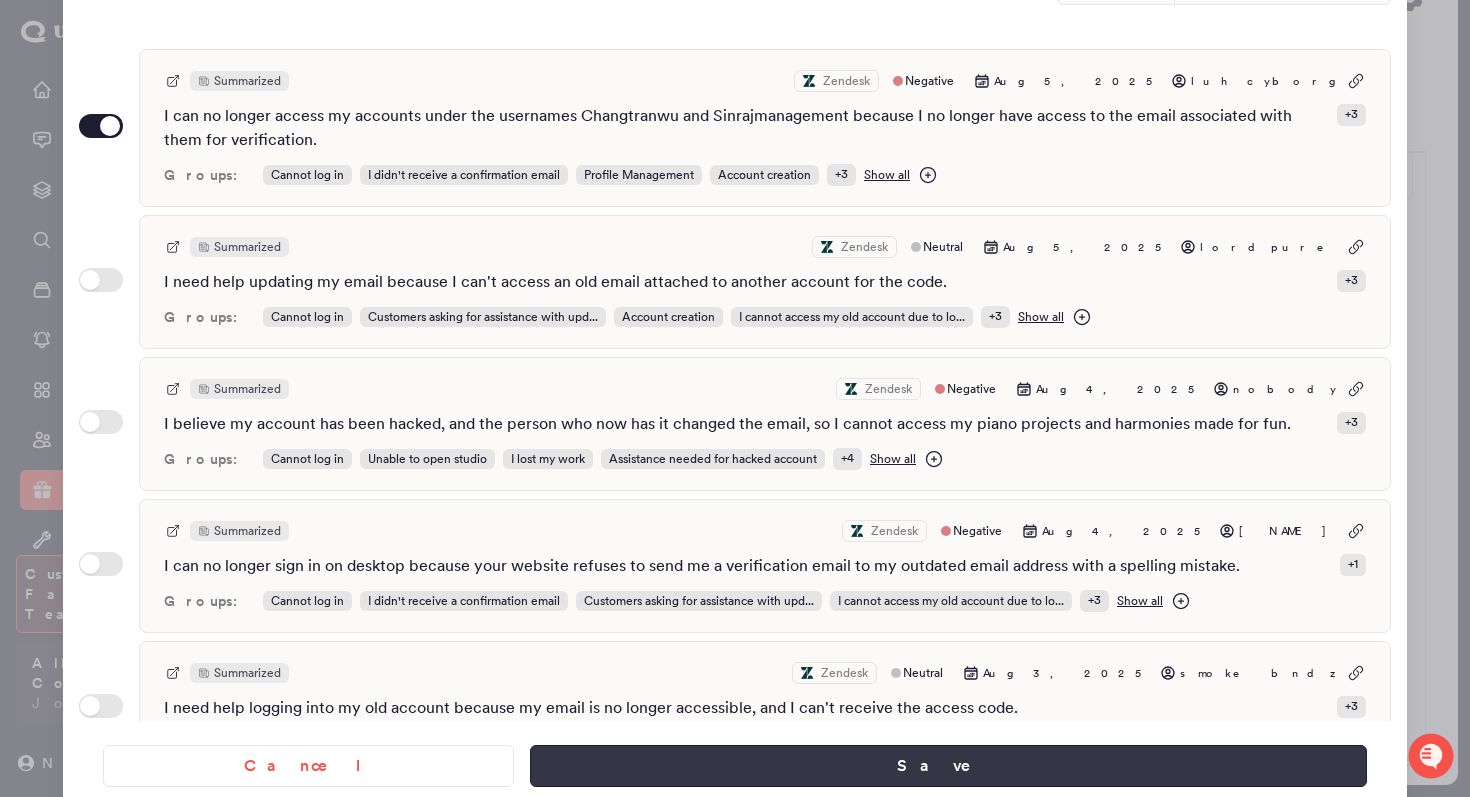 type on "**********" 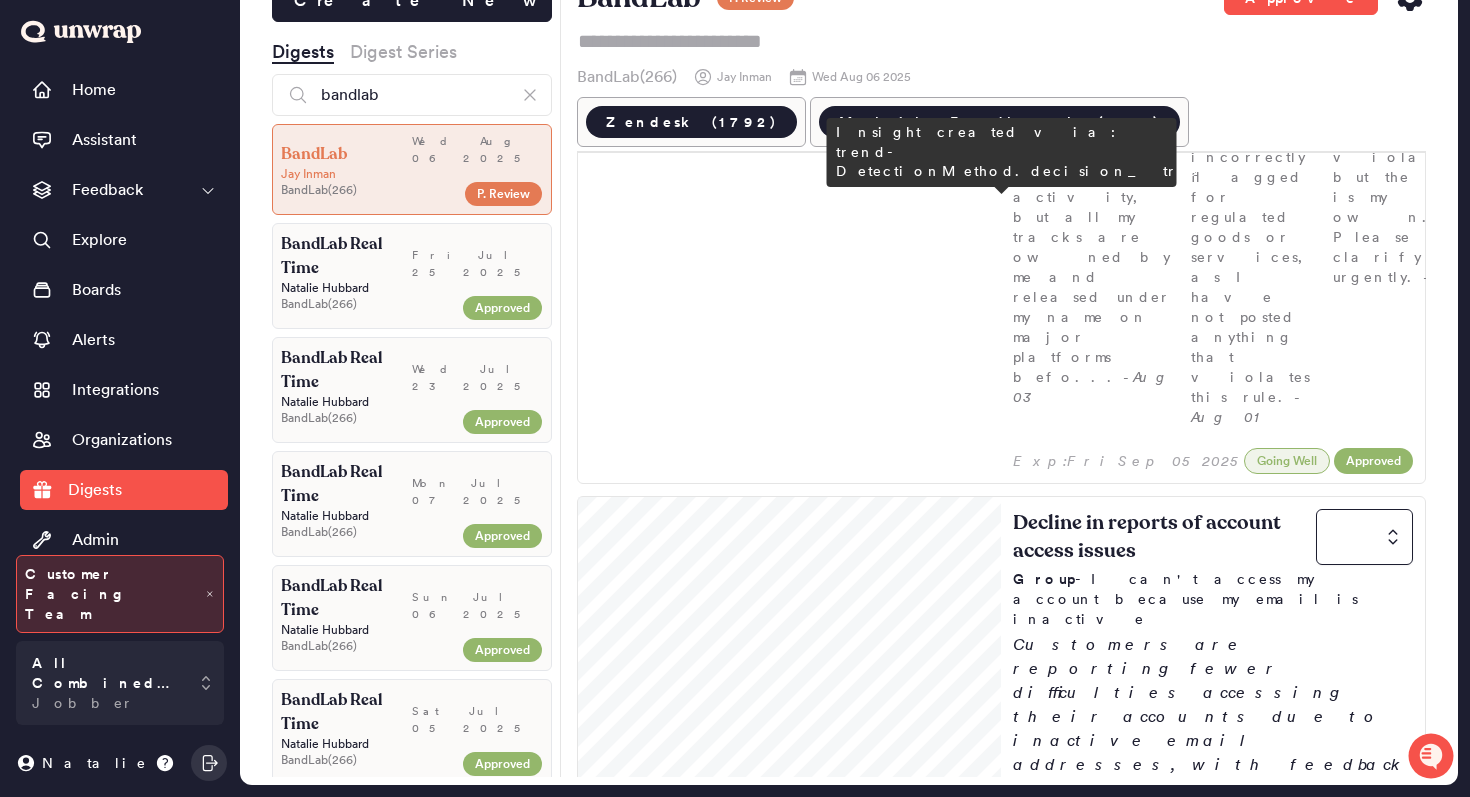 scroll, scrollTop: 1652, scrollLeft: 0, axis: vertical 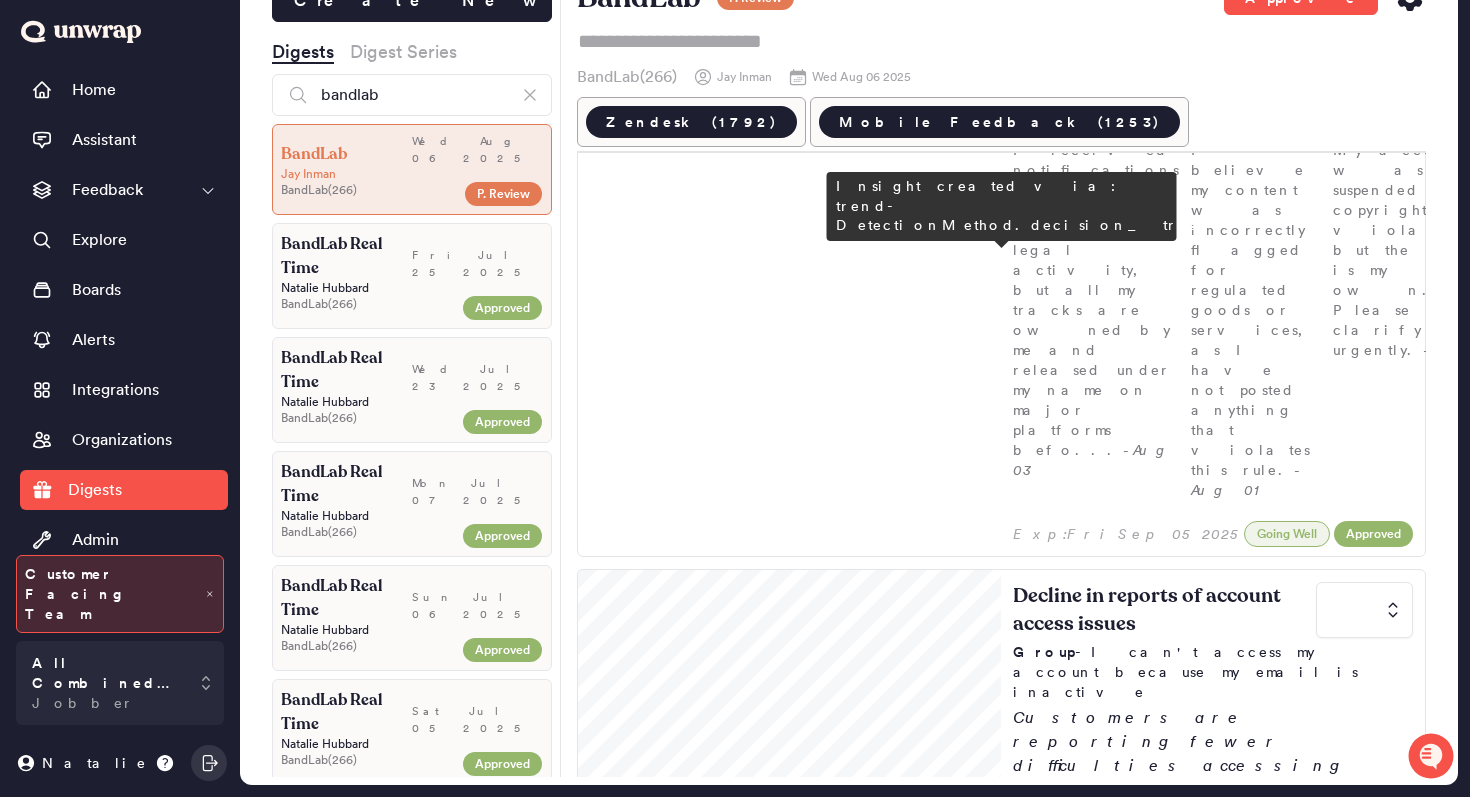 type on "*" 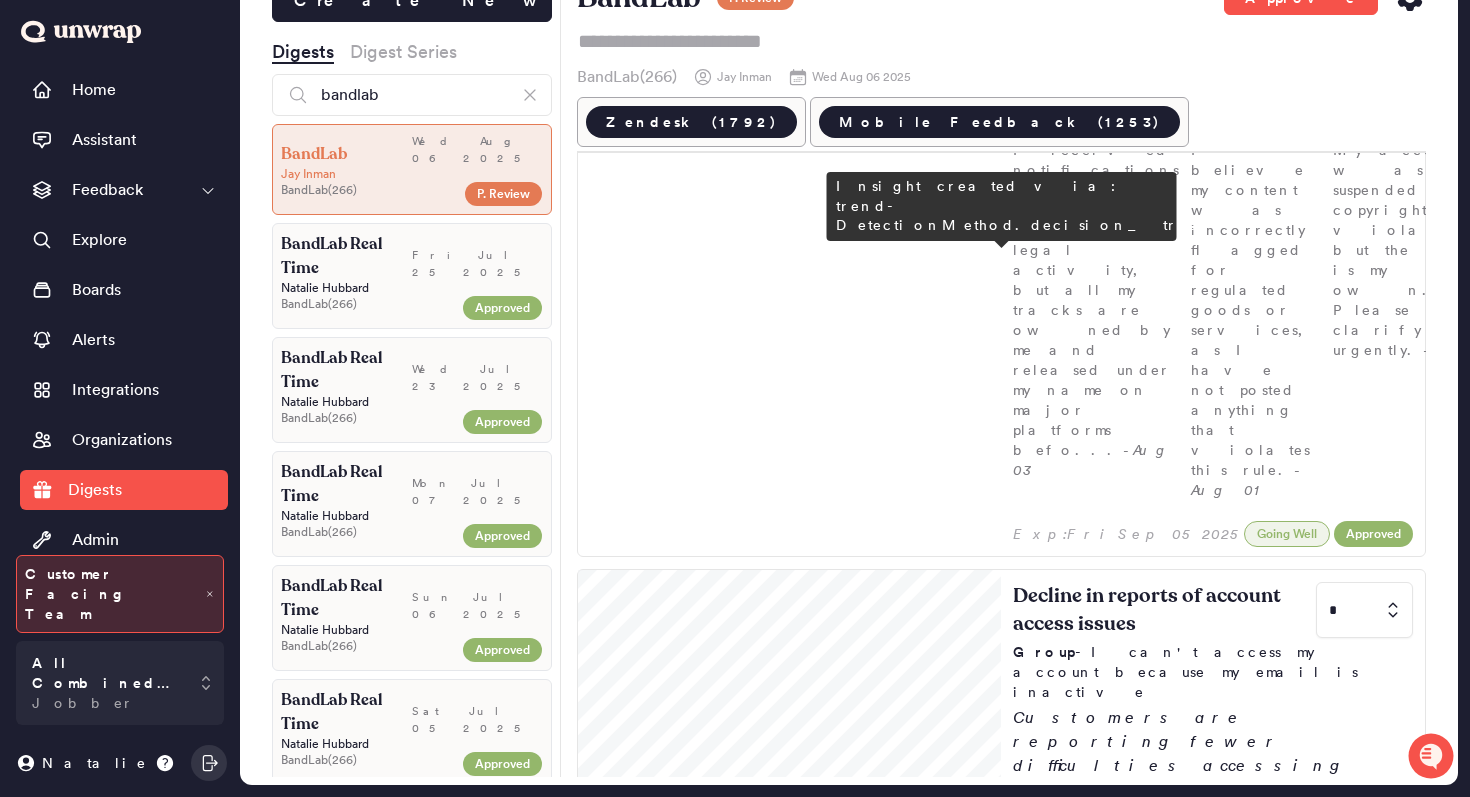 click at bounding box center [1364, 1636] 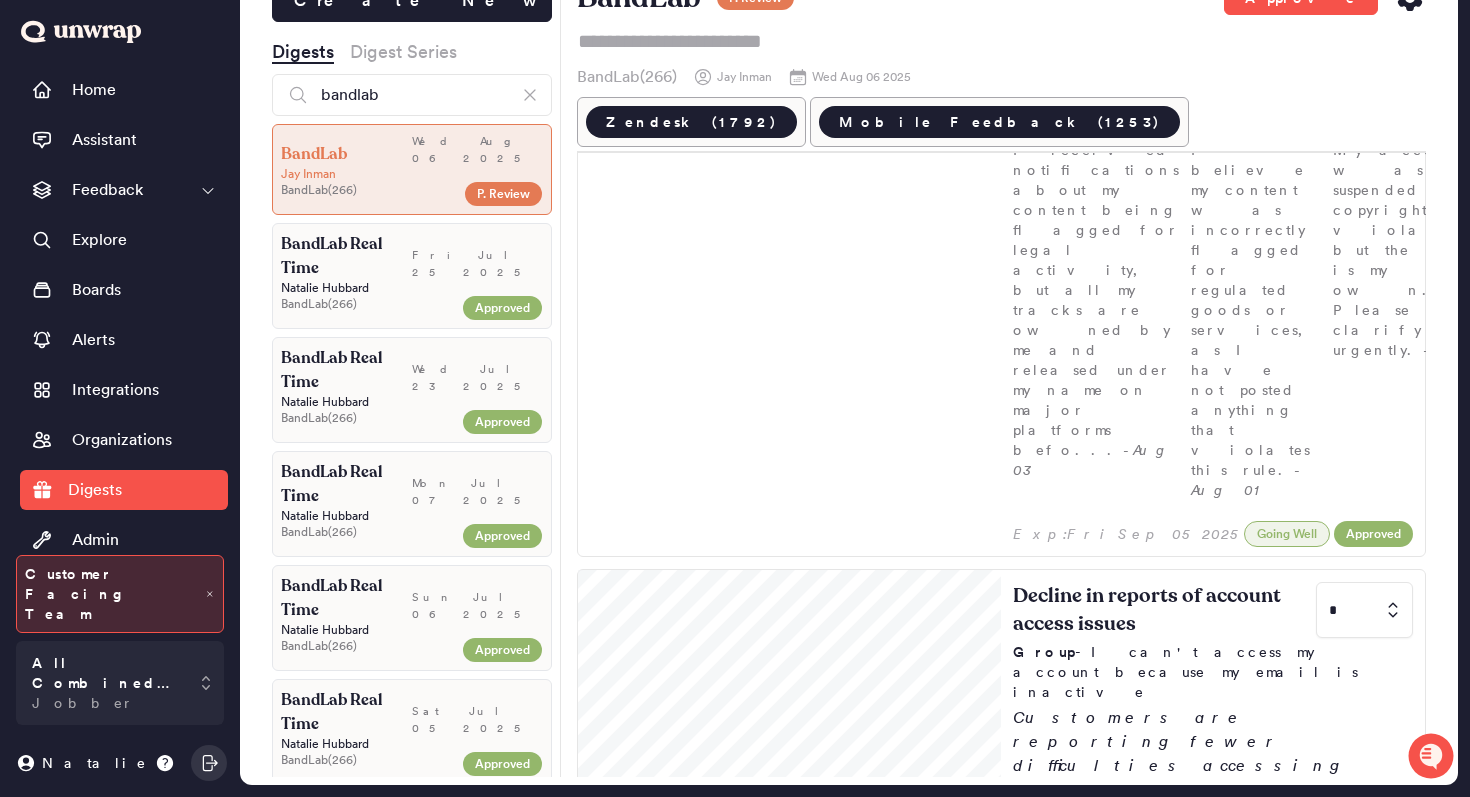click on "3" at bounding box center (1360, 1838) 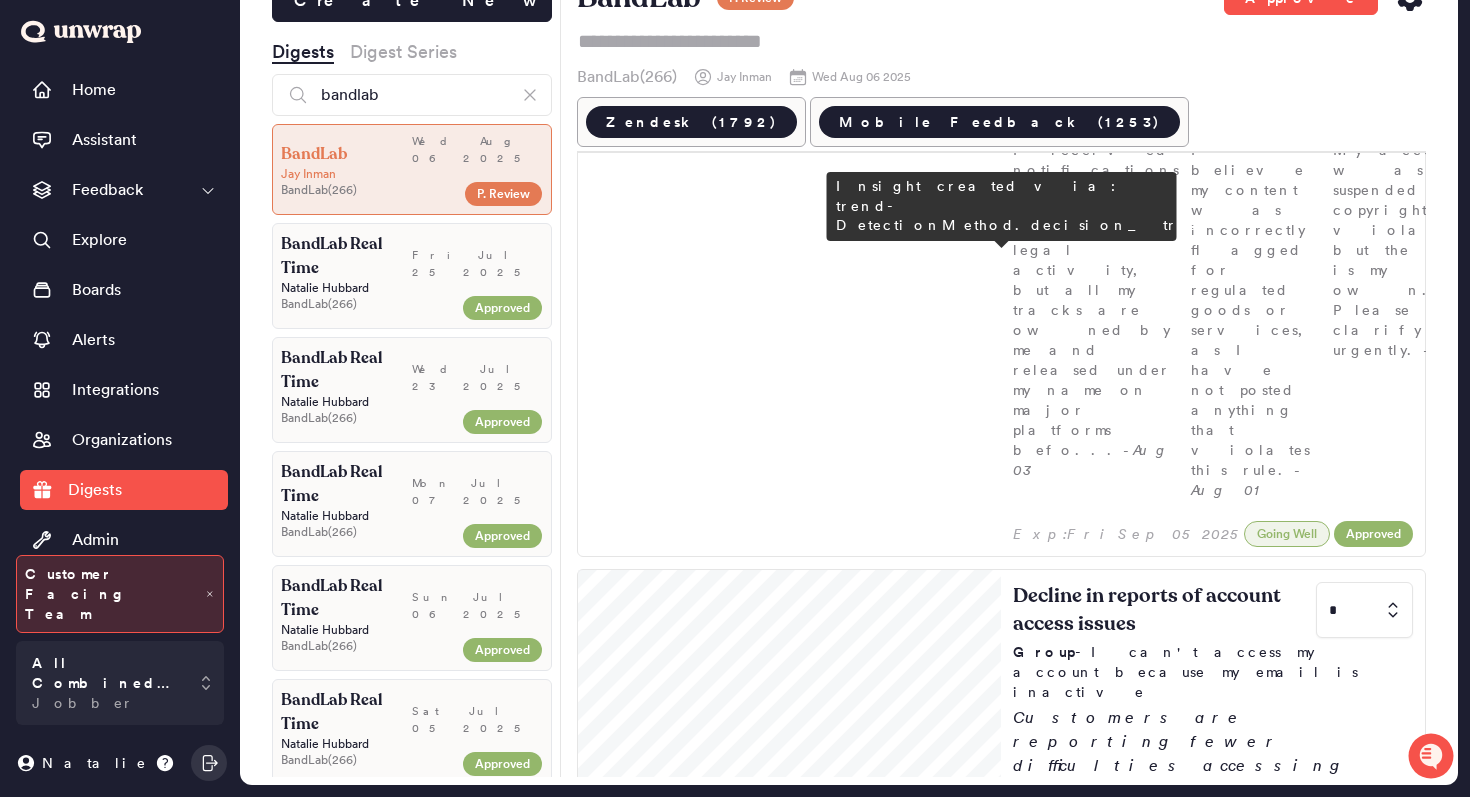 type on "*" 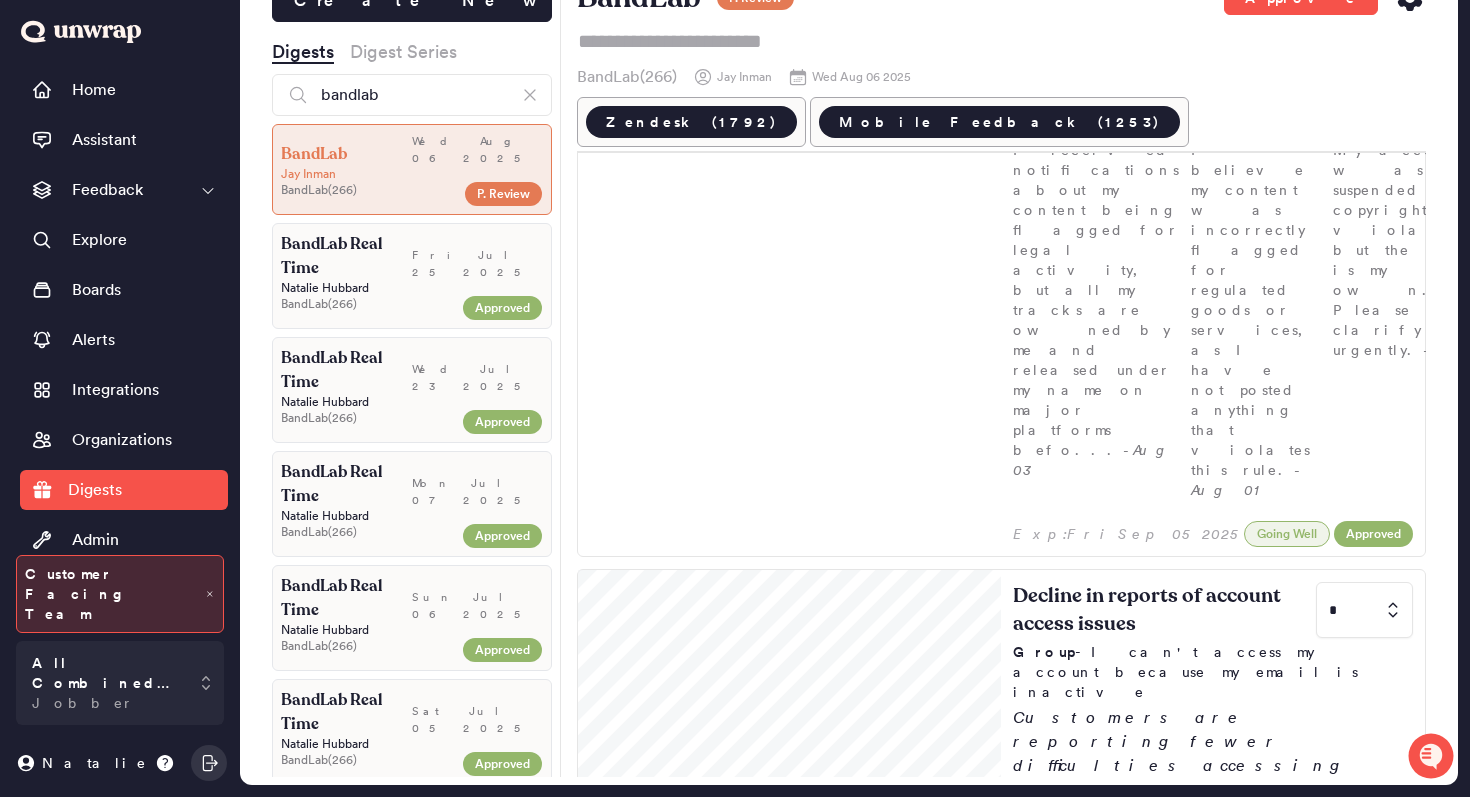 click on "Create New Digests Digest Series bandlab BandLab Wed Aug 06 2025 [NAME] InMan BandLab ( 266 ) P. Review BandLab Real Time Fri Jul 25 2025 [NAME] Hubbard BandLab ( 266 ) Approved BandLab Real Time Wed Jul 23 2025 [NAME] Hubbard BandLab ( 266 ) Approved BandLab Real Time Mon Jul 07 2025 [NAME] Hubbard BandLab ( 266 ) Approved BandLab Real Time Sun Jul 06 2025 [NAME] Hubbard BandLab ( 266 ) Approved BandLab Real Time Sat Jul 05 2025 [NAME] Hubbard BandLab ( 266 ) Approved BandLab Real Time Thu Jun 26 2025 [NAME] Hubbard BandLab ( 266 ) Approved BandLab Real Time Tue Jun 24 2025 [NAME] Hubbard BandLab ( 266 ) Approved BandLab Real Time Mon Jun 23 2025 [NAME] Buechler BandLab ( 266 ) Approved BandLab Real Time Mon May 26 2025 [NAME] Hubbard BandLab ( 266 ) Approved BandLab Real Time Sat Mar 01 2025 [NAME] Hubbard BandLab ( 266 ) Approved BandLab Mon Jul 28 2025 [NAME] InMan BandLab ( 266 ) Sent BandLab Real Time Tue Jul 22 2025 [NAME] Hubbard BandLab ( 266 ) Sent BandLab" at bounding box center (849, 374) 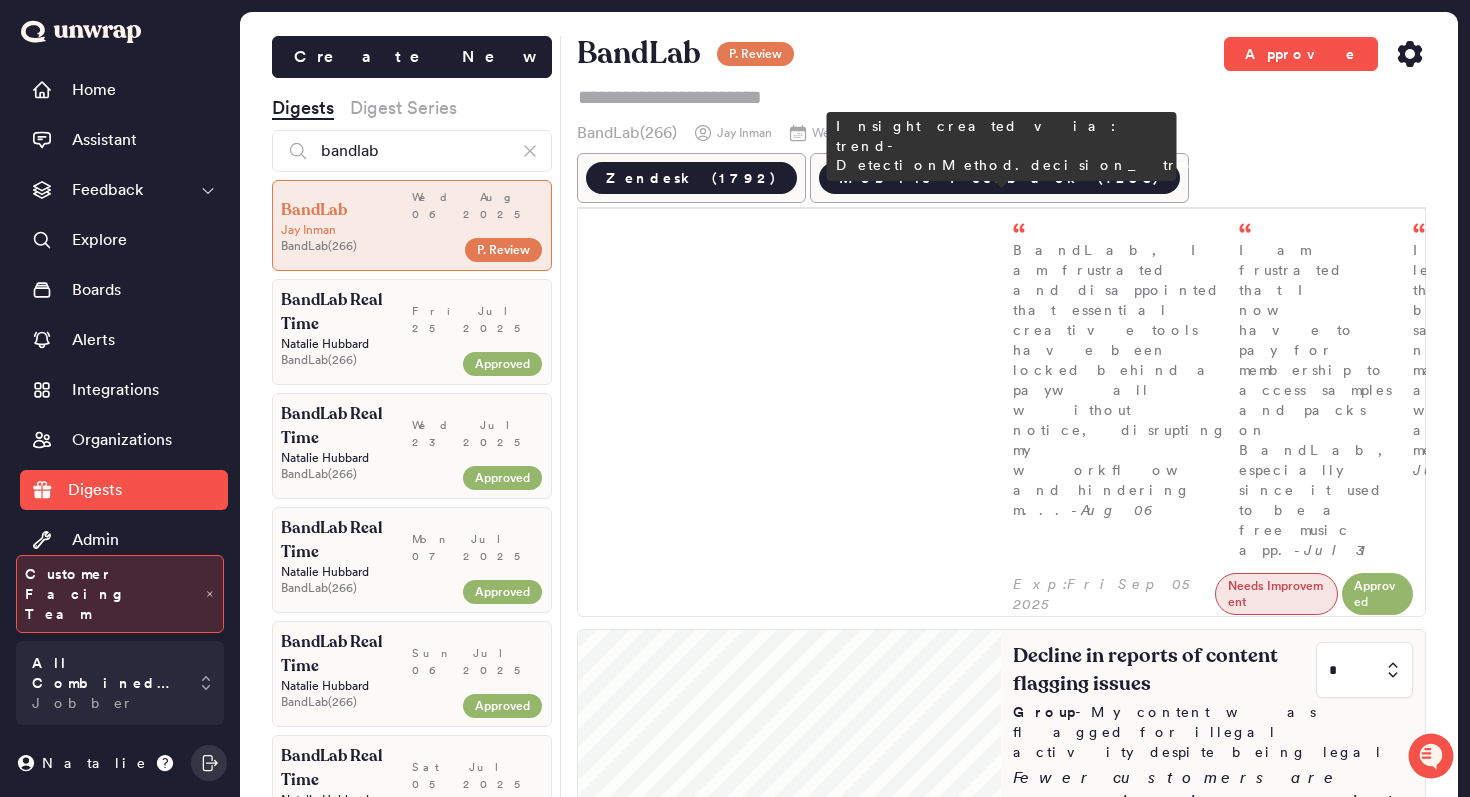 scroll, scrollTop: 604, scrollLeft: 0, axis: vertical 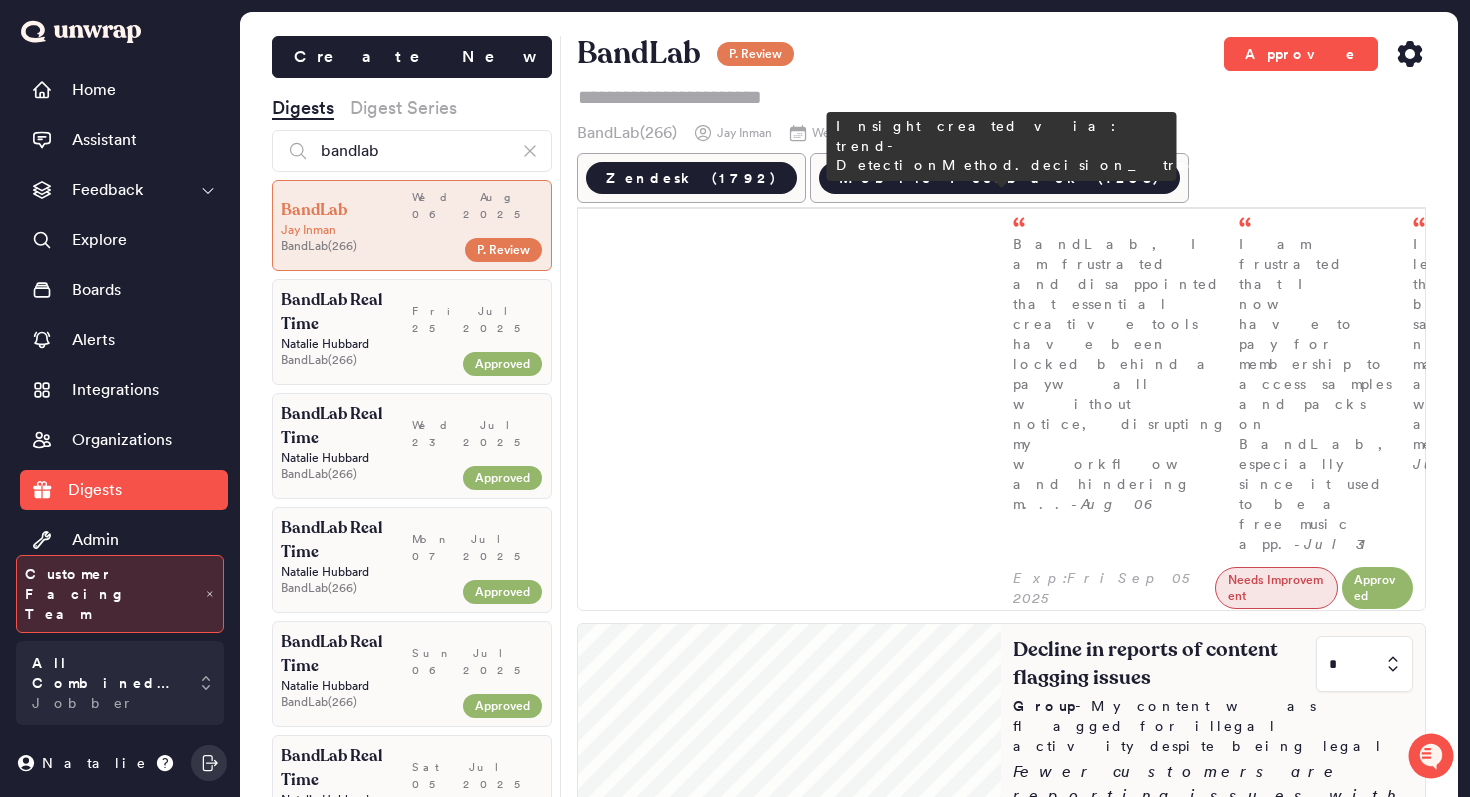 click on "Decline in reports of content flagging issues * Group  -  My content was flagged for illegal activity despite being legal Fewer customers are reporting issues with inaccurate content moderation, with feedback volume dropping from 23 entries (1.2%) the week of July 23rd to 11 entries (0.5%) the week of July 30th. Recent reports cite confusion over vague notification language and frustration with the appeals process, raising questions about the reliability of automated moderation systems. I received notifications about my content being flagged for legal activity, but all my tracks are owned by me and released under my name on major platforms befo...  -  Aug 03 I believe my content was incorrectly flagged for regulated goods or services, as I have not posted anything that violates this rule.  -  Aug 01 My account was suspended for copyright violation, but the music is my own. Please clarify this urgently.  -  Jul 28" at bounding box center (1213, 1120) 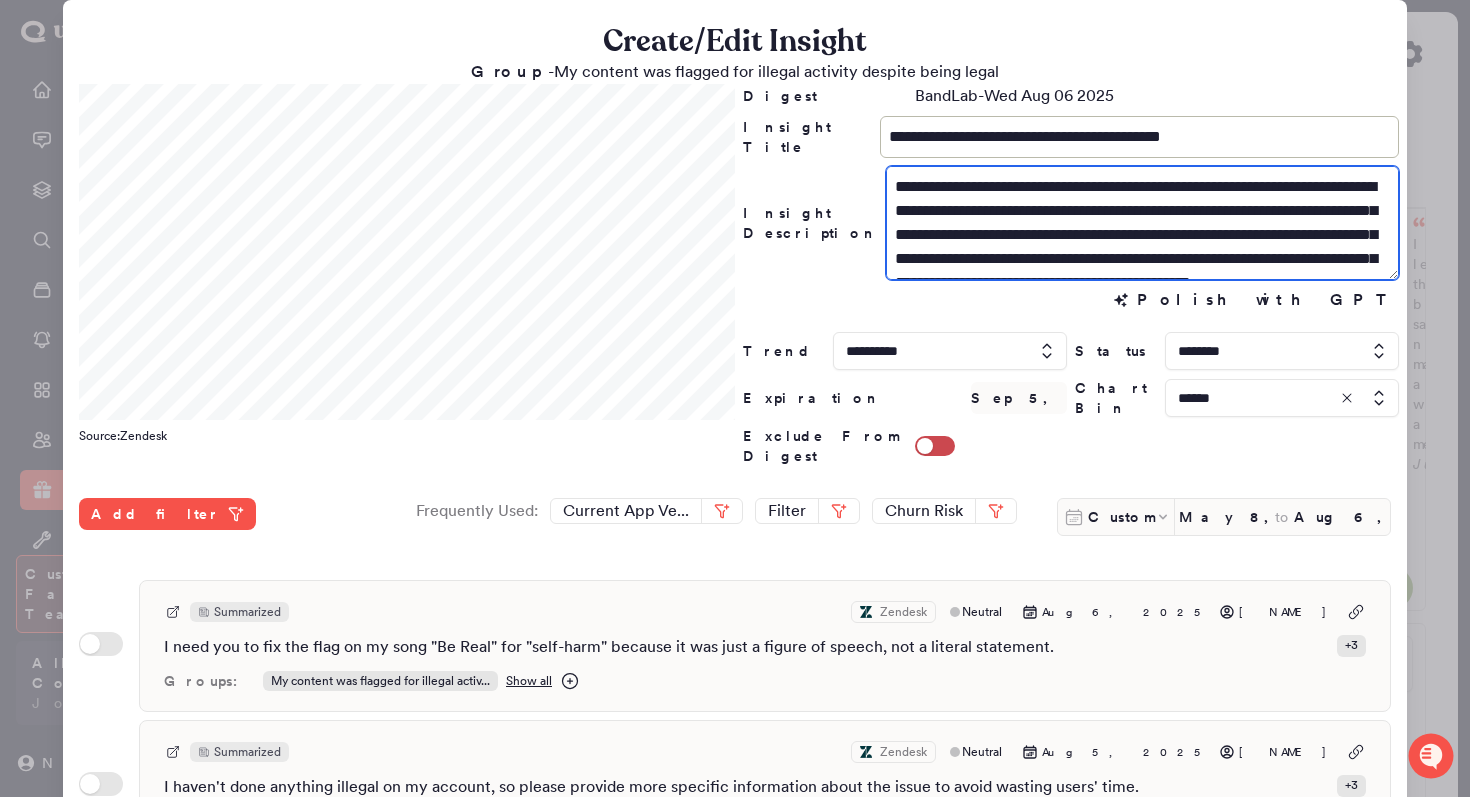 click on "**********" at bounding box center [1142, 223] 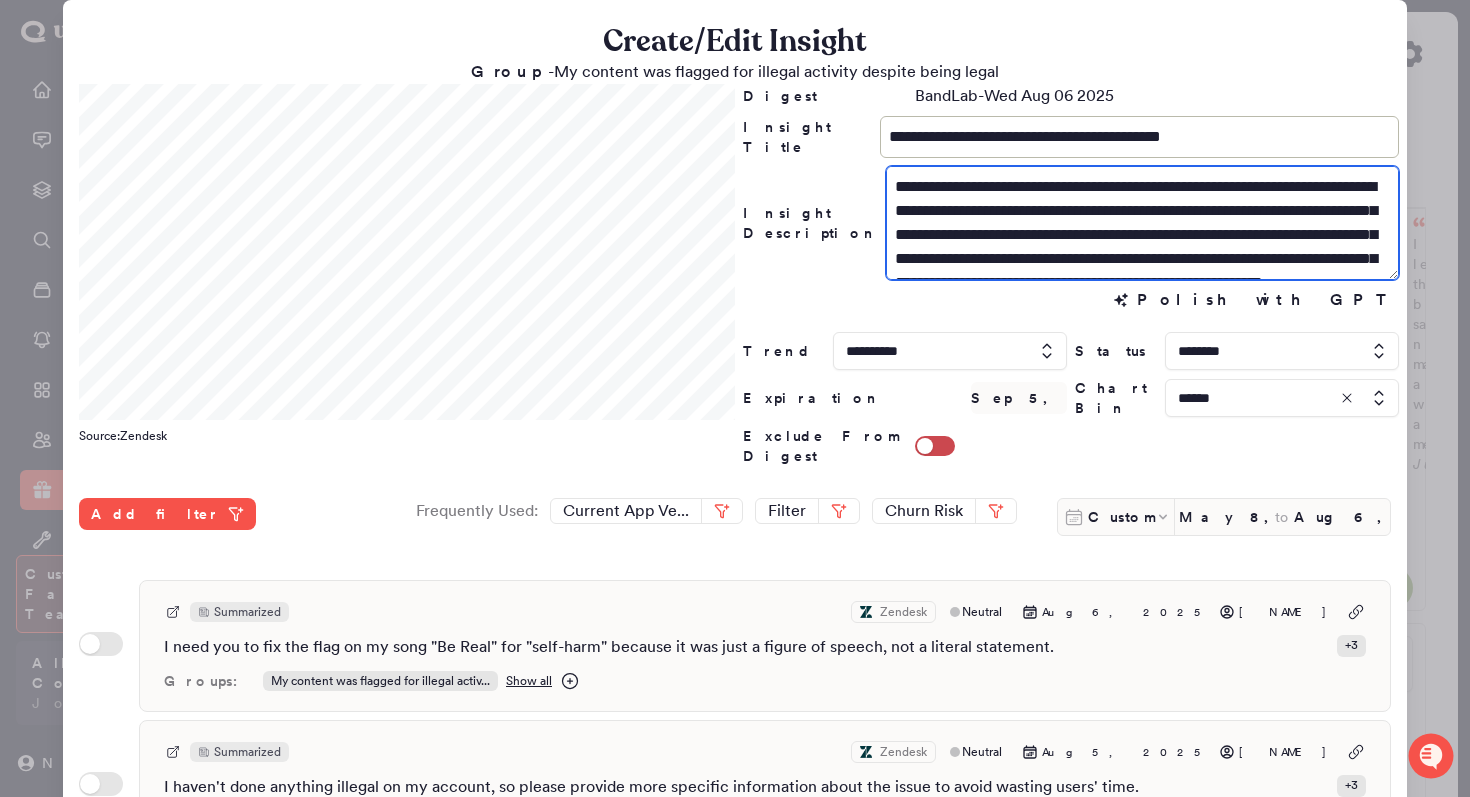 scroll, scrollTop: 531, scrollLeft: 0, axis: vertical 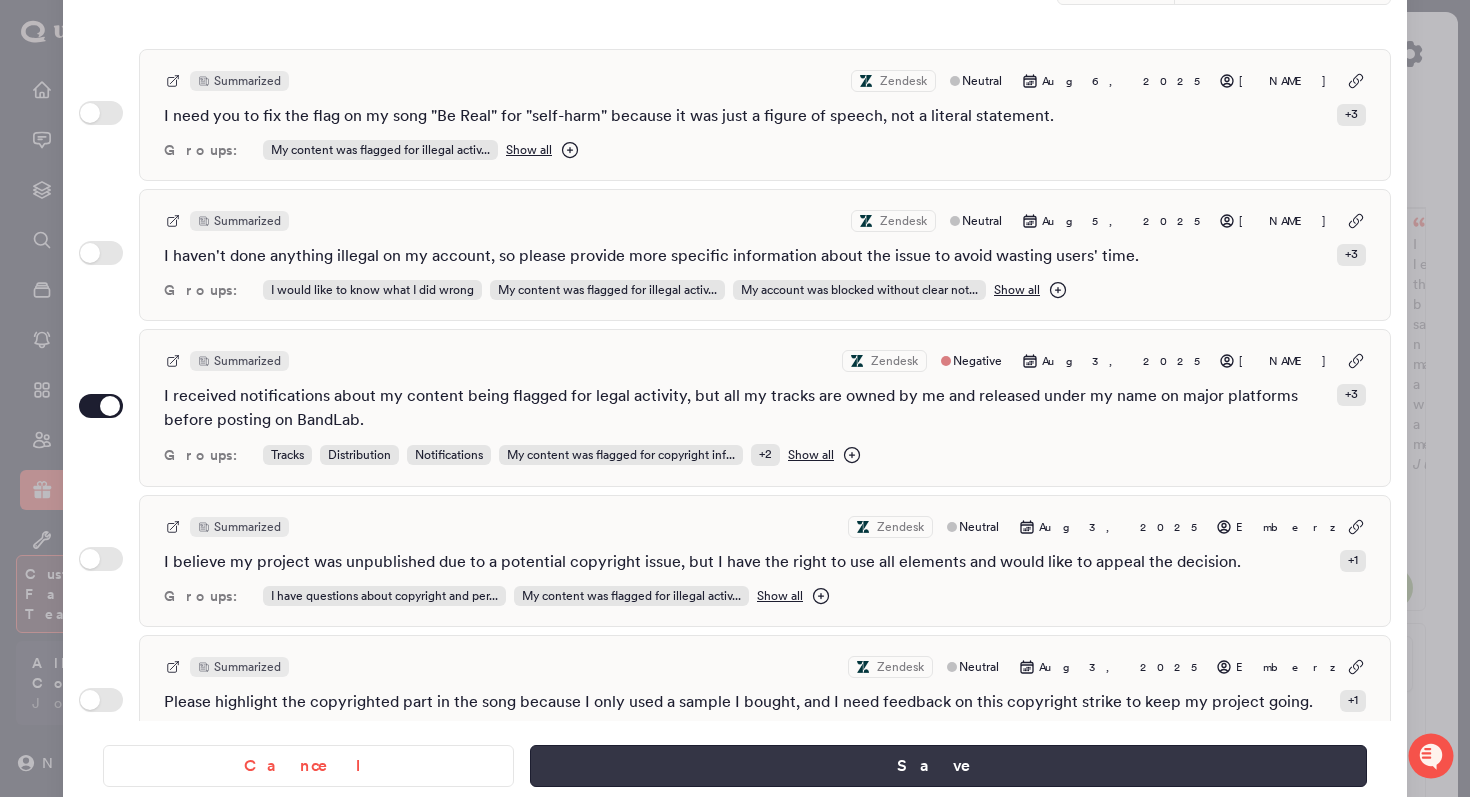 type on "**********" 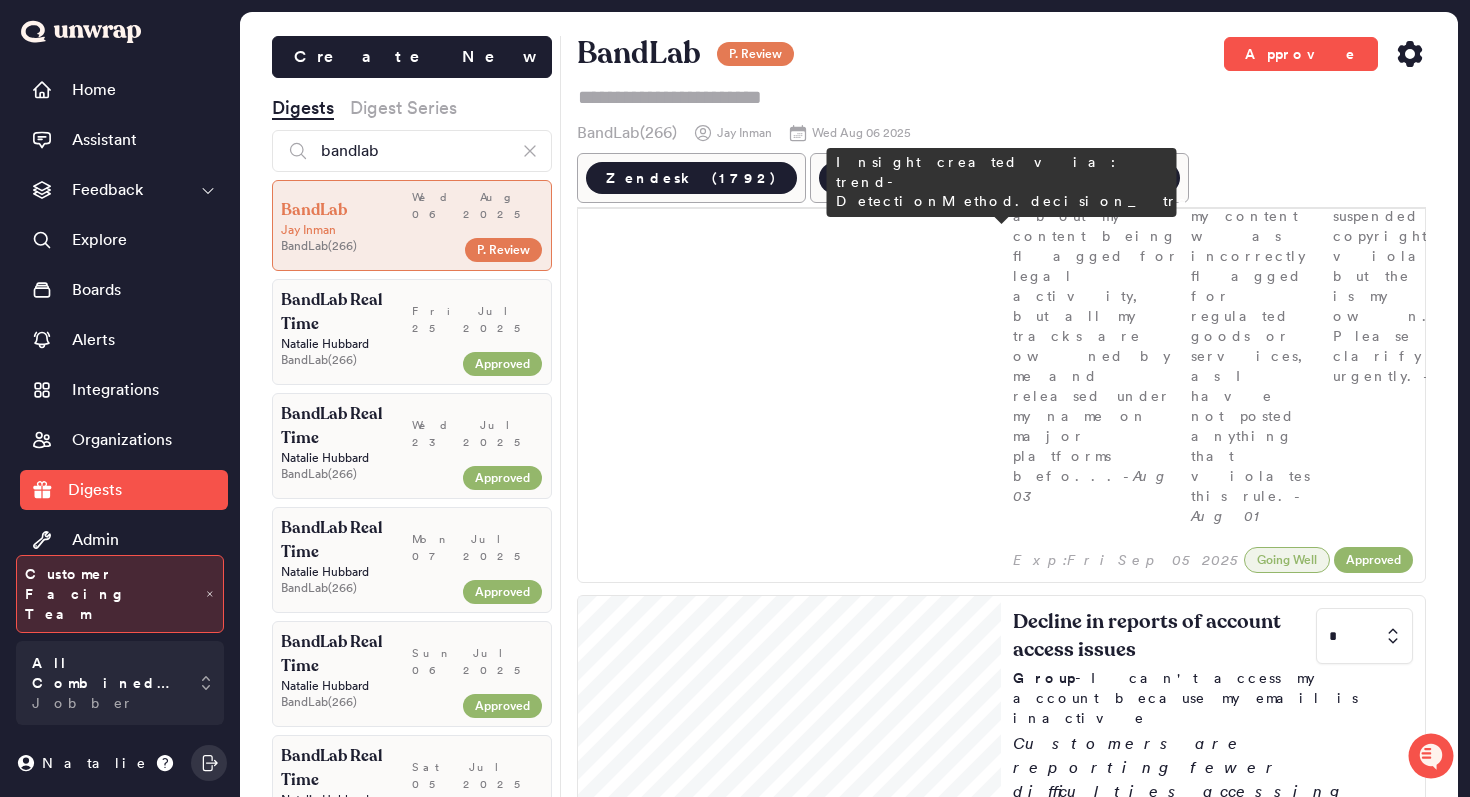 scroll, scrollTop: 1734, scrollLeft: 0, axis: vertical 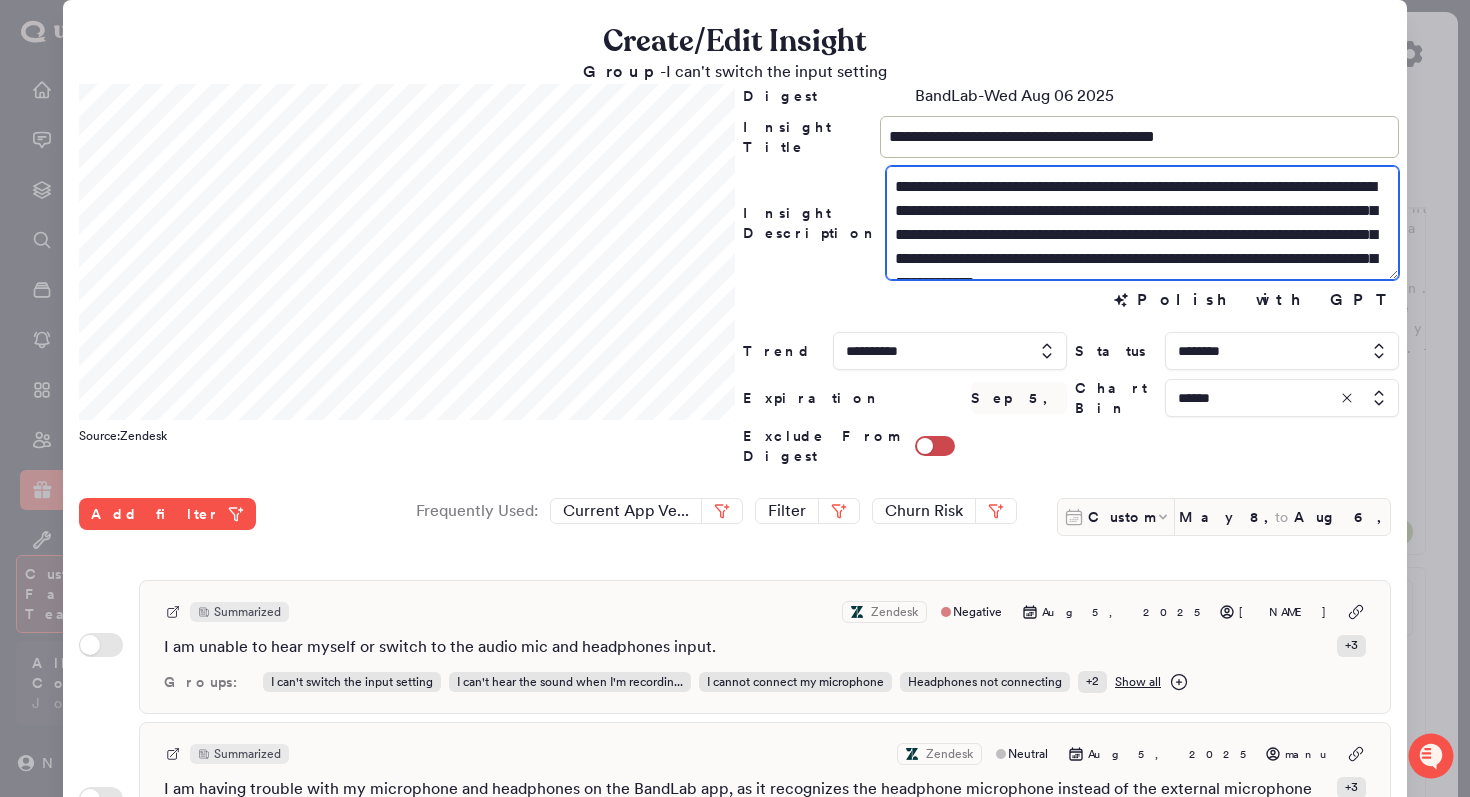drag, startPoint x: 1350, startPoint y: 213, endPoint x: 1204, endPoint y: 215, distance: 146.0137 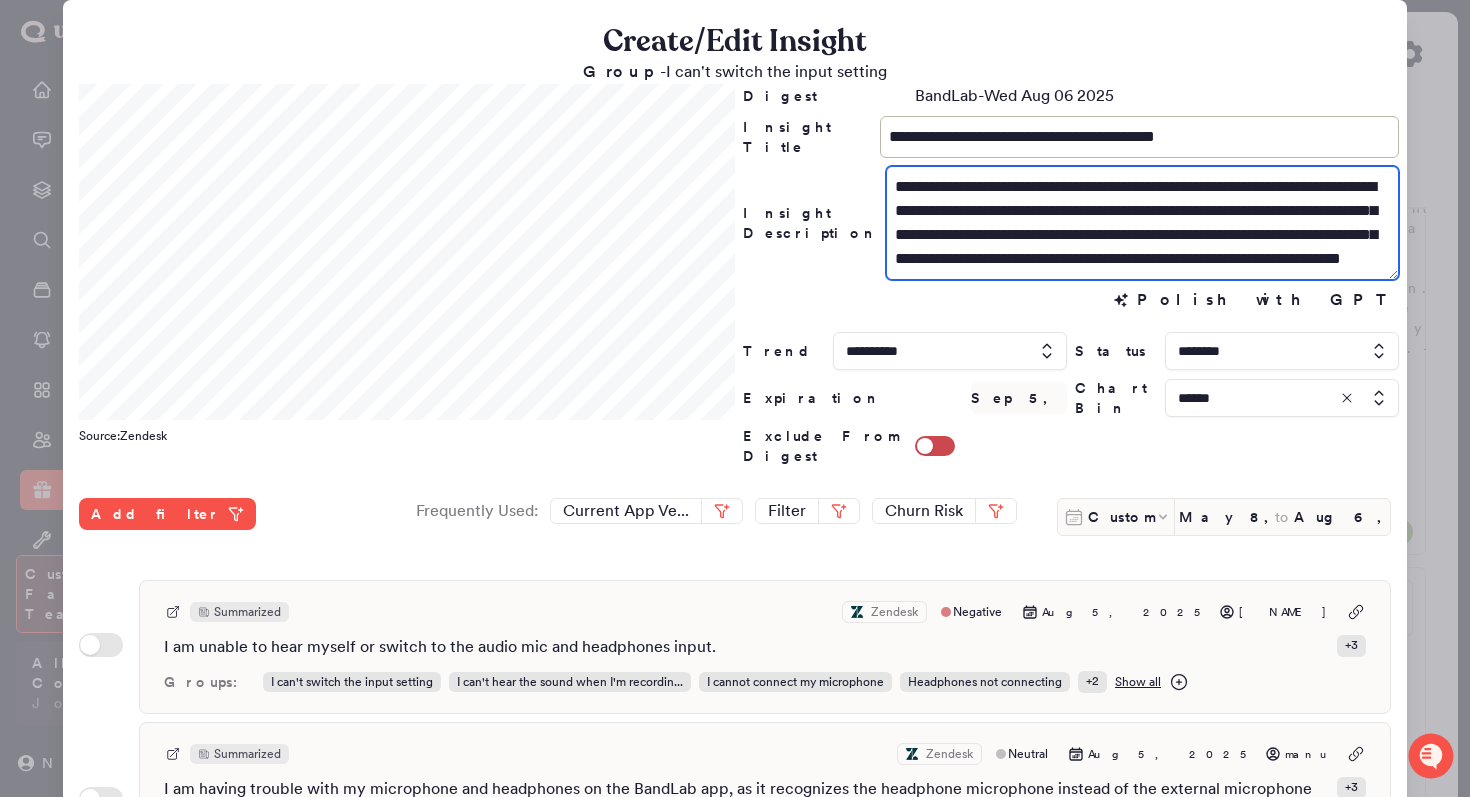 click on "**********" at bounding box center (1142, 223) 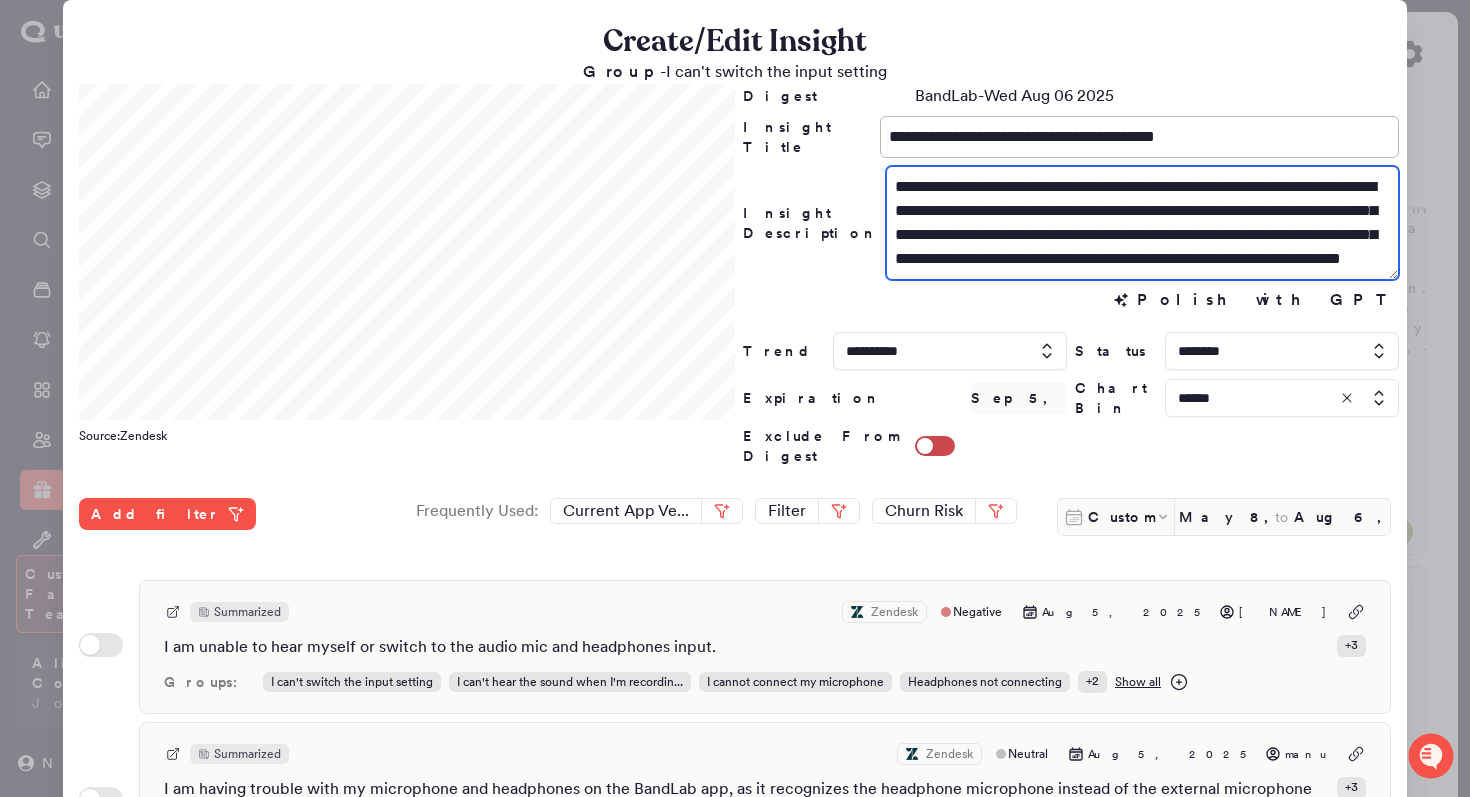 click on "**********" at bounding box center (1142, 223) 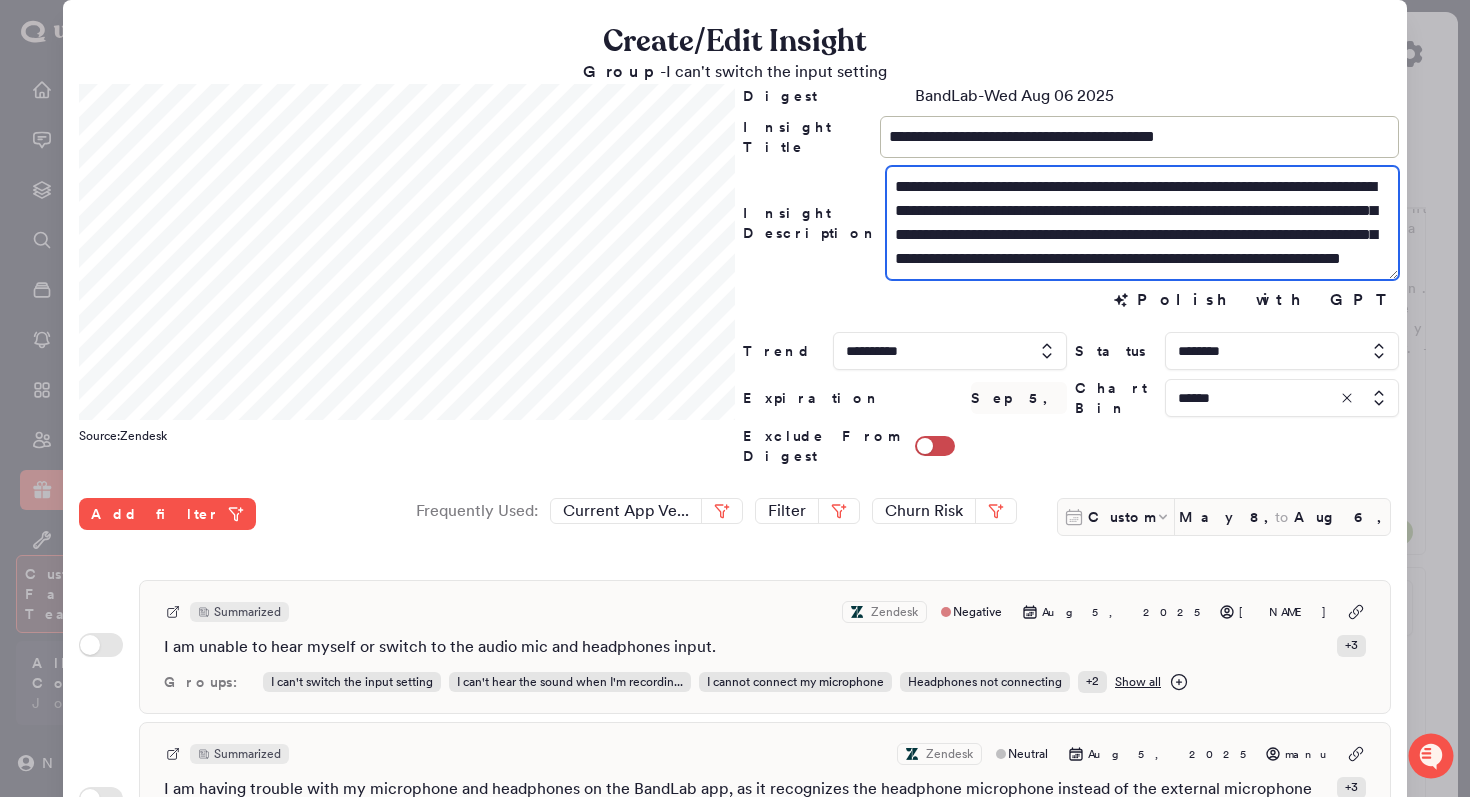 scroll, scrollTop: 24, scrollLeft: 0, axis: vertical 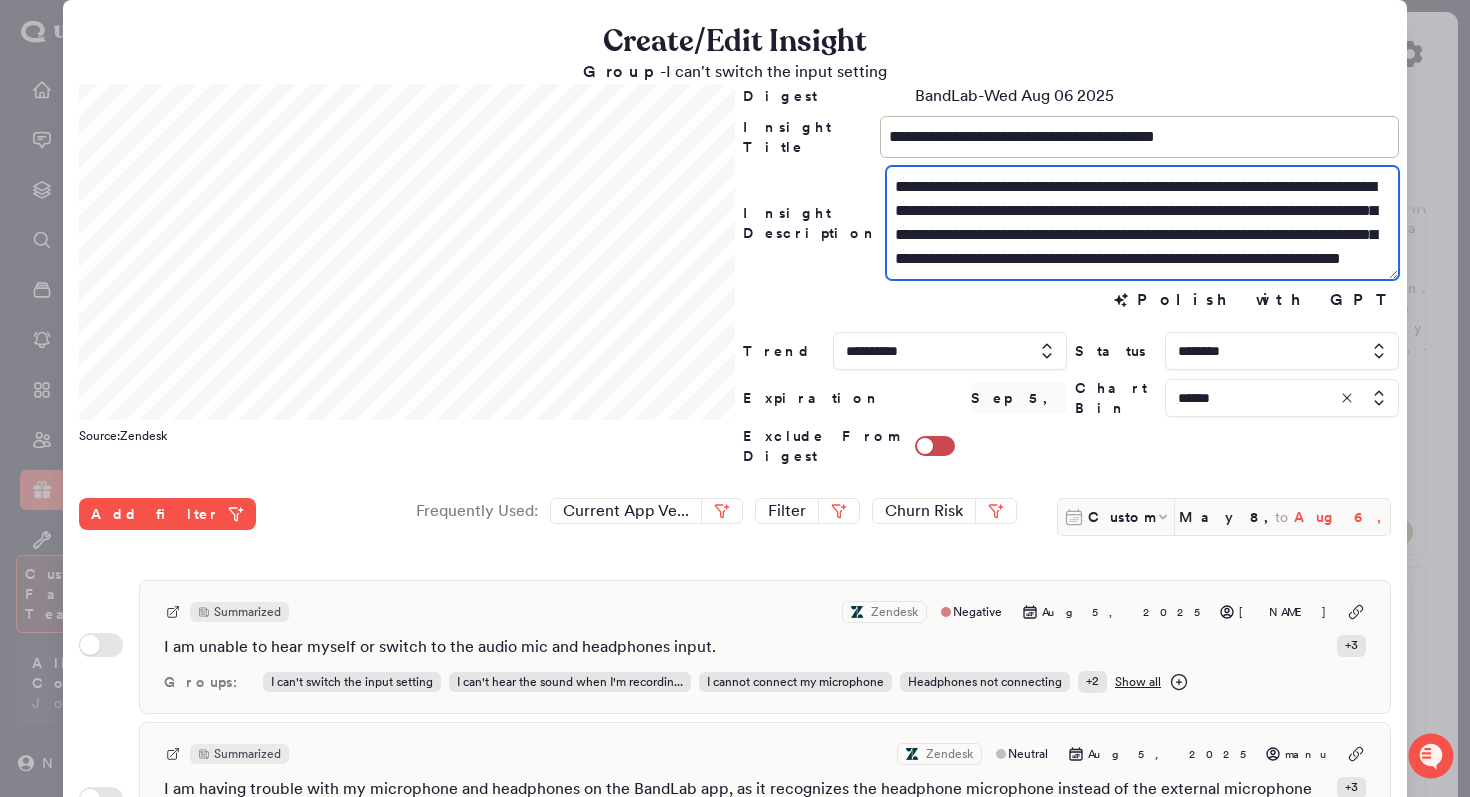 type on "**********" 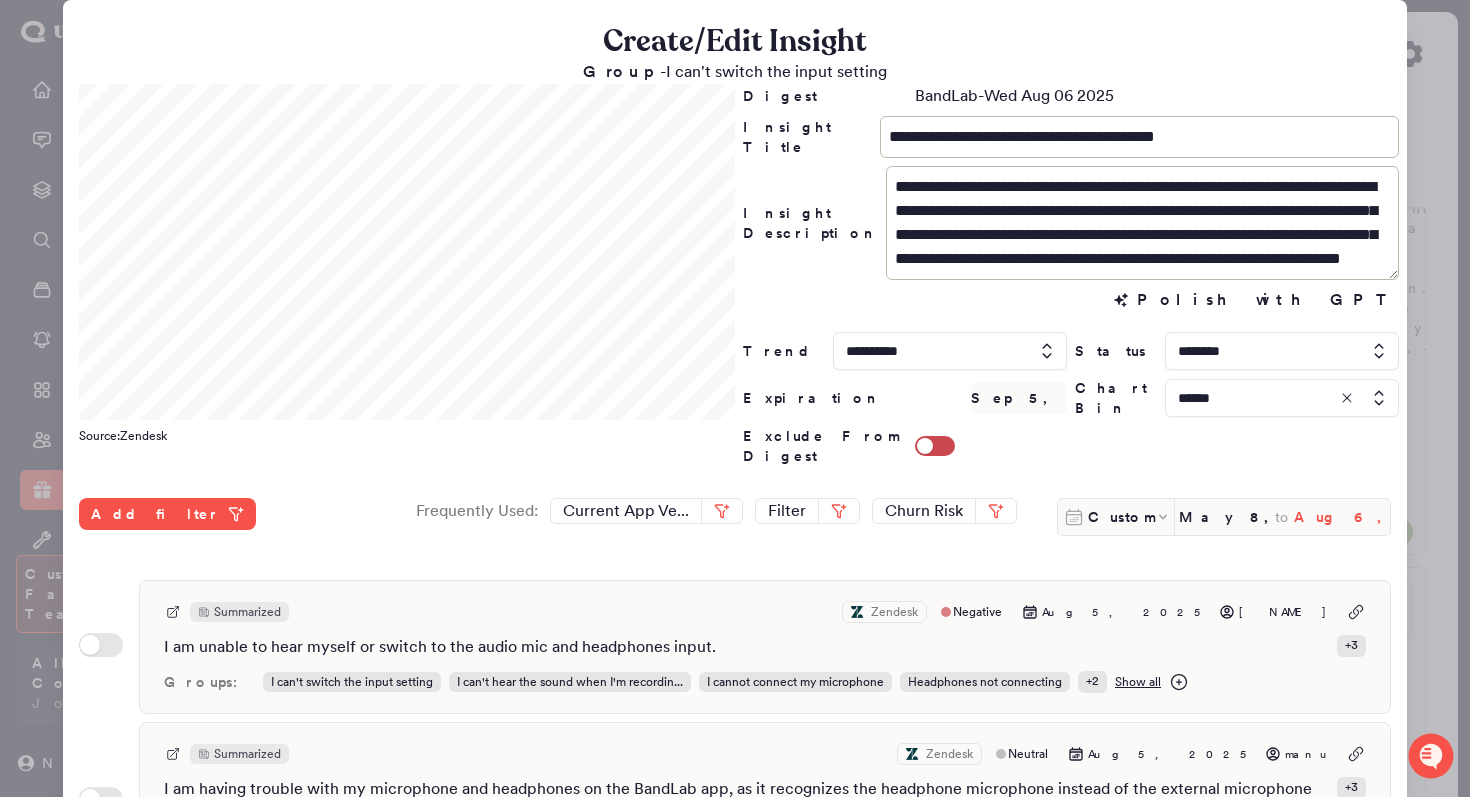 click on "Aug 6, 2025" at bounding box center [1342, 517] 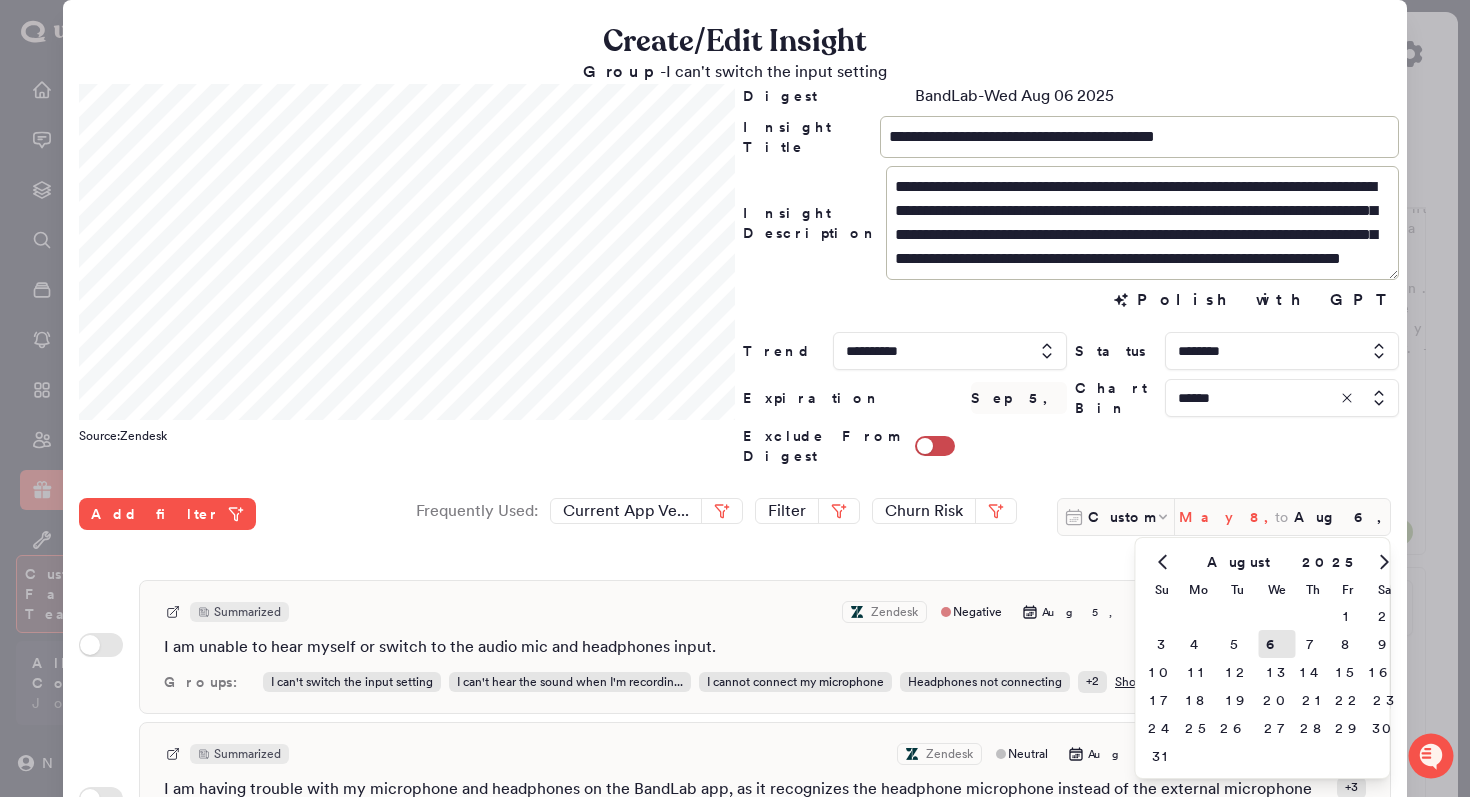 click on "May 8, 2025" at bounding box center (1227, 517) 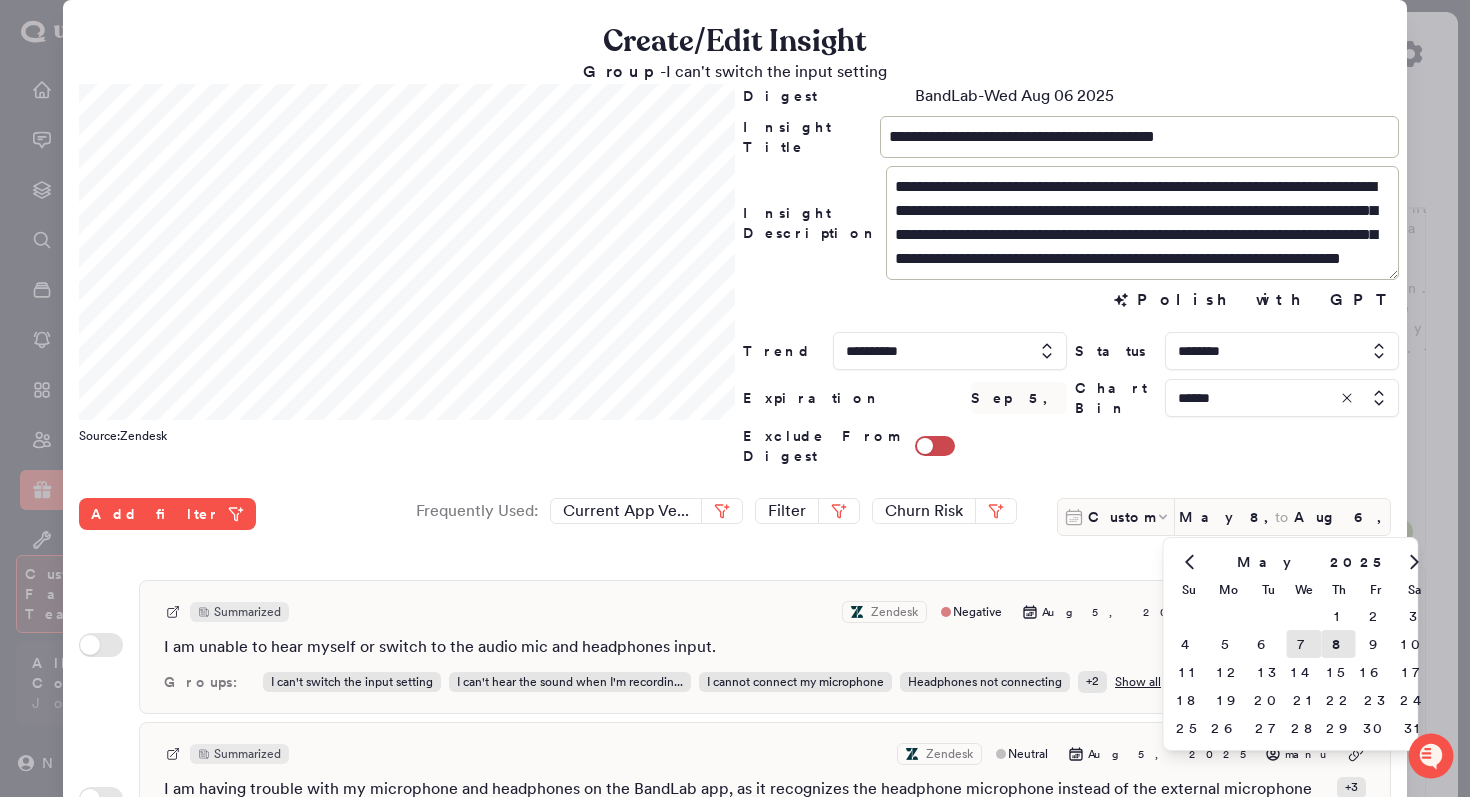 click on "7" at bounding box center (1304, 644) 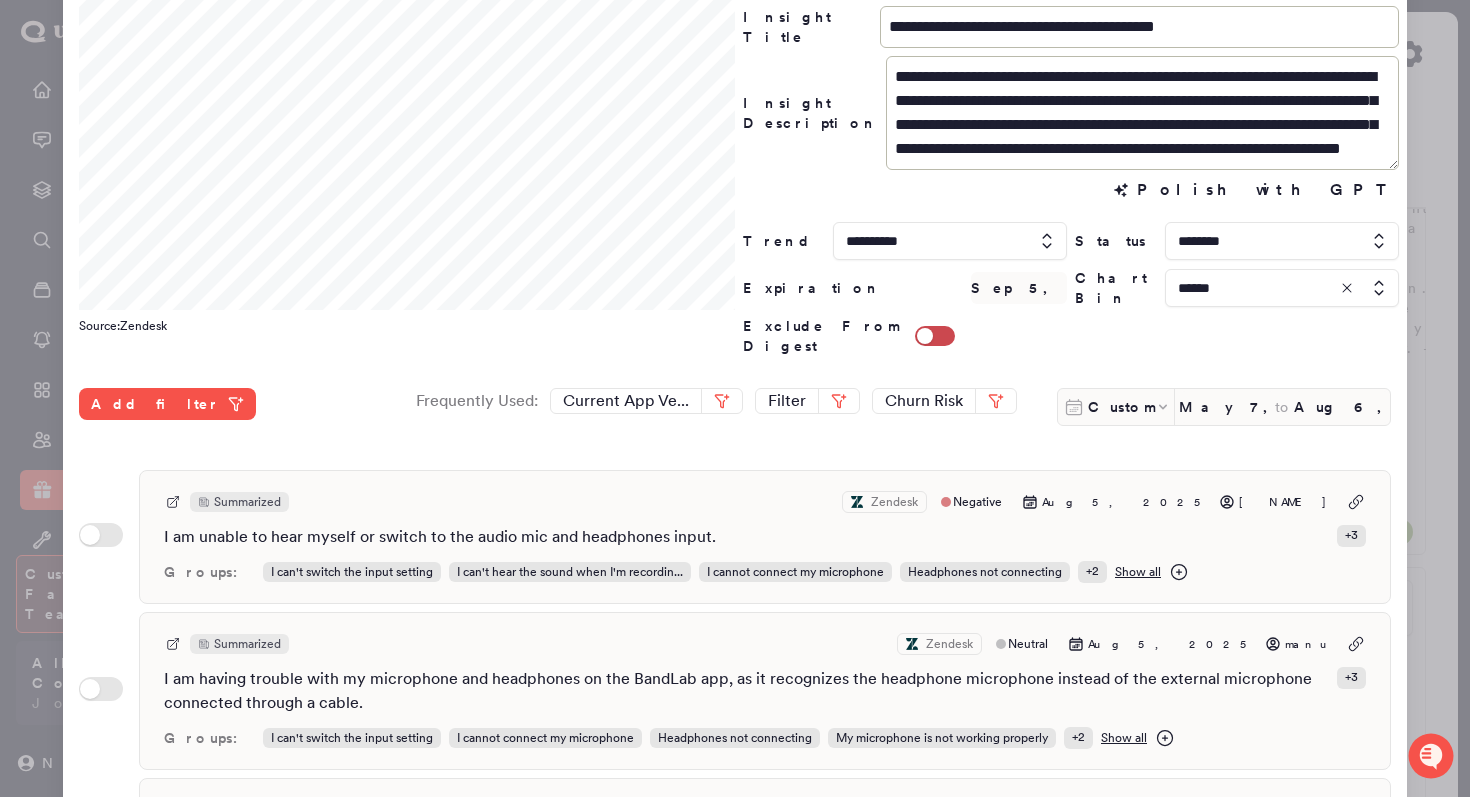 scroll, scrollTop: 531, scrollLeft: 0, axis: vertical 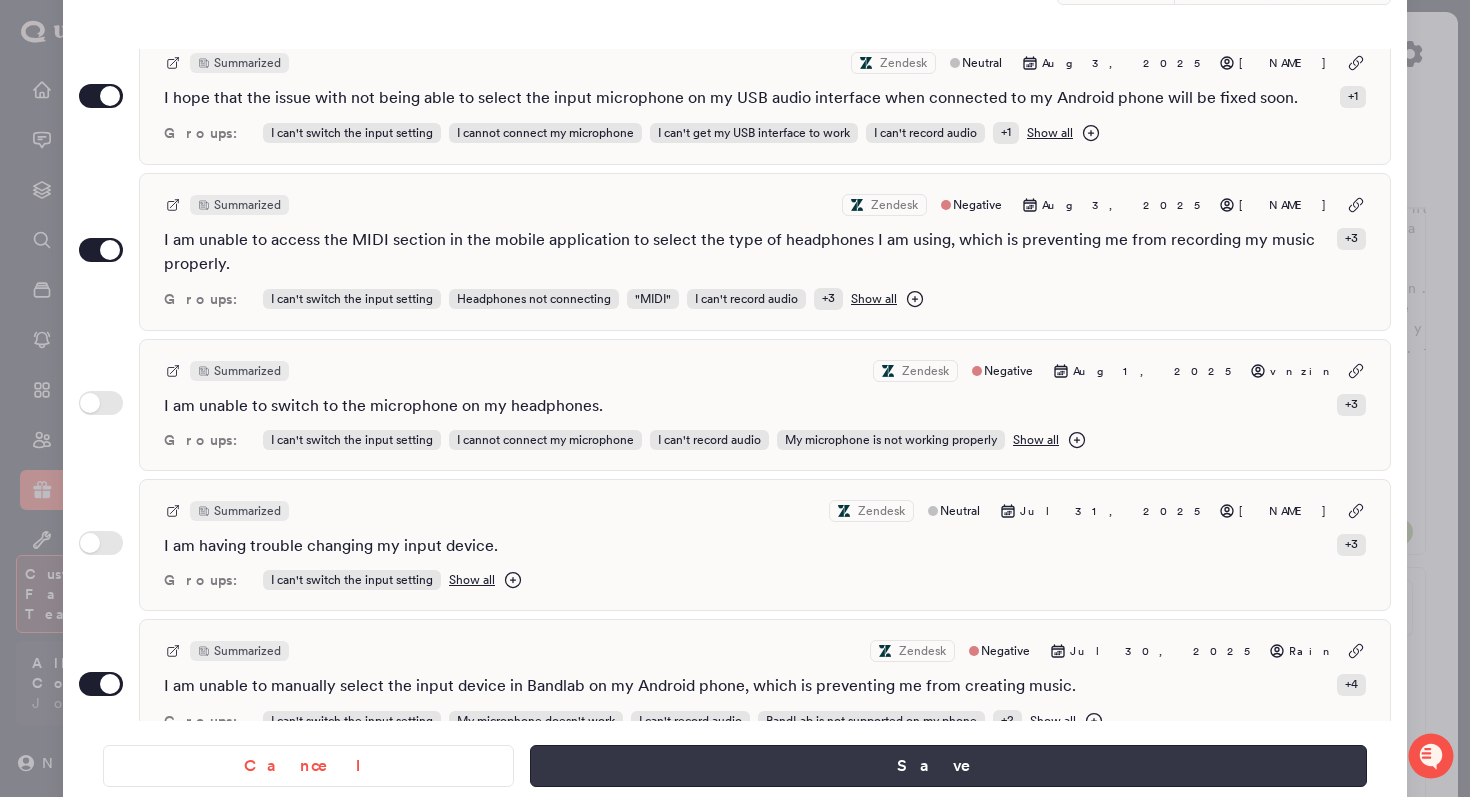 click on "Save" at bounding box center (948, 766) 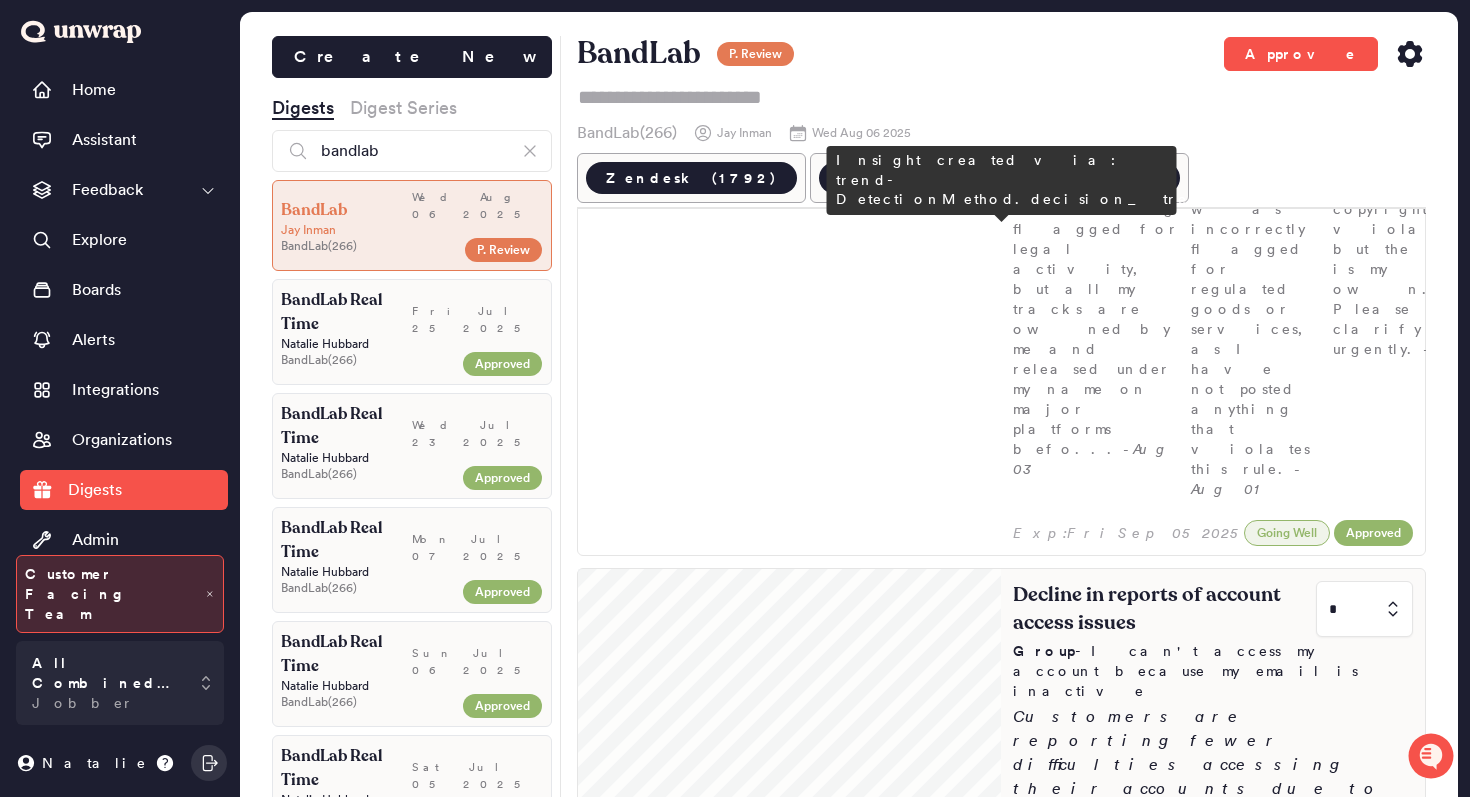 scroll, scrollTop: 1734, scrollLeft: 0, axis: vertical 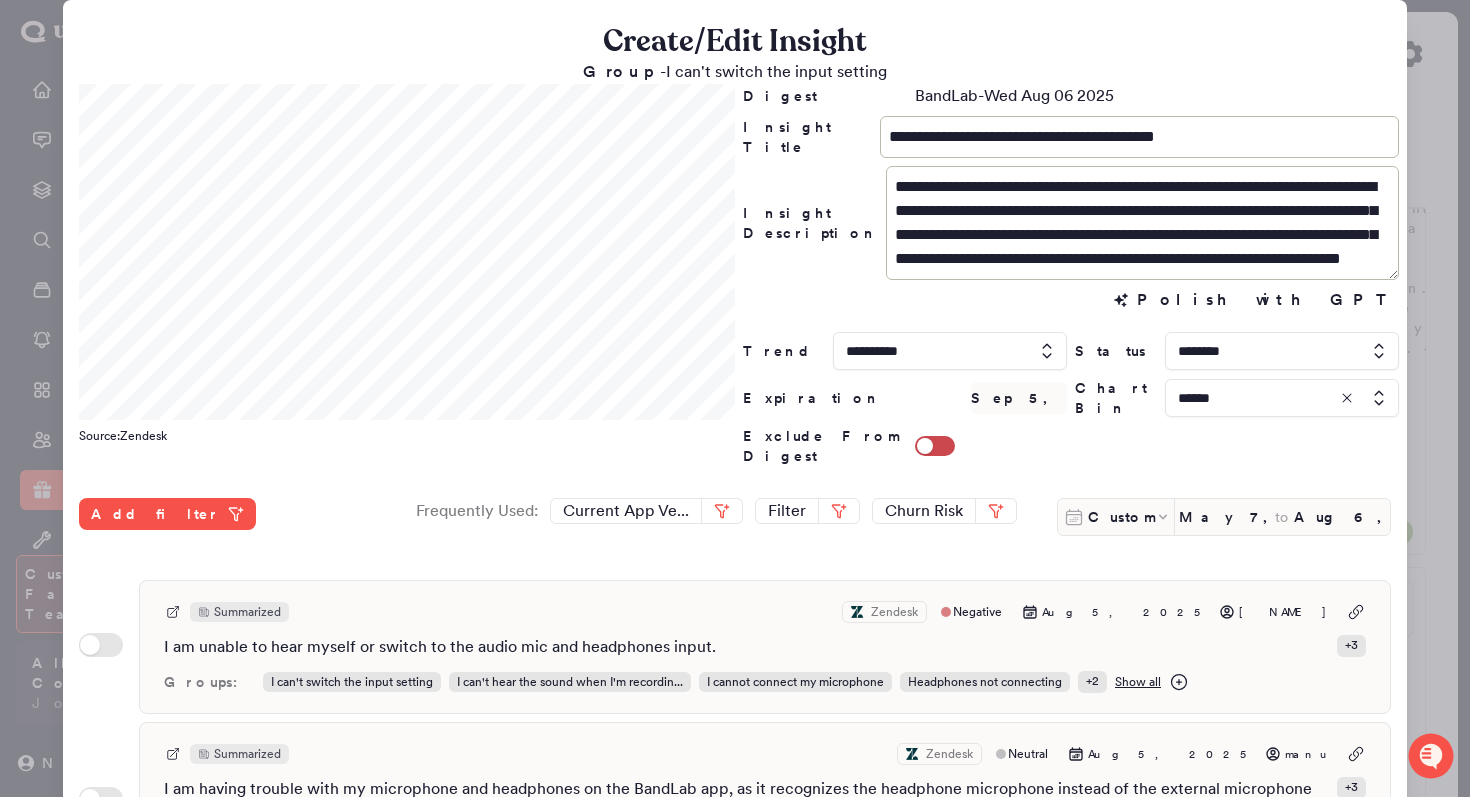 click at bounding box center [735, 398] 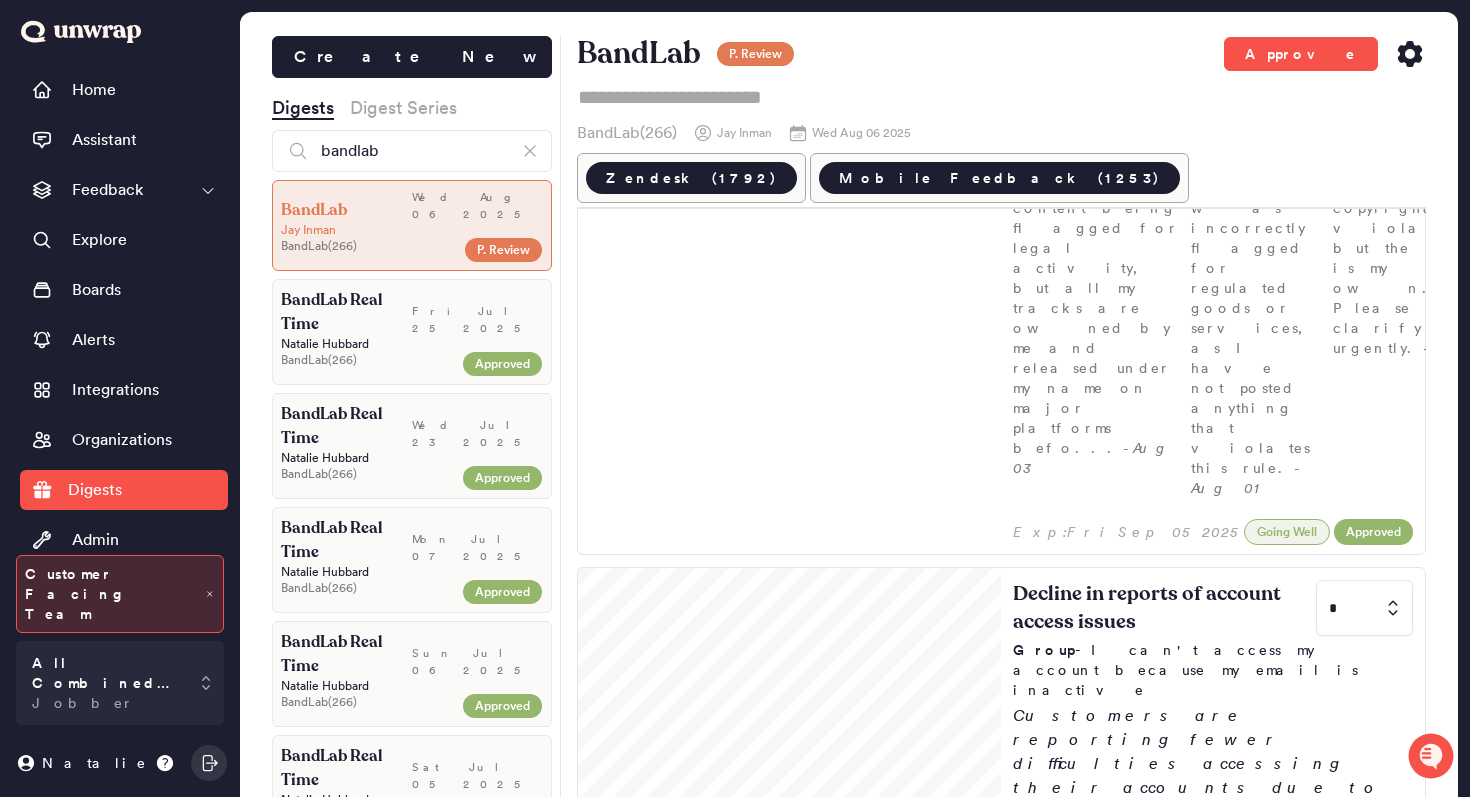 click on "Group  -  I can't switch the input setting" at bounding box center (1213, 1686) 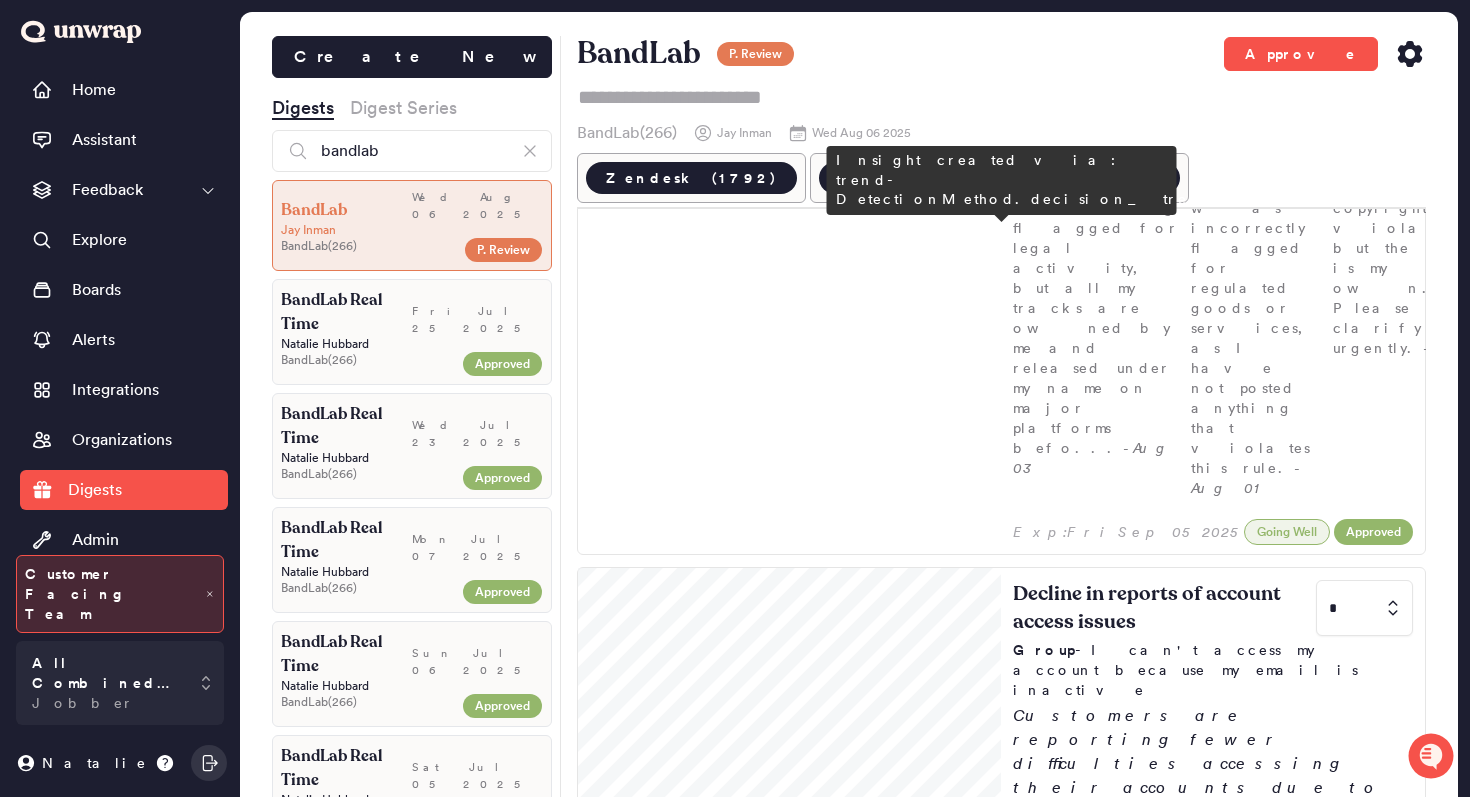 scroll, scrollTop: 1754, scrollLeft: 0, axis: vertical 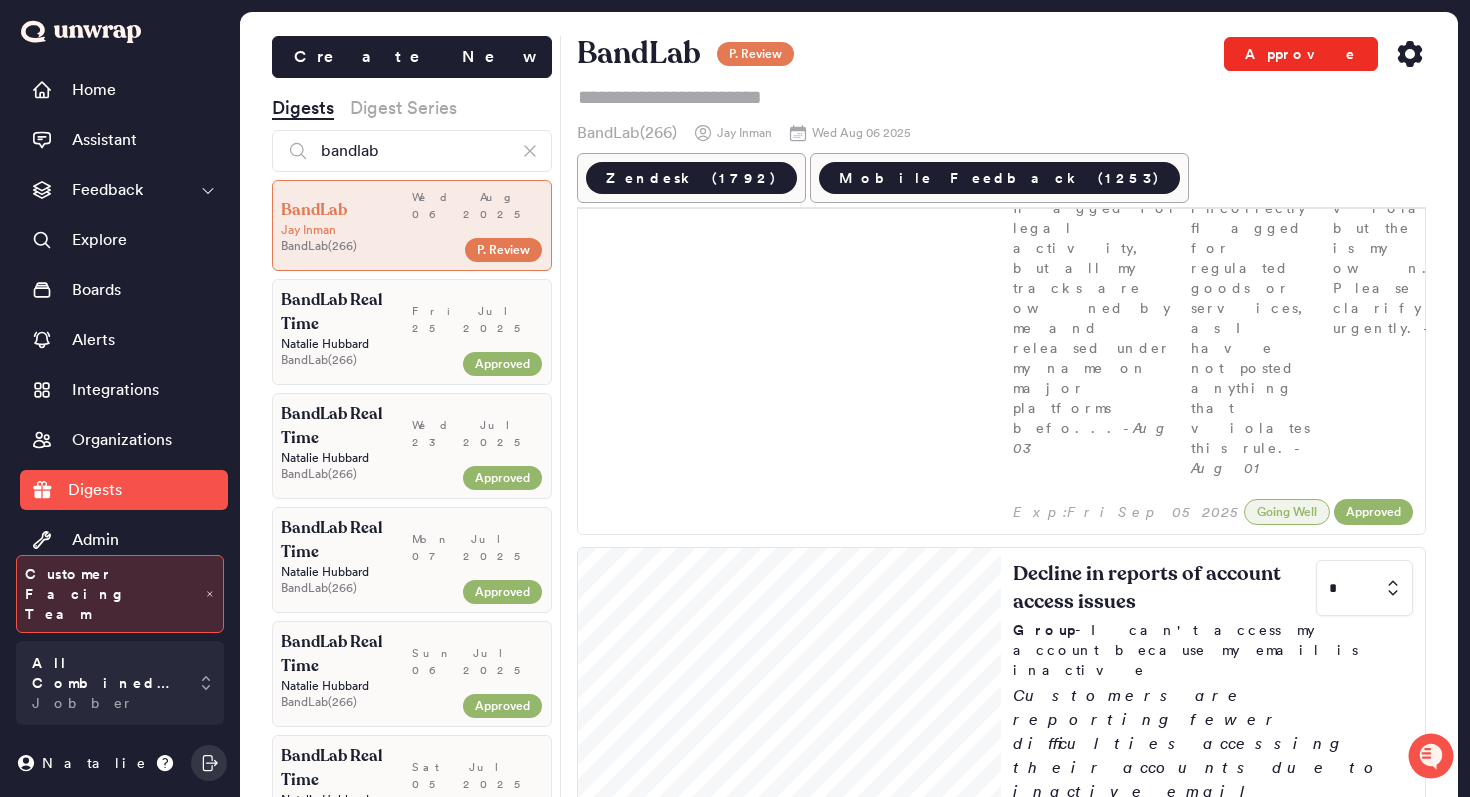 click on "Approve" at bounding box center [1301, 54] 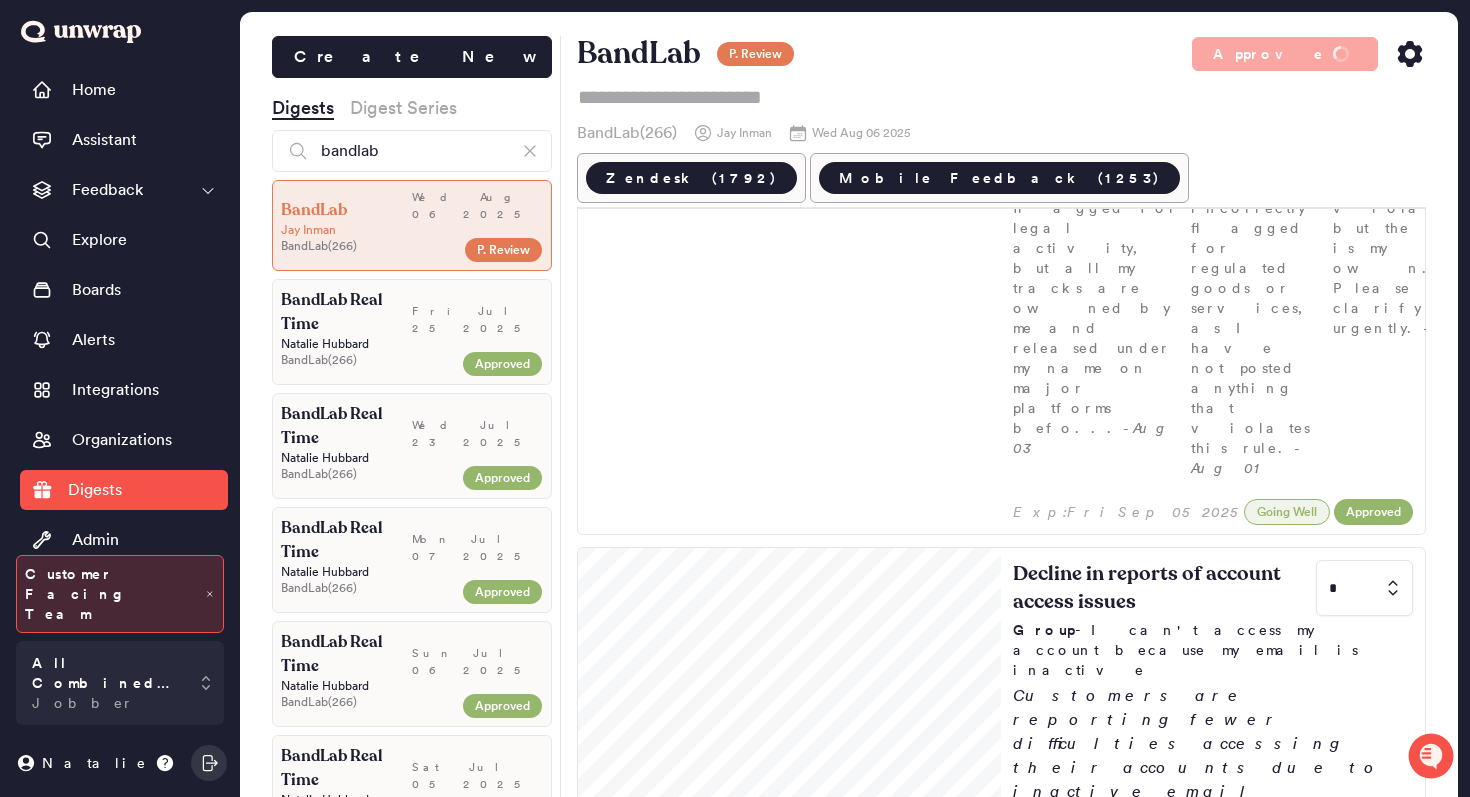 click on "Create New Digests Digest Series bandlab BandLab Wed Aug 06 2025 [NAME] InMan BandLab ( 266 ) P. Review BandLab Real Time Fri Jul 25 2025 [NAME] Hubbard BandLab ( 266 ) Approved BandLab Real Time Wed Jul 23 2025 [NAME] Hubbard BandLab ( 266 ) Approved BandLab Real Time Mon Jul 07 2025 [NAME] Hubbard BandLab ( 266 ) Approved BandLab Real Time Sun Jul 06 2025 [NAME] Hubbard BandLab ( 266 ) Approved BandLab Real Time Sat Jul 05 2025 [NAME] Hubbard BandLab ( 266 ) Approved BandLab Real Time Thu Jun 26 2025 [NAME] Hubbard BandLab ( 266 ) Approved BandLab Real Time Tue Jun 24 2025 [NAME] Hubbard BandLab ( 266 ) Approved BandLab Real Time Mon Jun 23 2025 [NAME] Buechler BandLab ( 266 ) Approved BandLab Real Time Mon May 26 2025 [NAME] Hubbard BandLab ( 266 ) Approved BandLab Real Time Sat Mar 01 2025 [NAME] Hubbard BandLab ( 266 ) Approved BandLab Mon Jul 28 2025 [NAME] InMan BandLab ( 266 ) Sent BandLab Real Time Tue Jul 22 2025 [NAME] Hubbard BandLab ( 266 ) Sent BandLab" at bounding box center [849, 430] 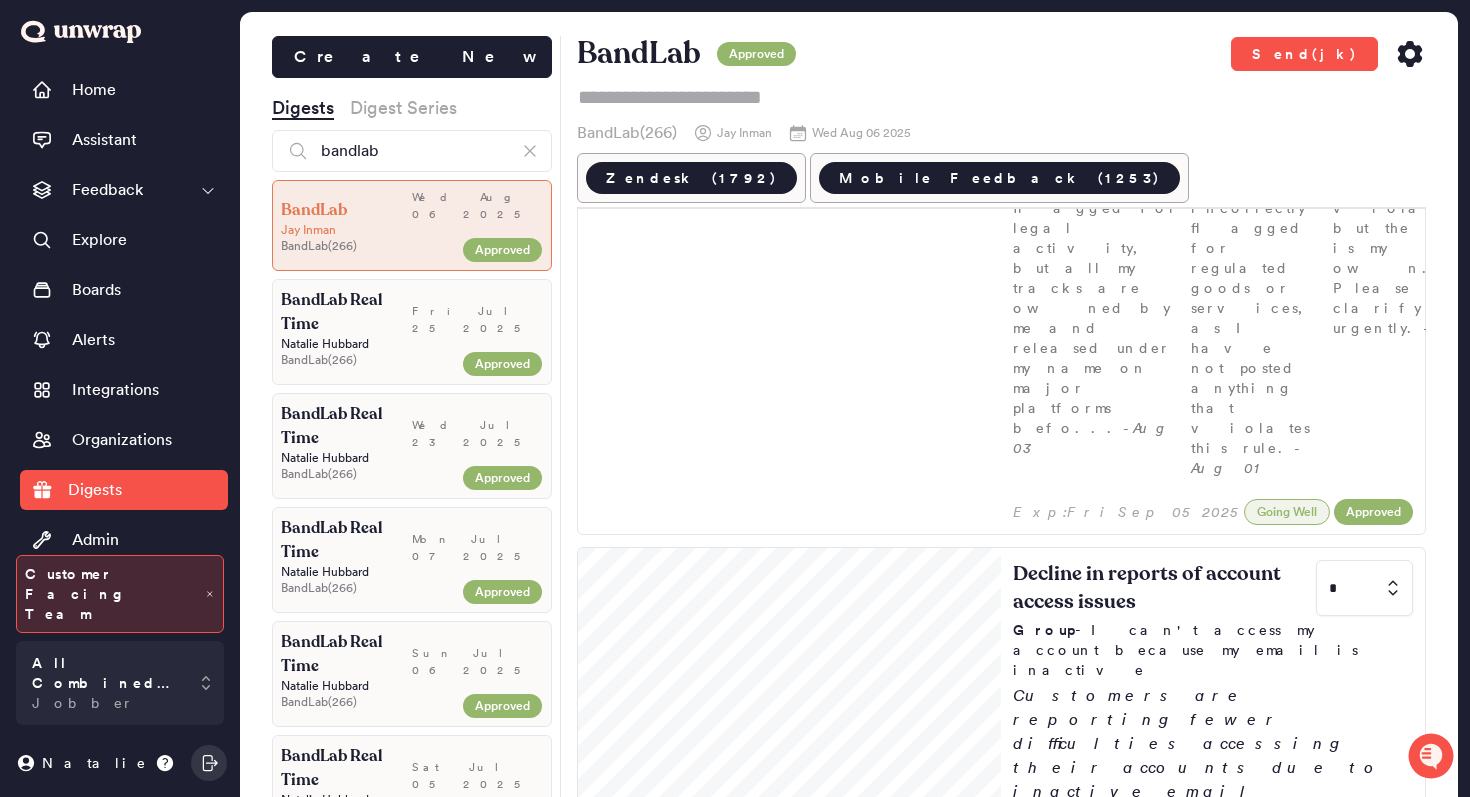click 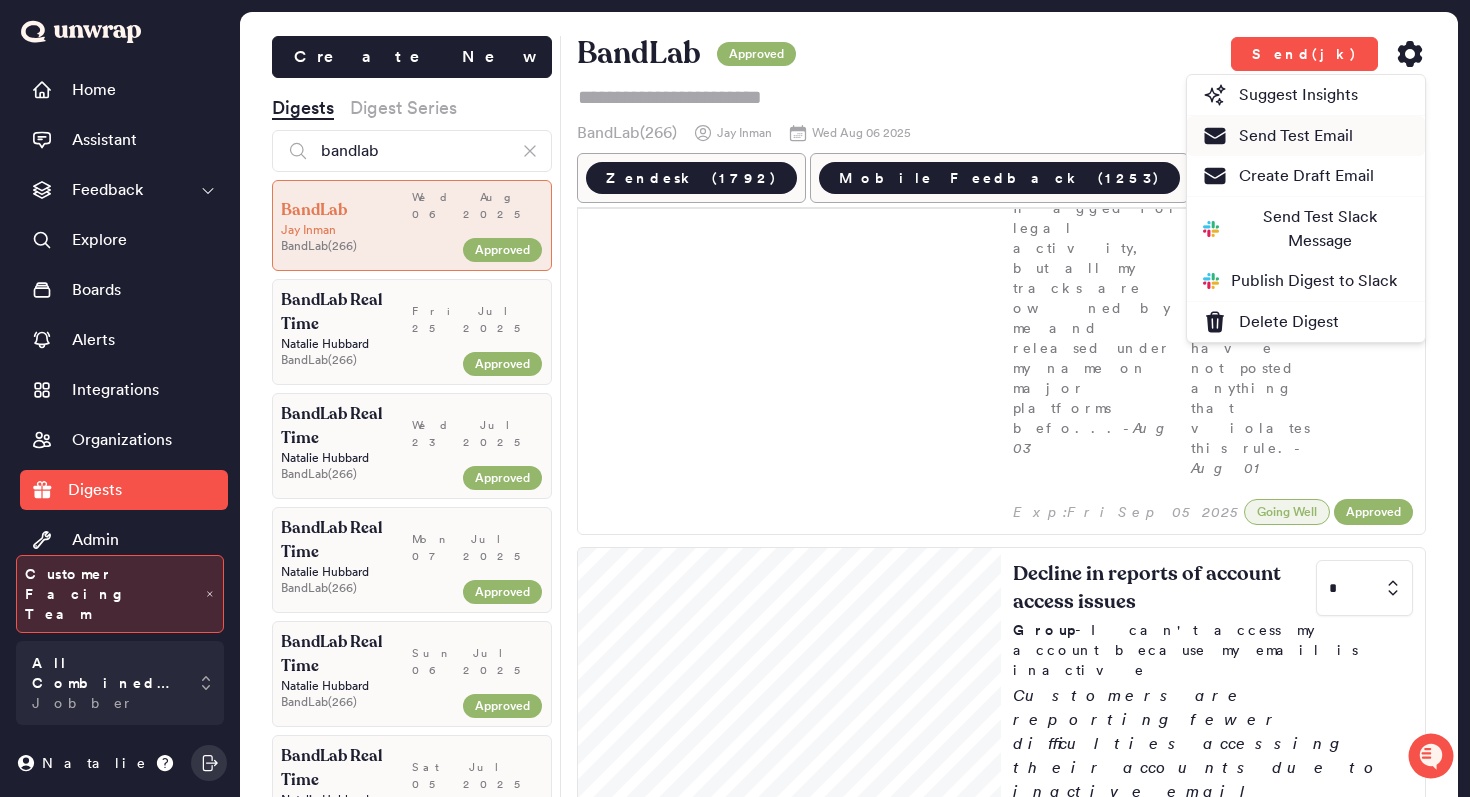 click on "Create Draft Email" at bounding box center [1288, 176] 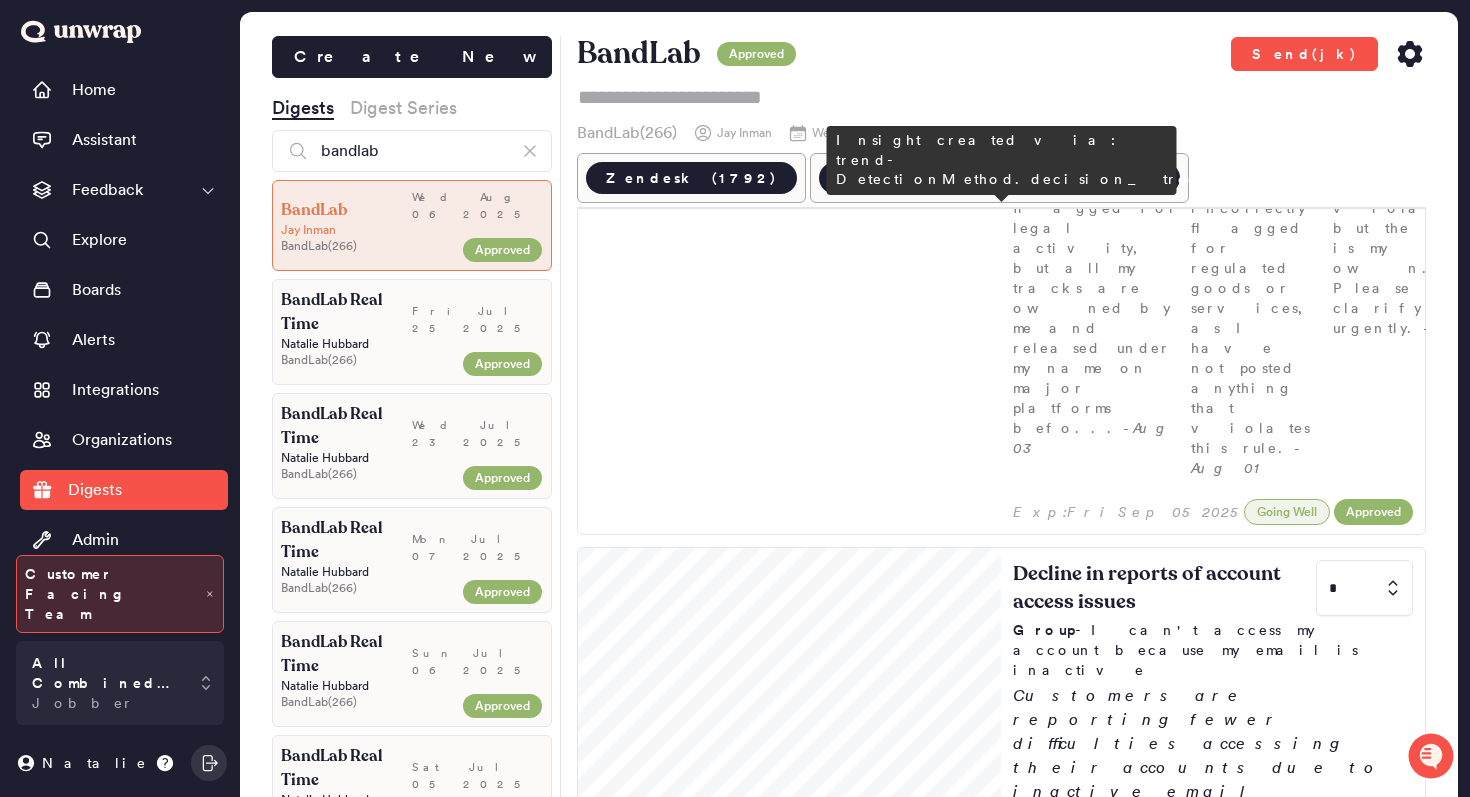 scroll, scrollTop: 1733, scrollLeft: 0, axis: vertical 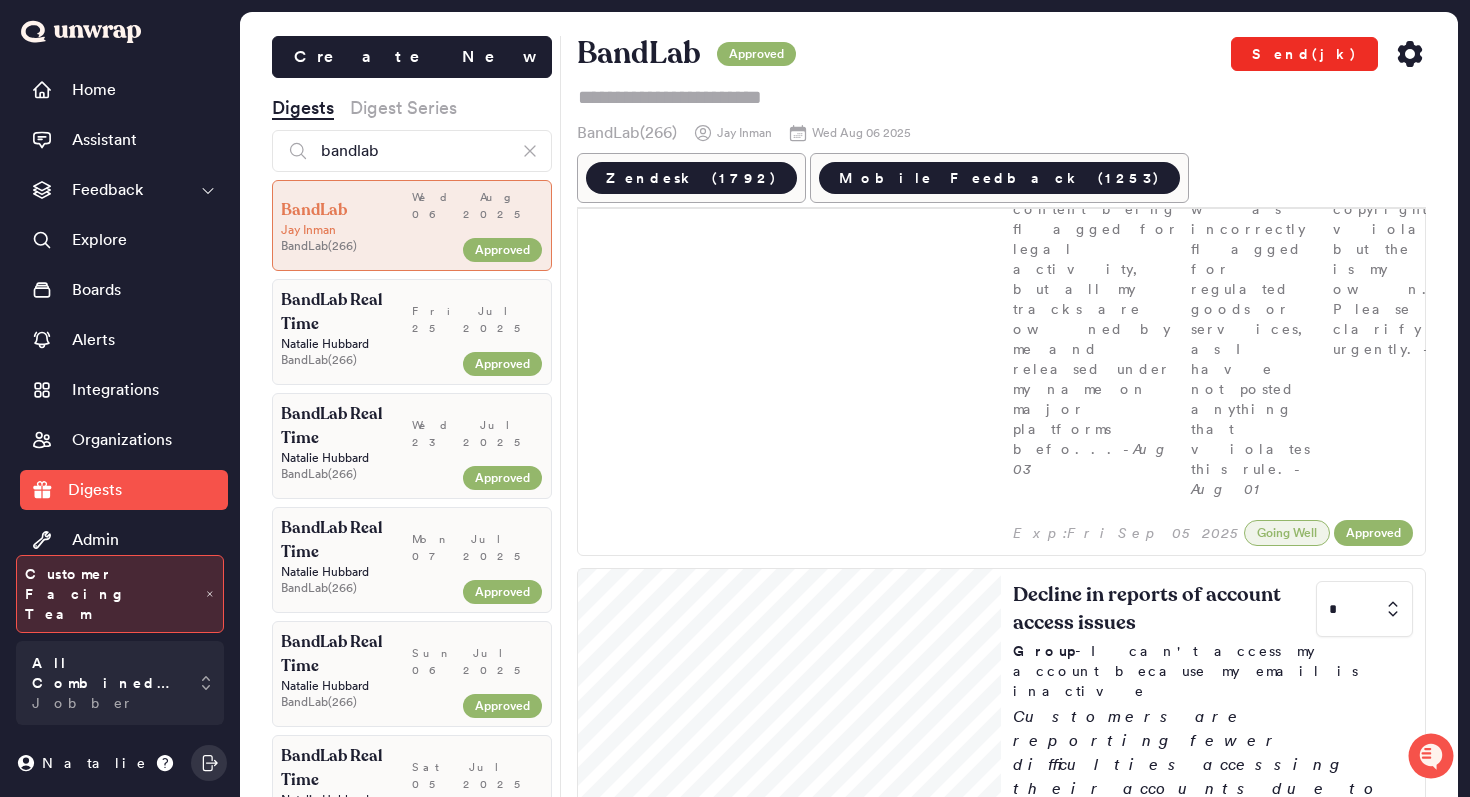 click on "Send(jk)" at bounding box center (1304, 54) 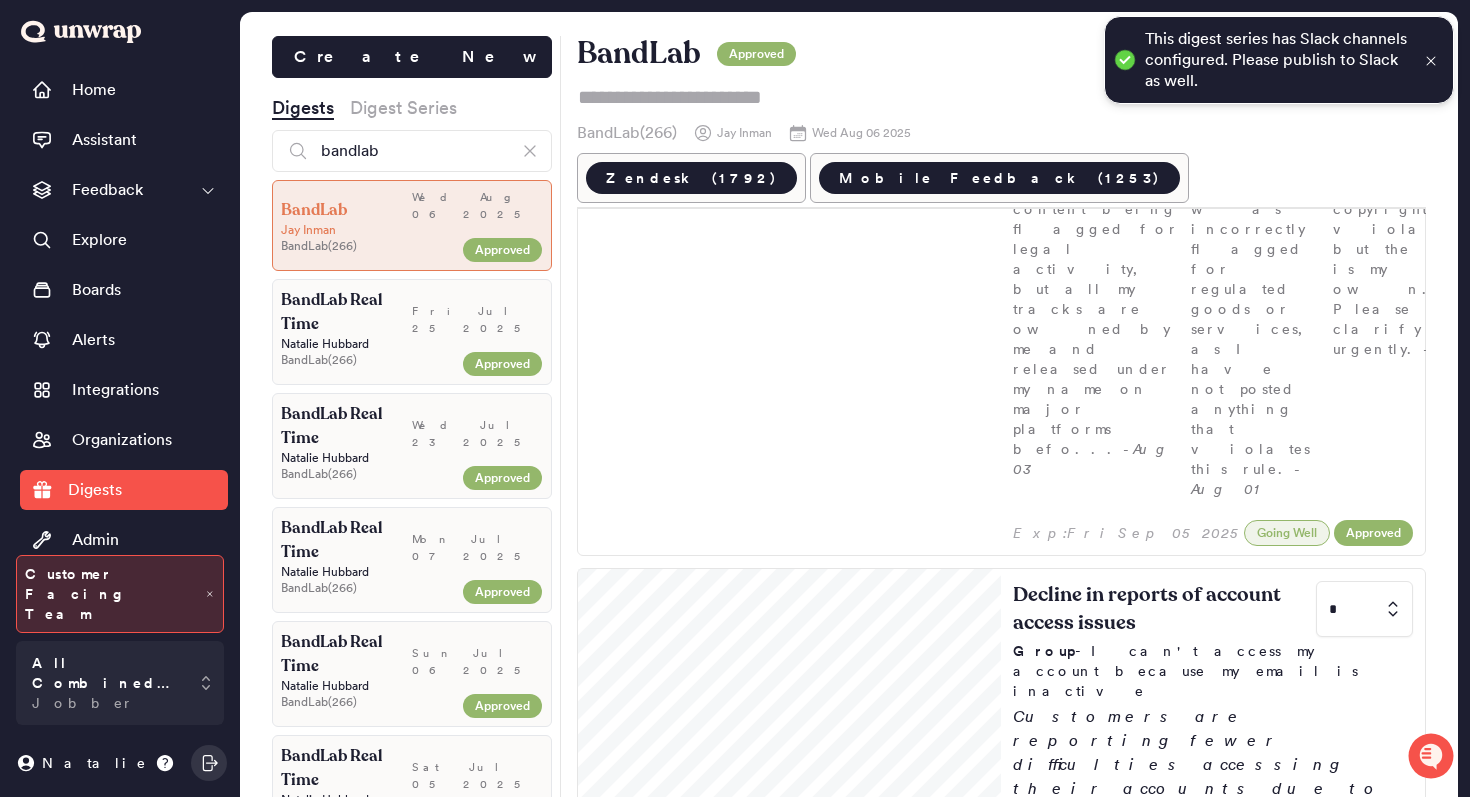 click at bounding box center [1431, 60] 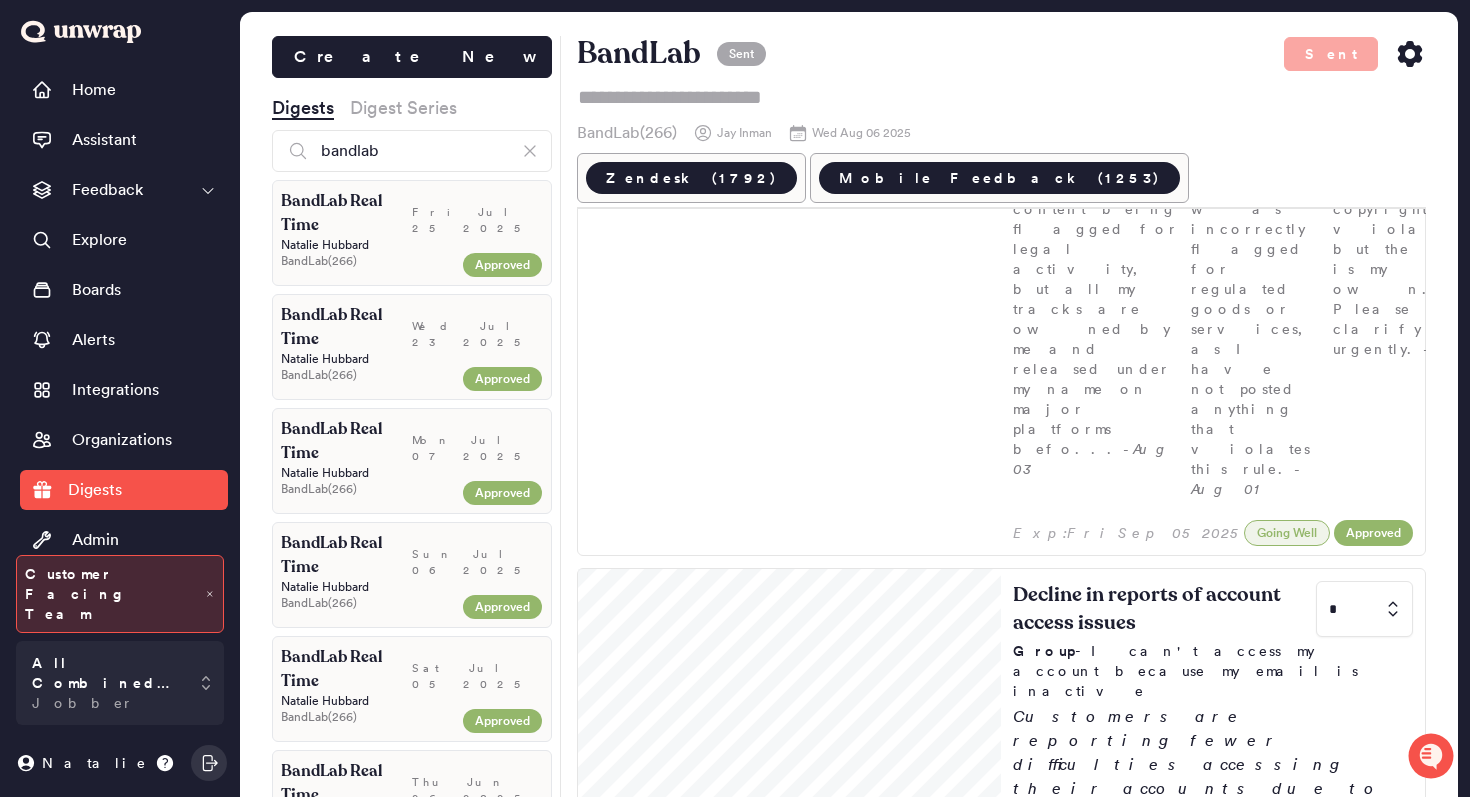click on "Sent" at bounding box center (1355, 54) 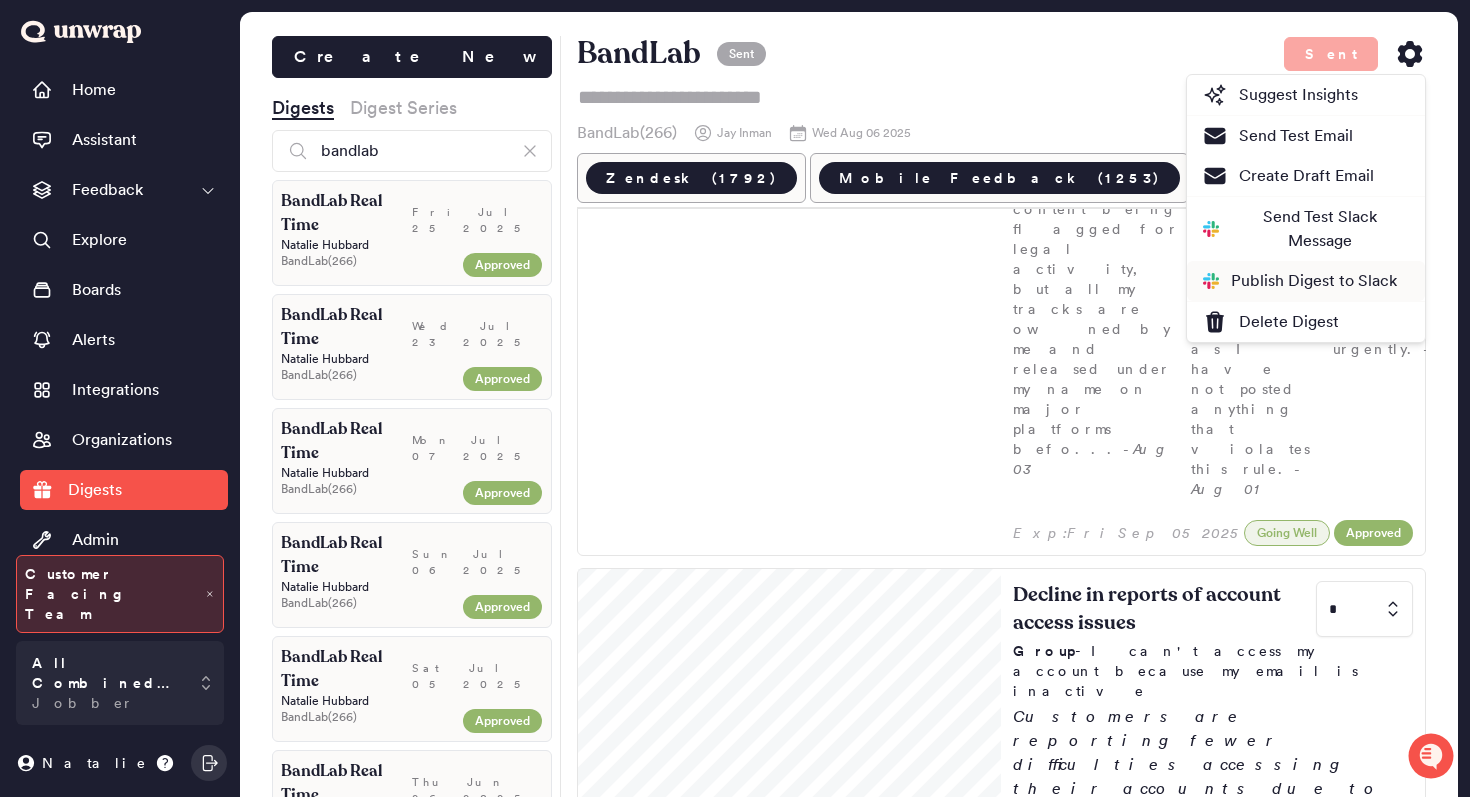 click on "Publish Digest to Slack" at bounding box center (1306, 281) 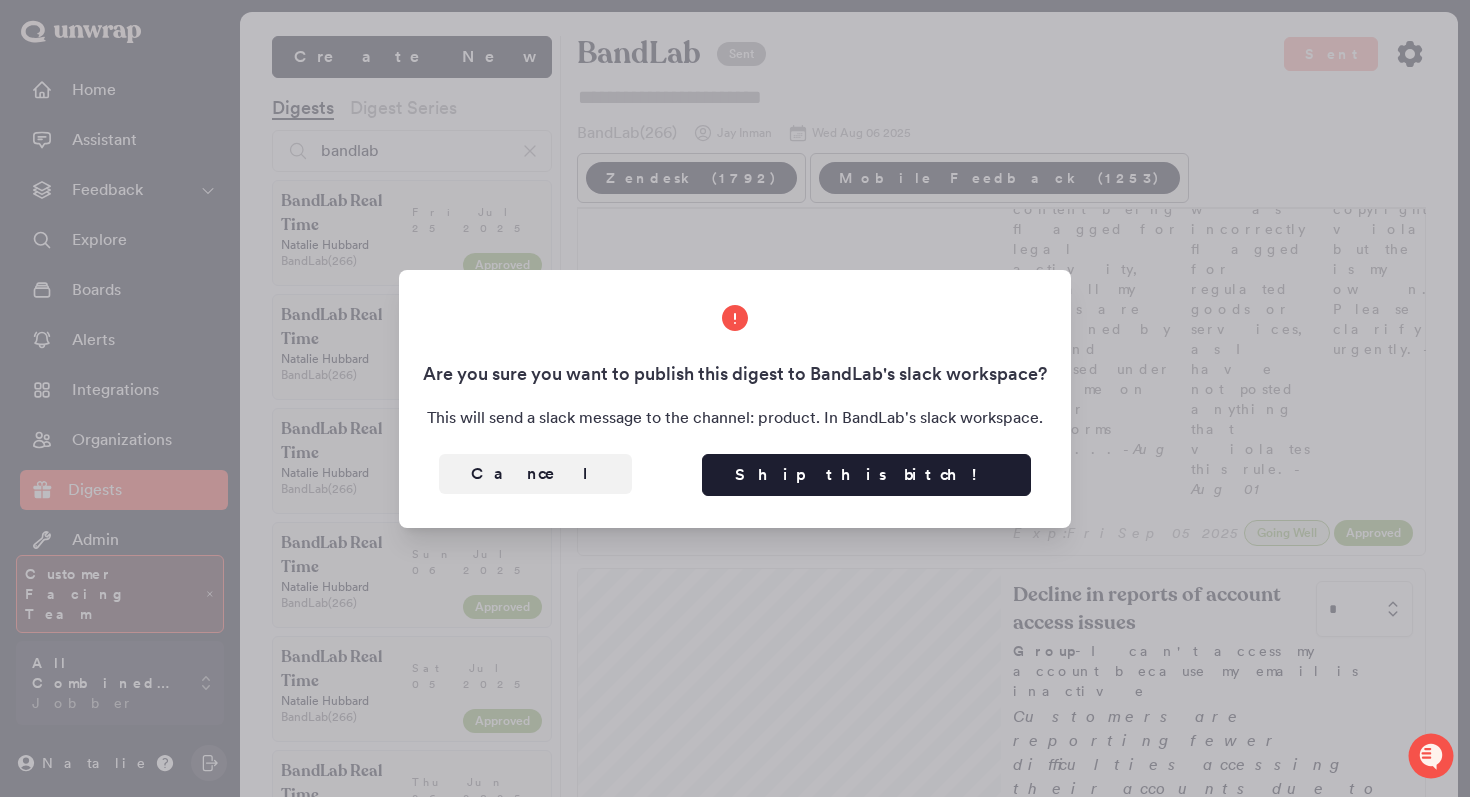 click on "Cancel Ship this bitch!" at bounding box center (735, 467) 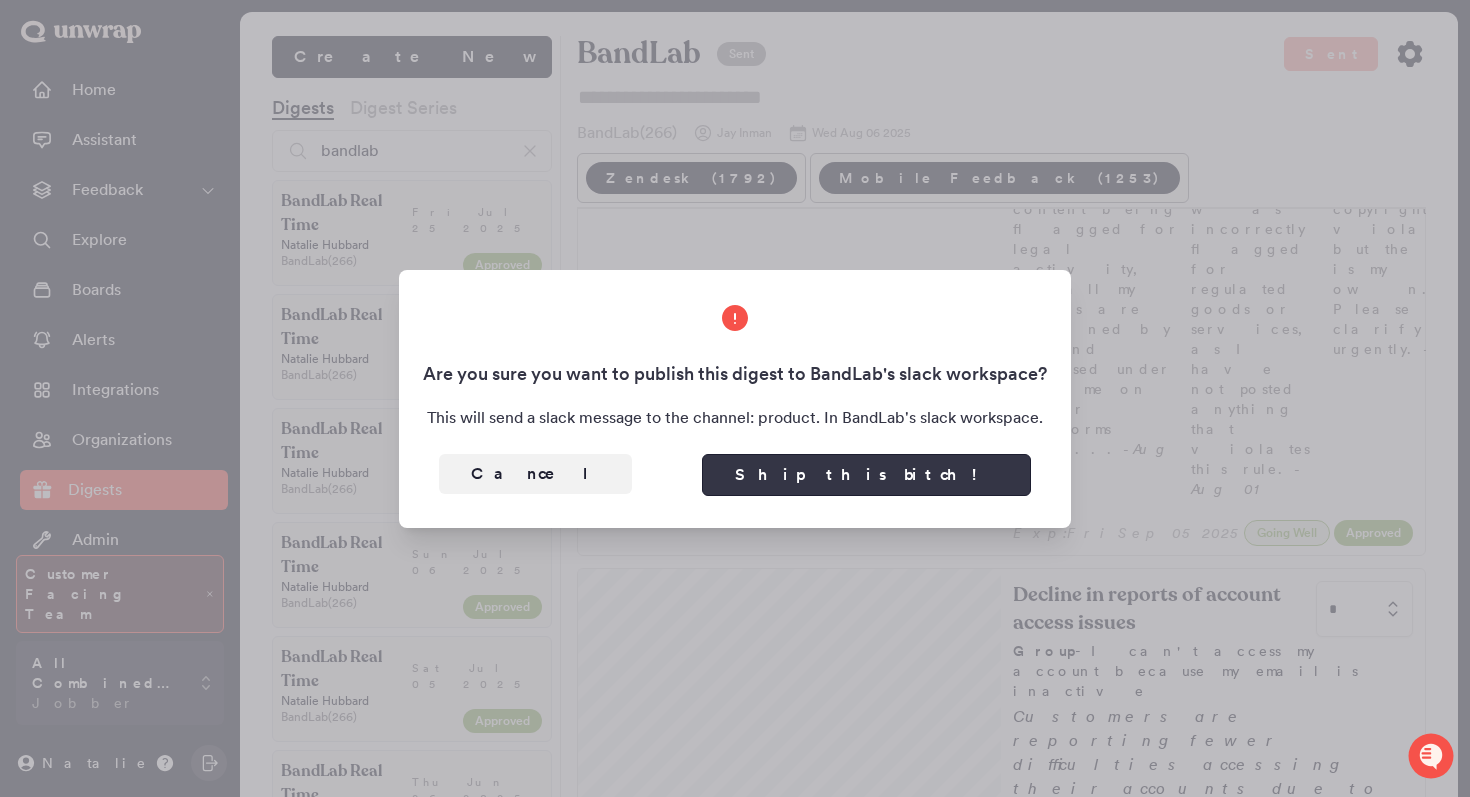 click on "Ship this bitch!" at bounding box center (866, 475) 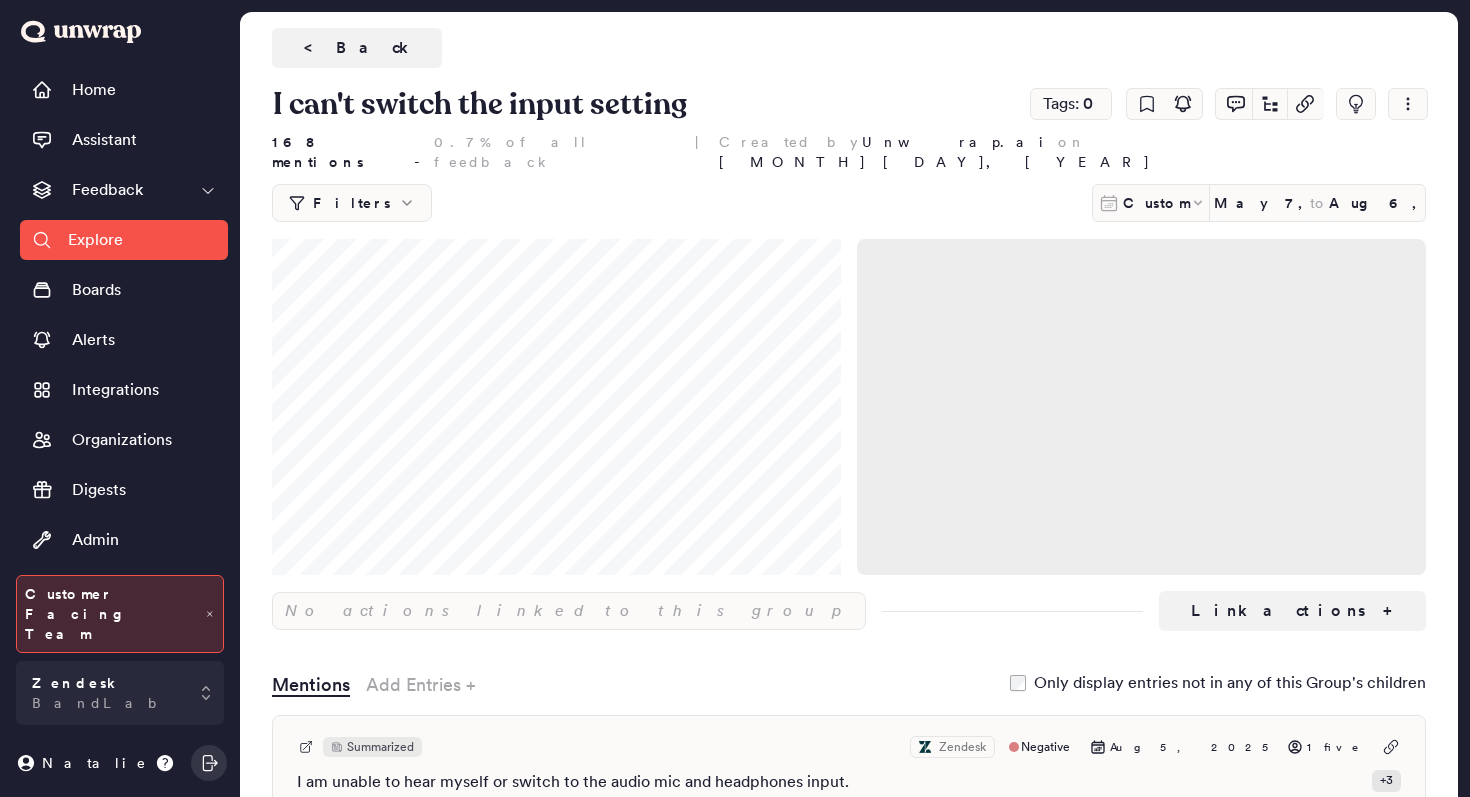 scroll, scrollTop: 0, scrollLeft: 0, axis: both 